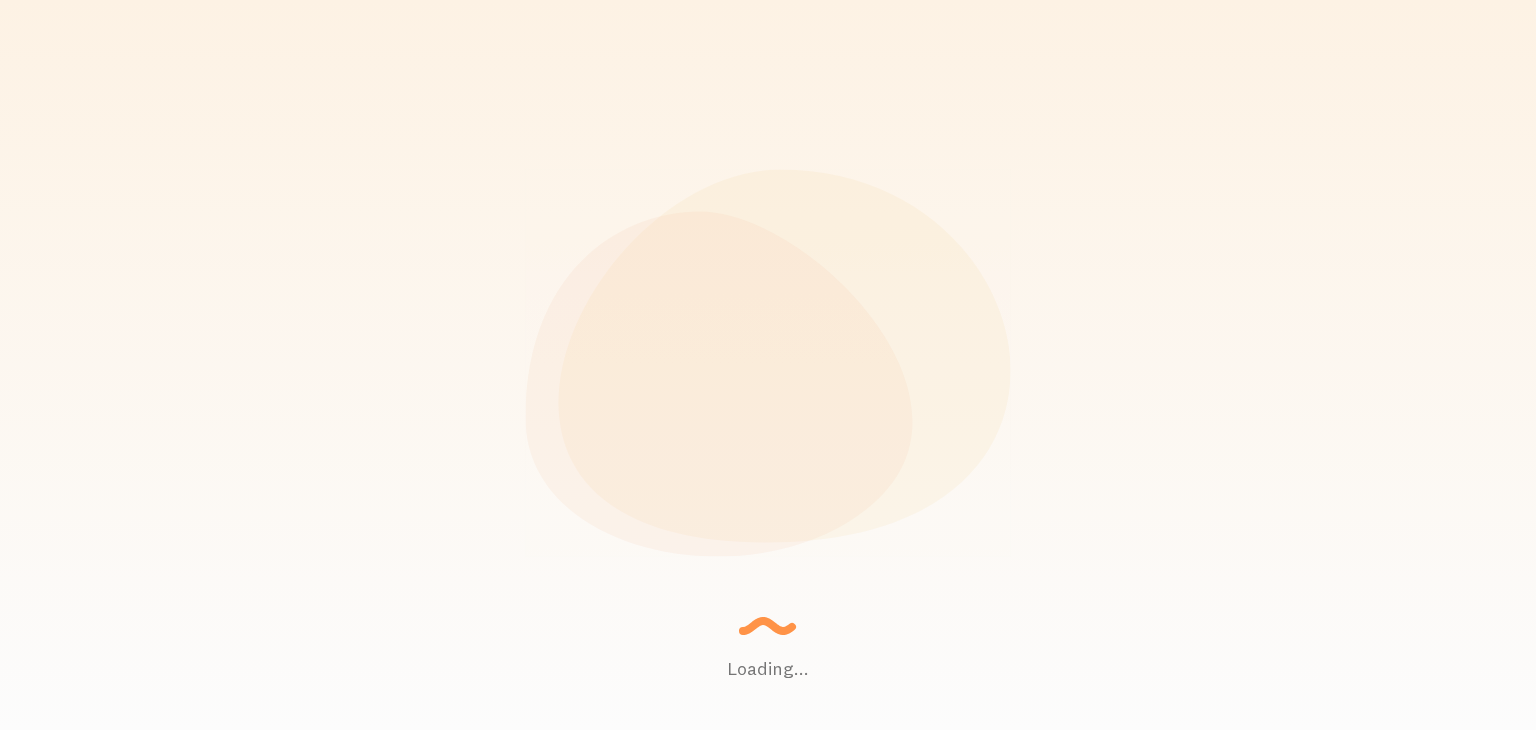 scroll, scrollTop: 0, scrollLeft: 0, axis: both 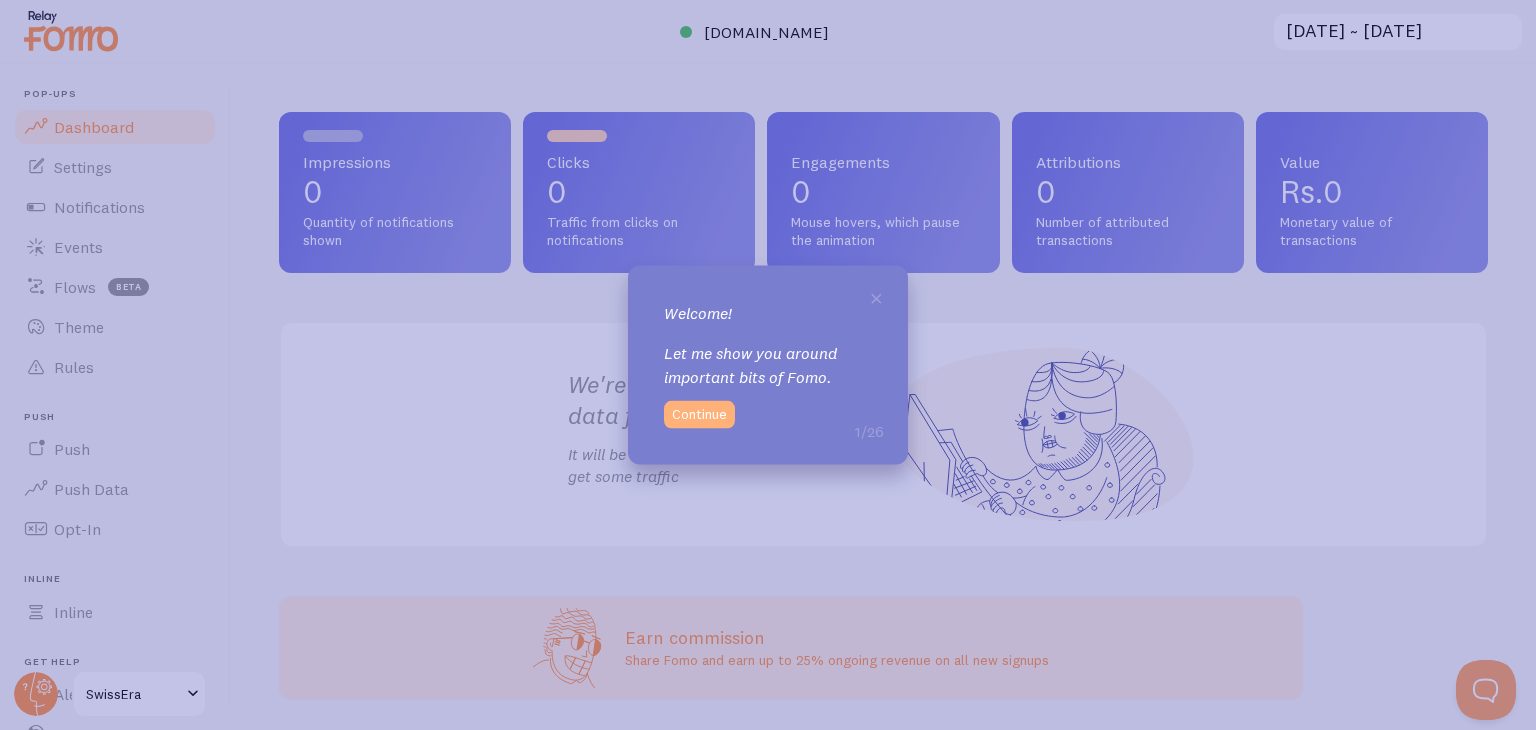 click on "Continue" at bounding box center [699, 414] 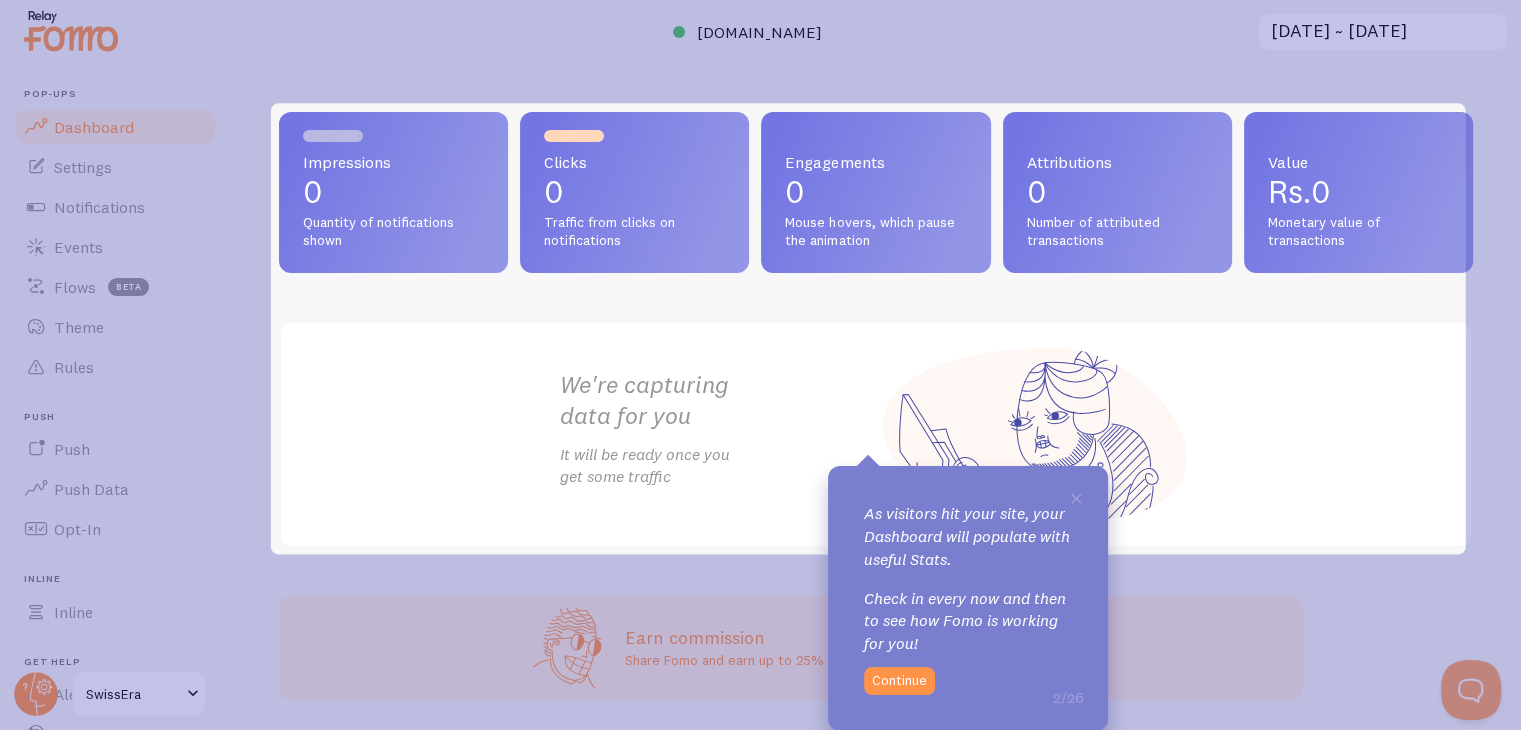 scroll, scrollTop: 0, scrollLeft: 0, axis: both 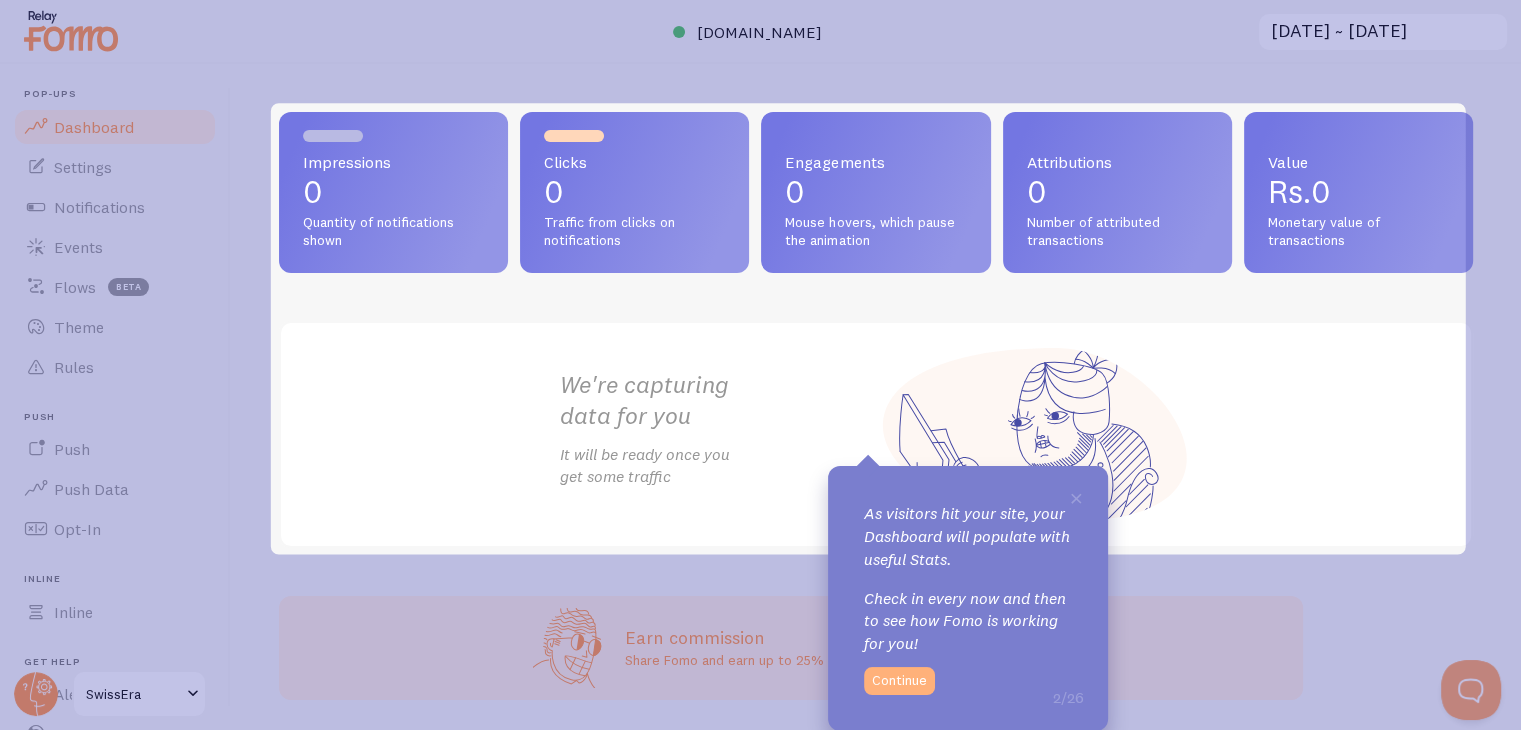 click on "Continue" at bounding box center [899, 681] 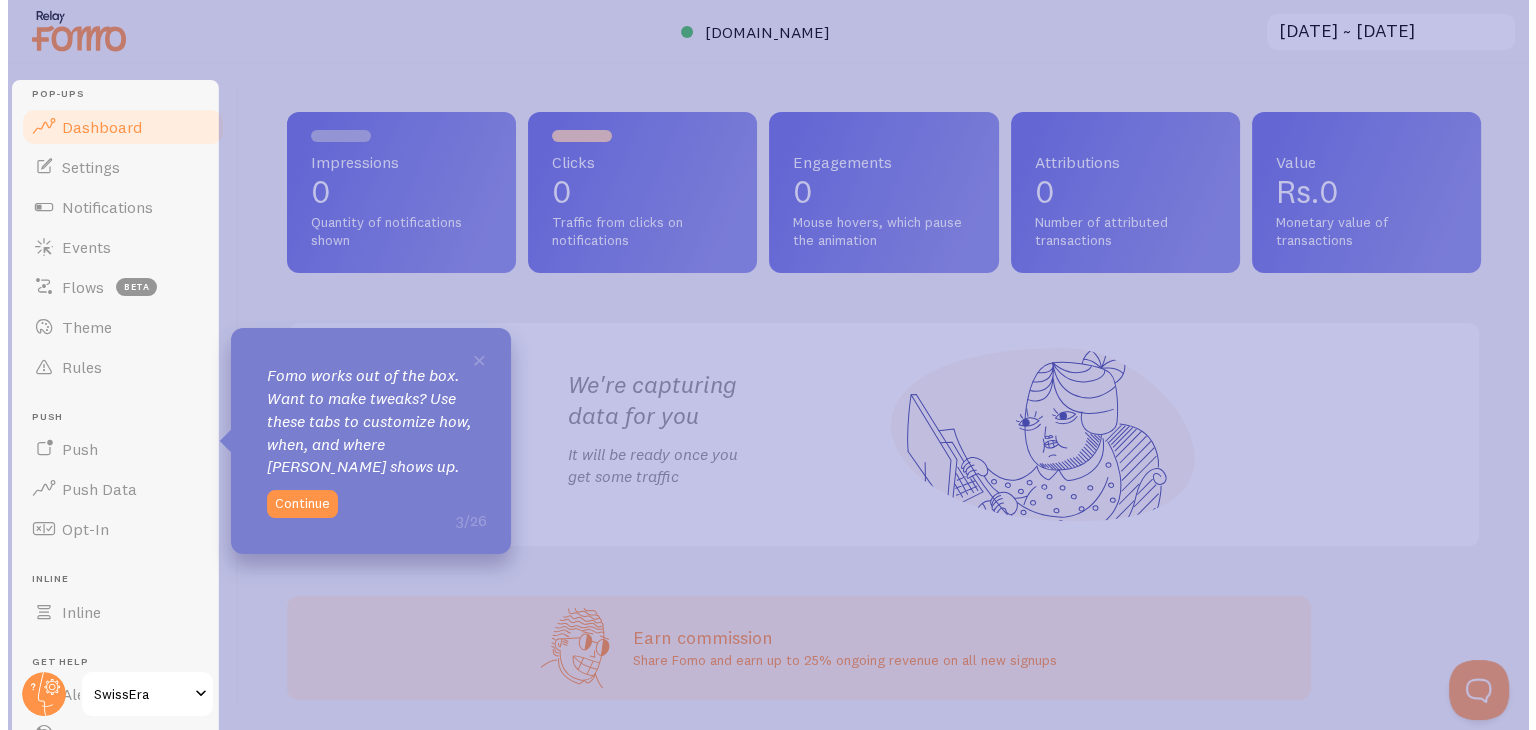 scroll, scrollTop: 0, scrollLeft: 0, axis: both 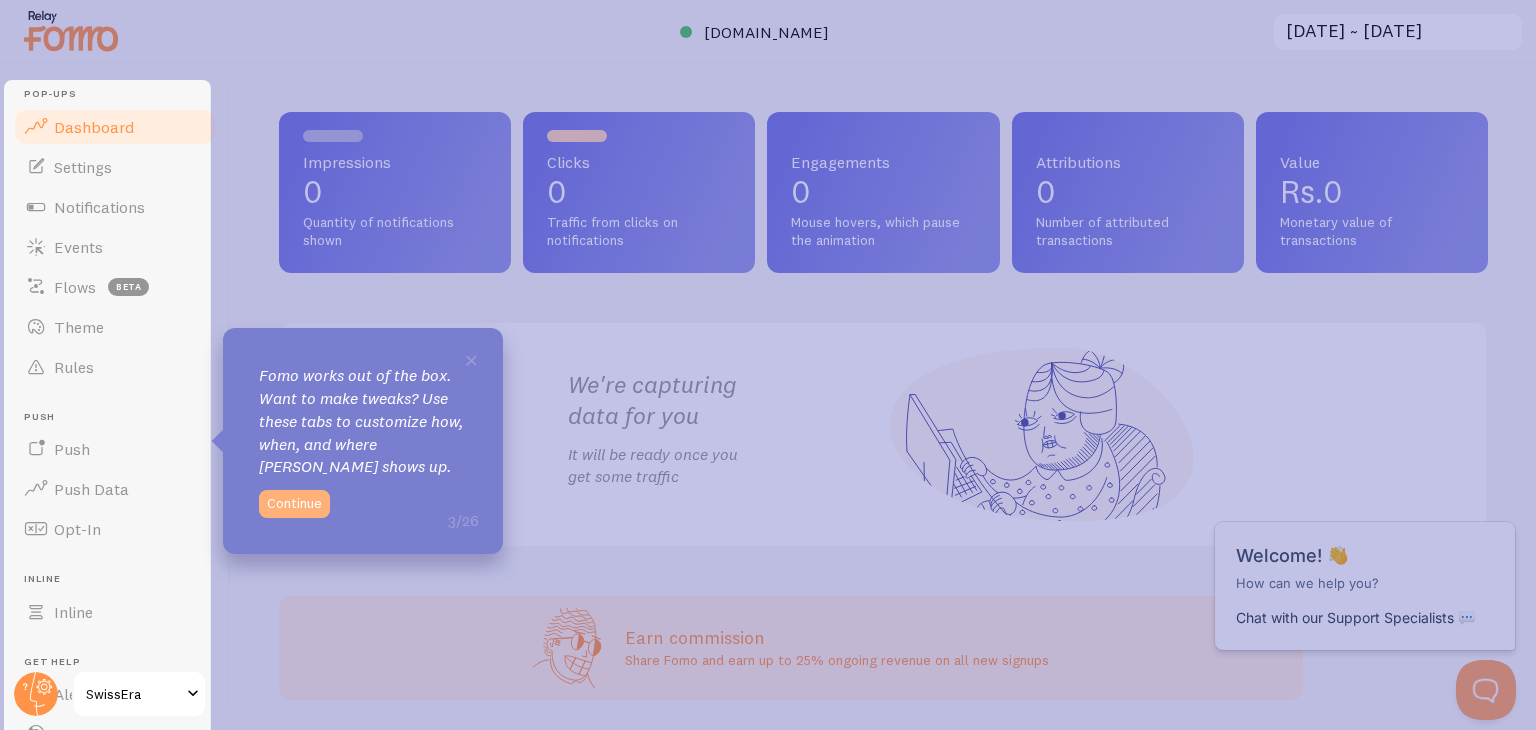 click on "Continue" at bounding box center [294, 504] 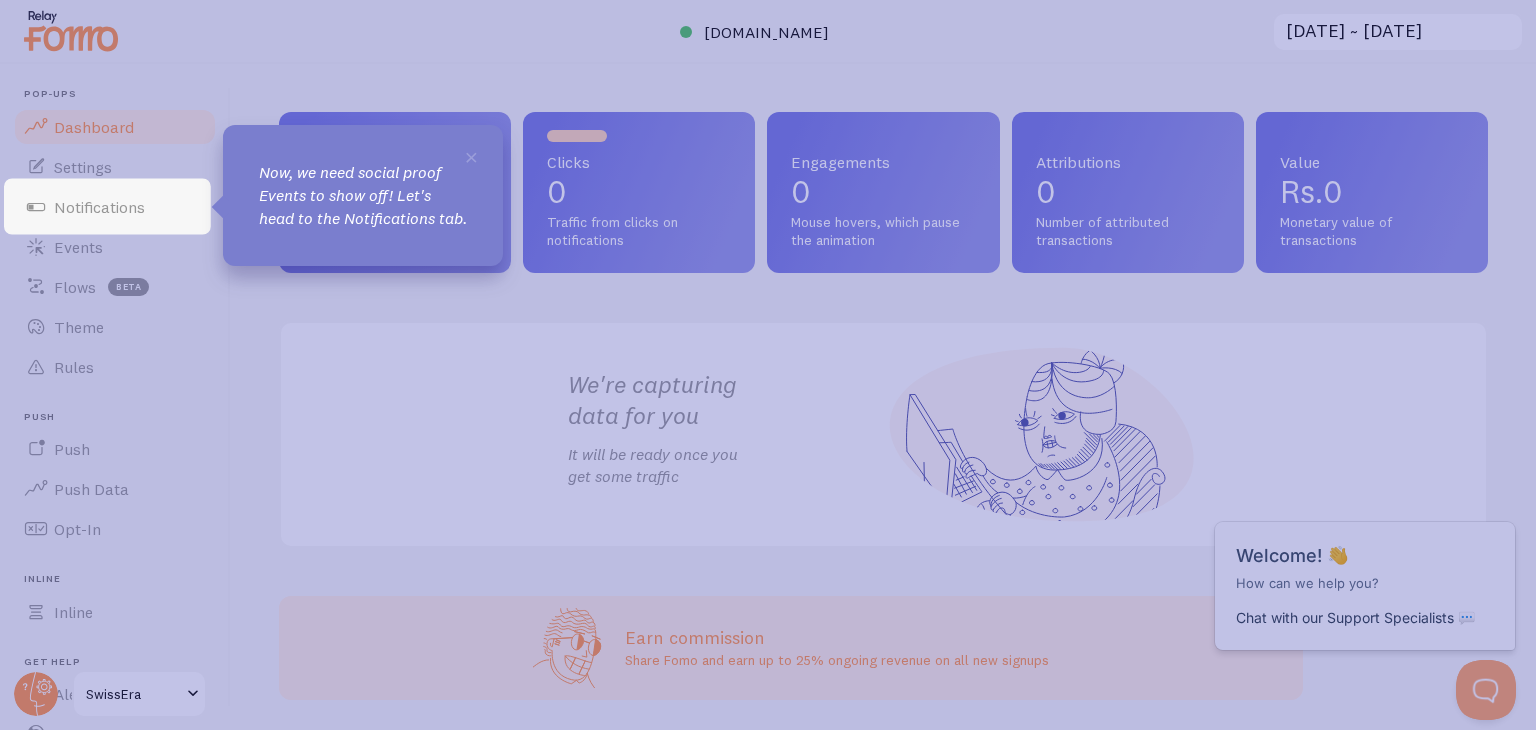 click on "Now, we need social proof Events to show off! Let's head to the Notifications tab." at bounding box center (363, 195) 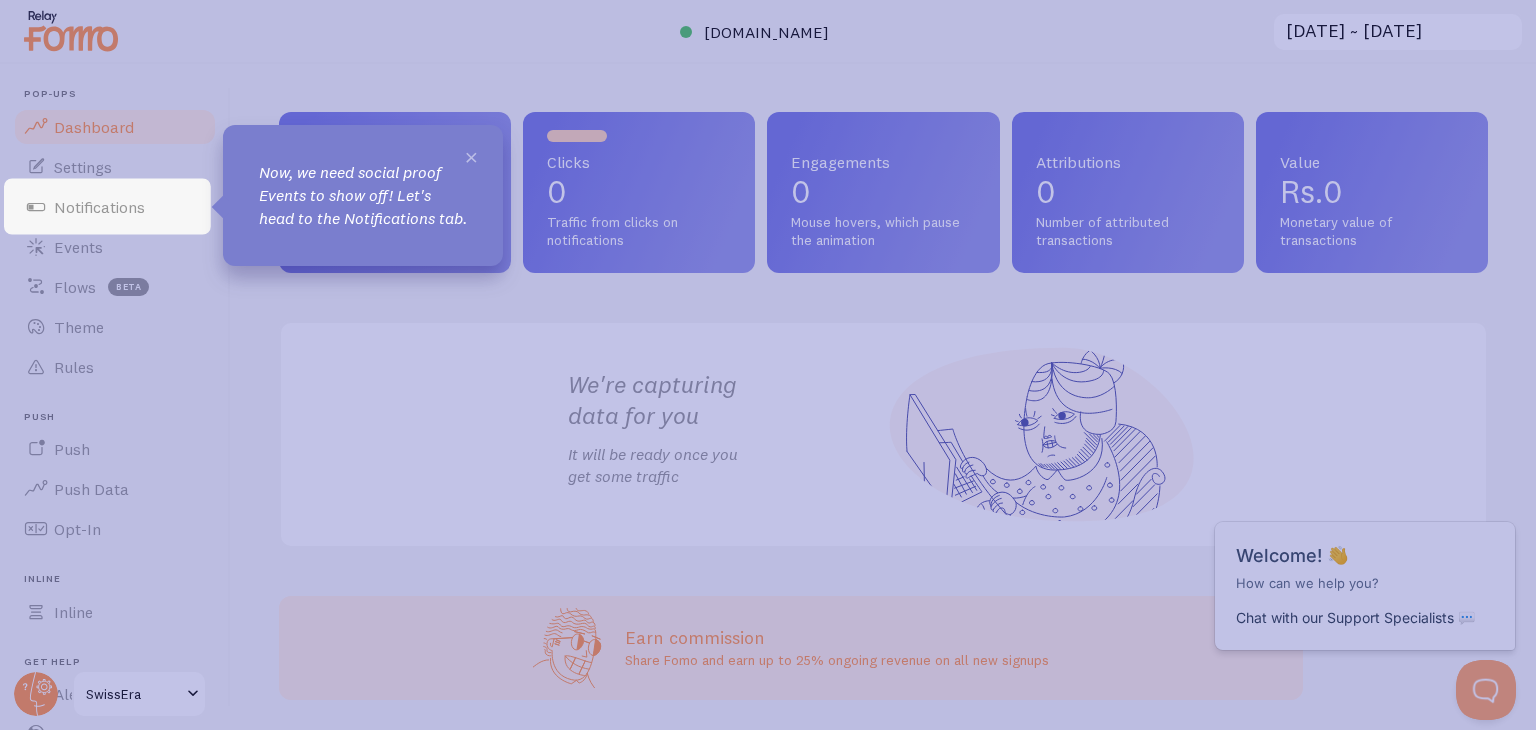 click on "×" at bounding box center [471, 156] 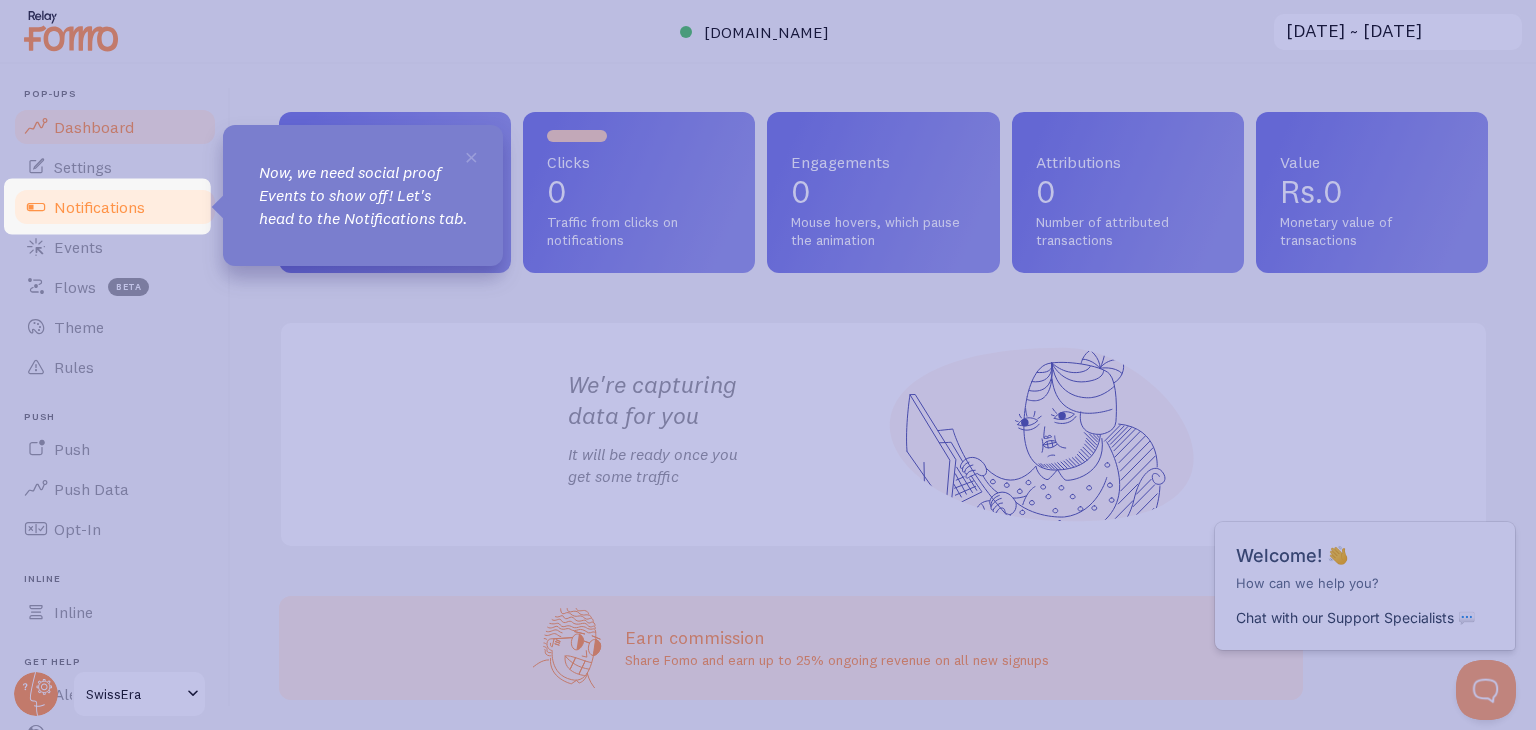 click on "Notifications" at bounding box center (99, 207) 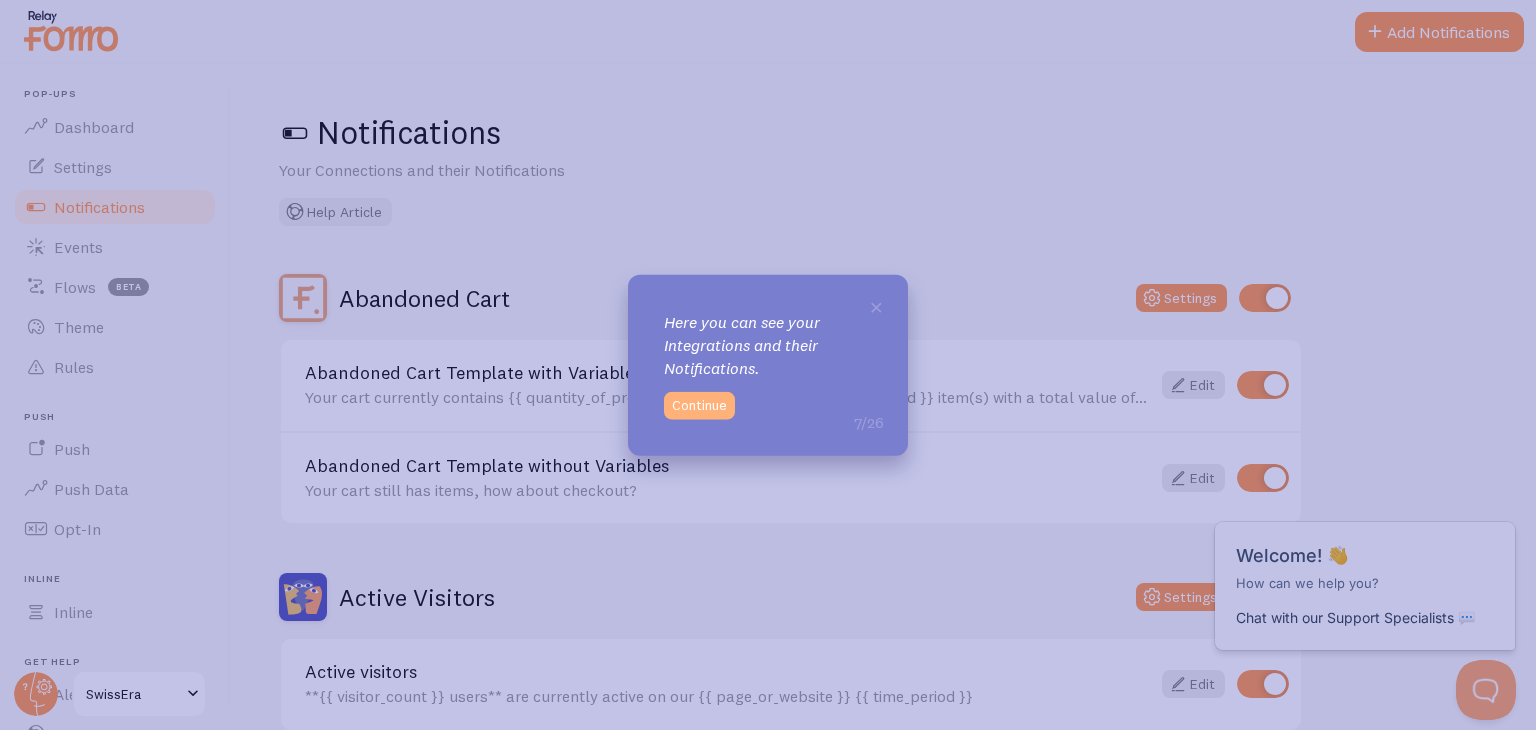 click on "Continue" at bounding box center (699, 405) 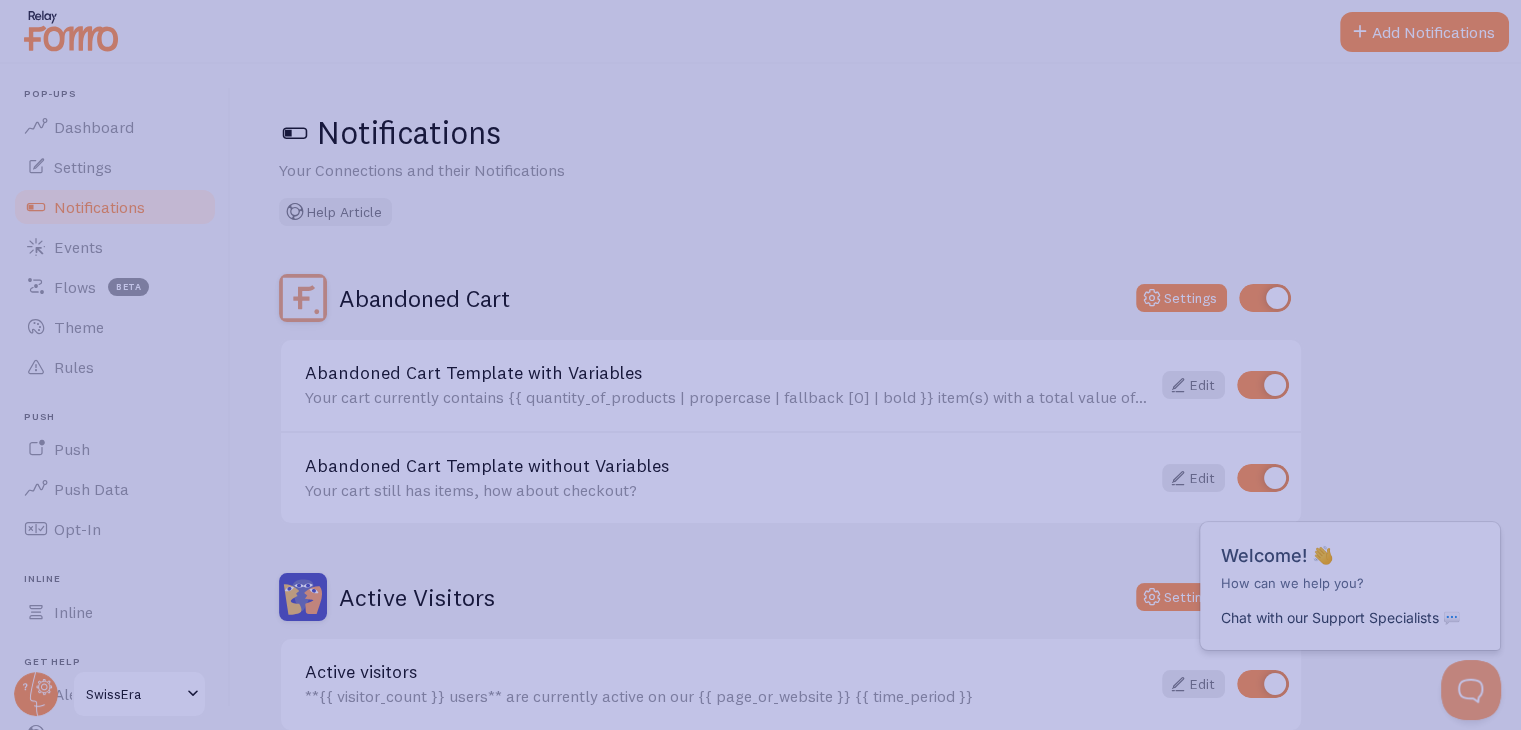 click 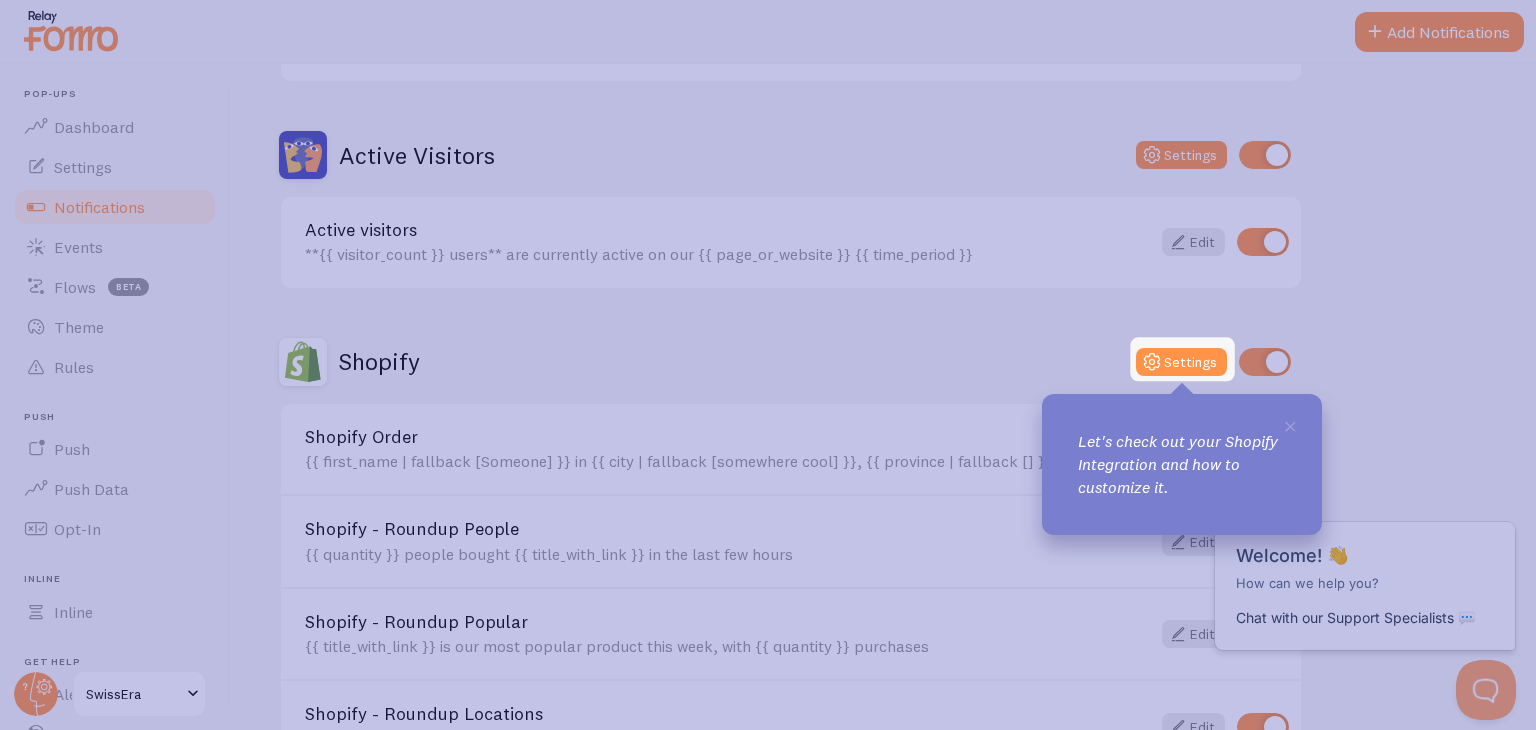 scroll, scrollTop: 440, scrollLeft: 0, axis: vertical 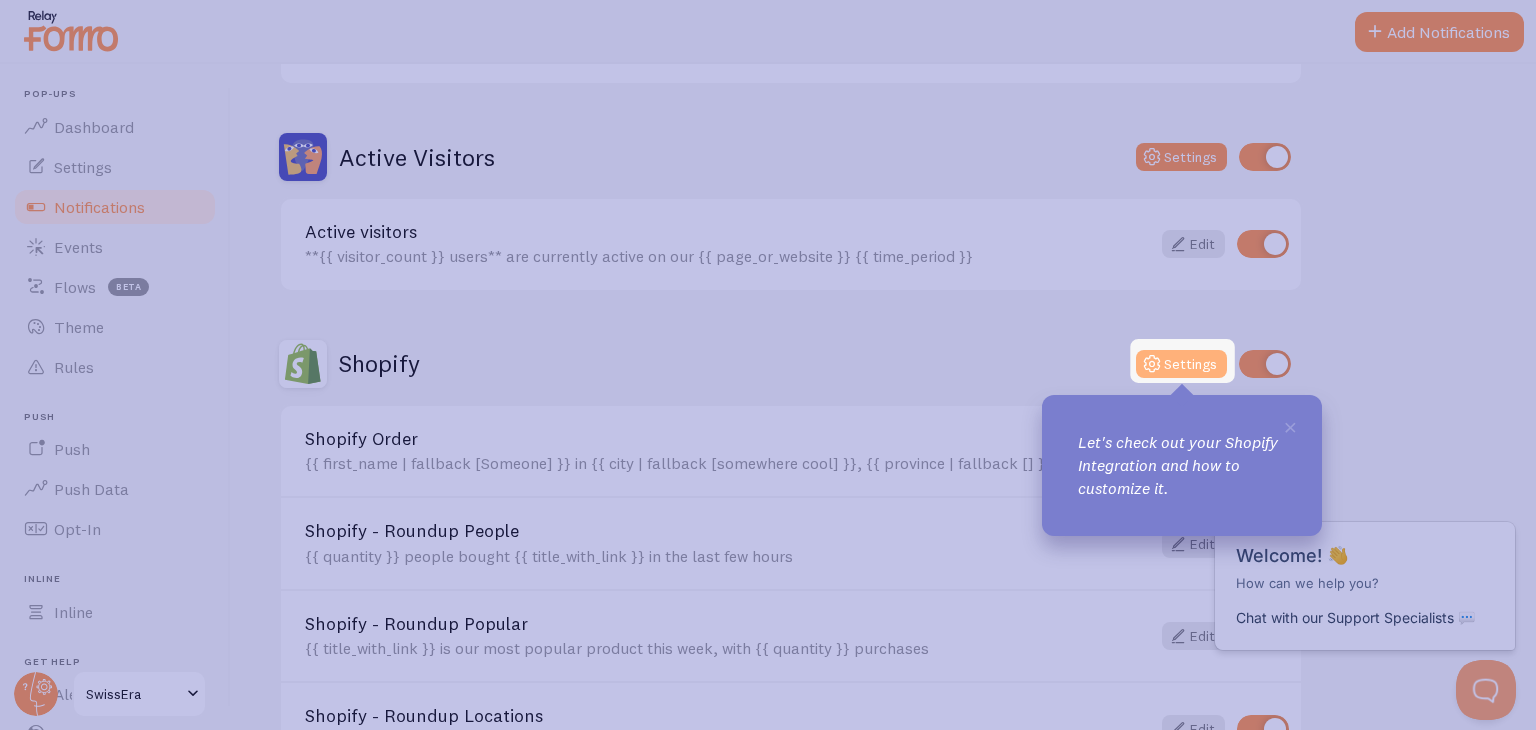 click at bounding box center (1152, 364) 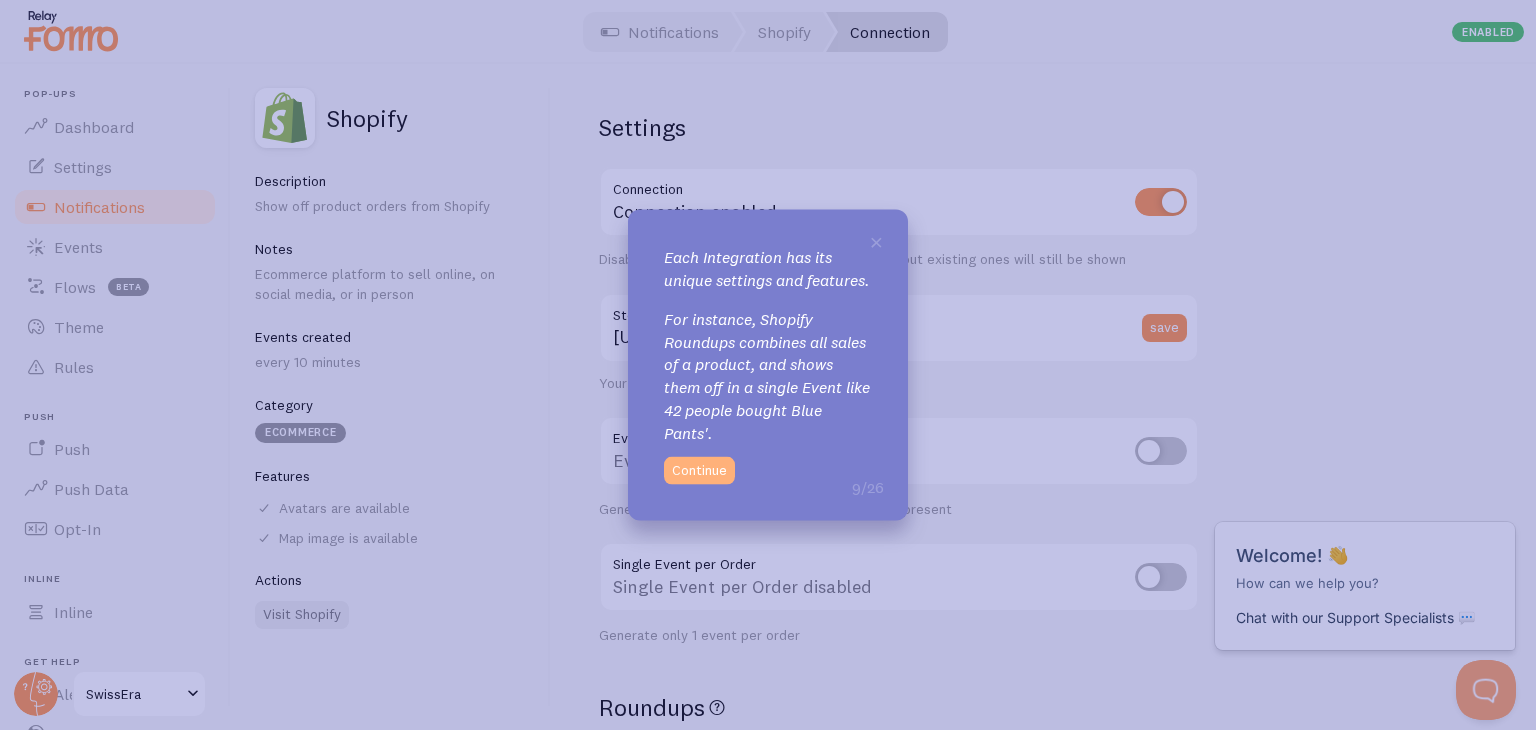 click on "Continue" at bounding box center [699, 470] 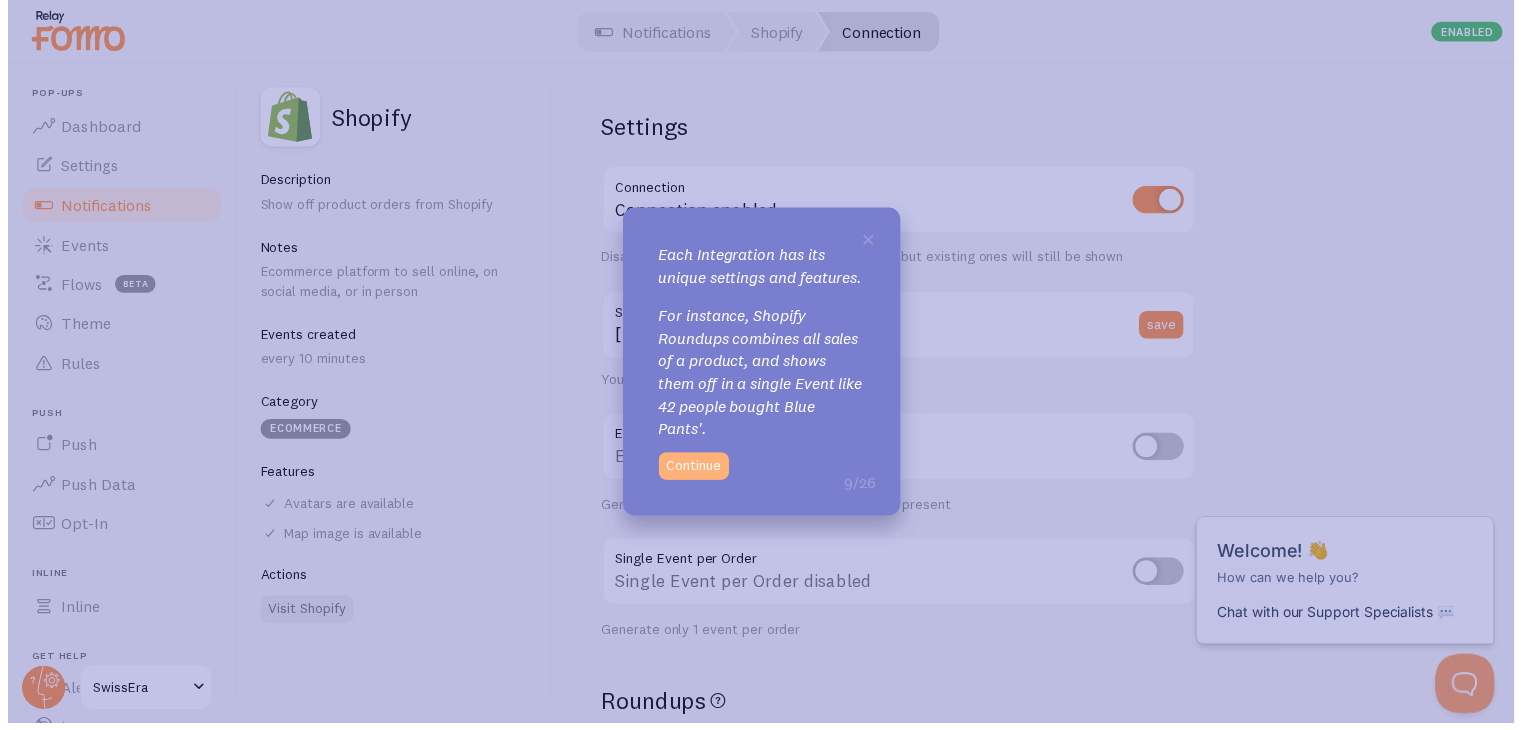 scroll, scrollTop: 1367, scrollLeft: 0, axis: vertical 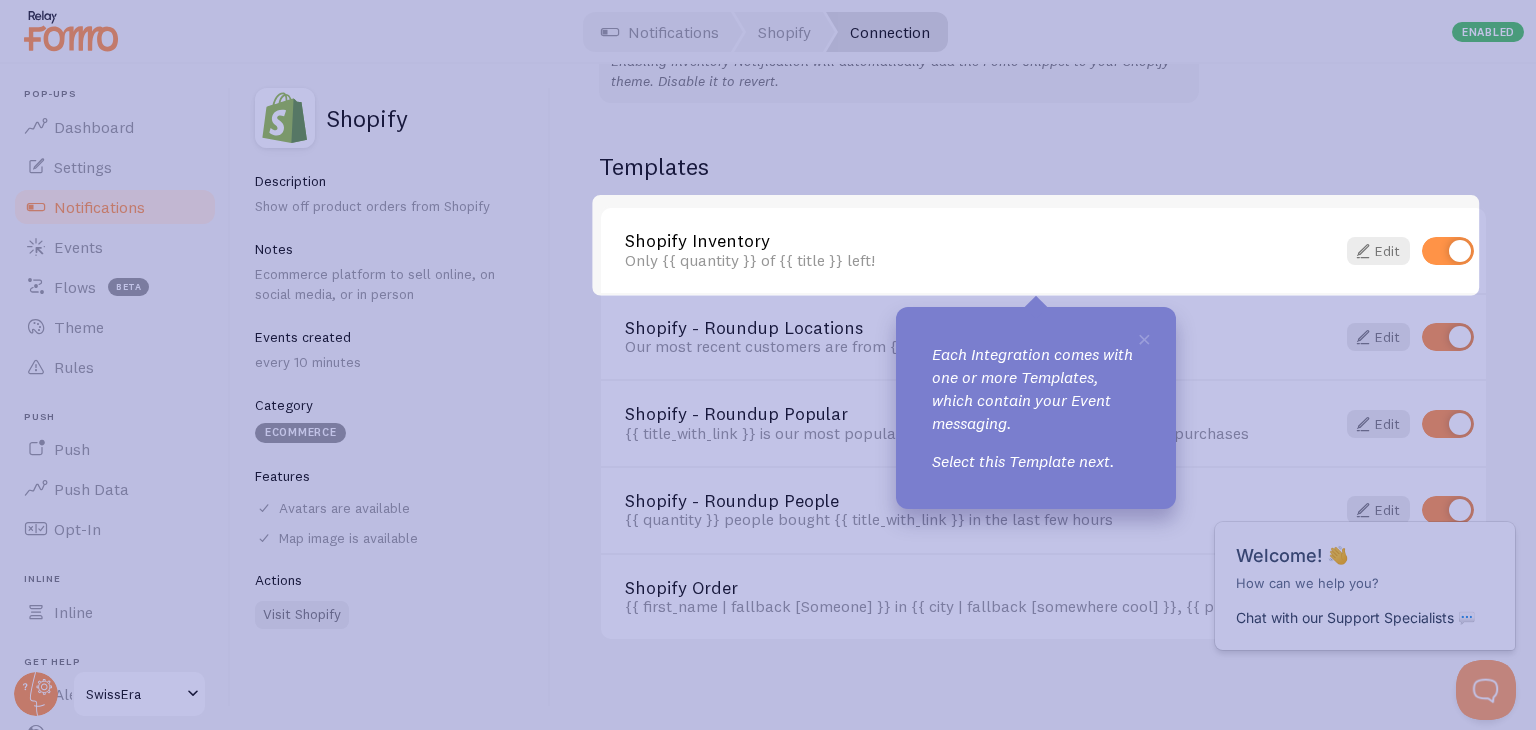 click on "Shopify Inventory" at bounding box center (968, 241) 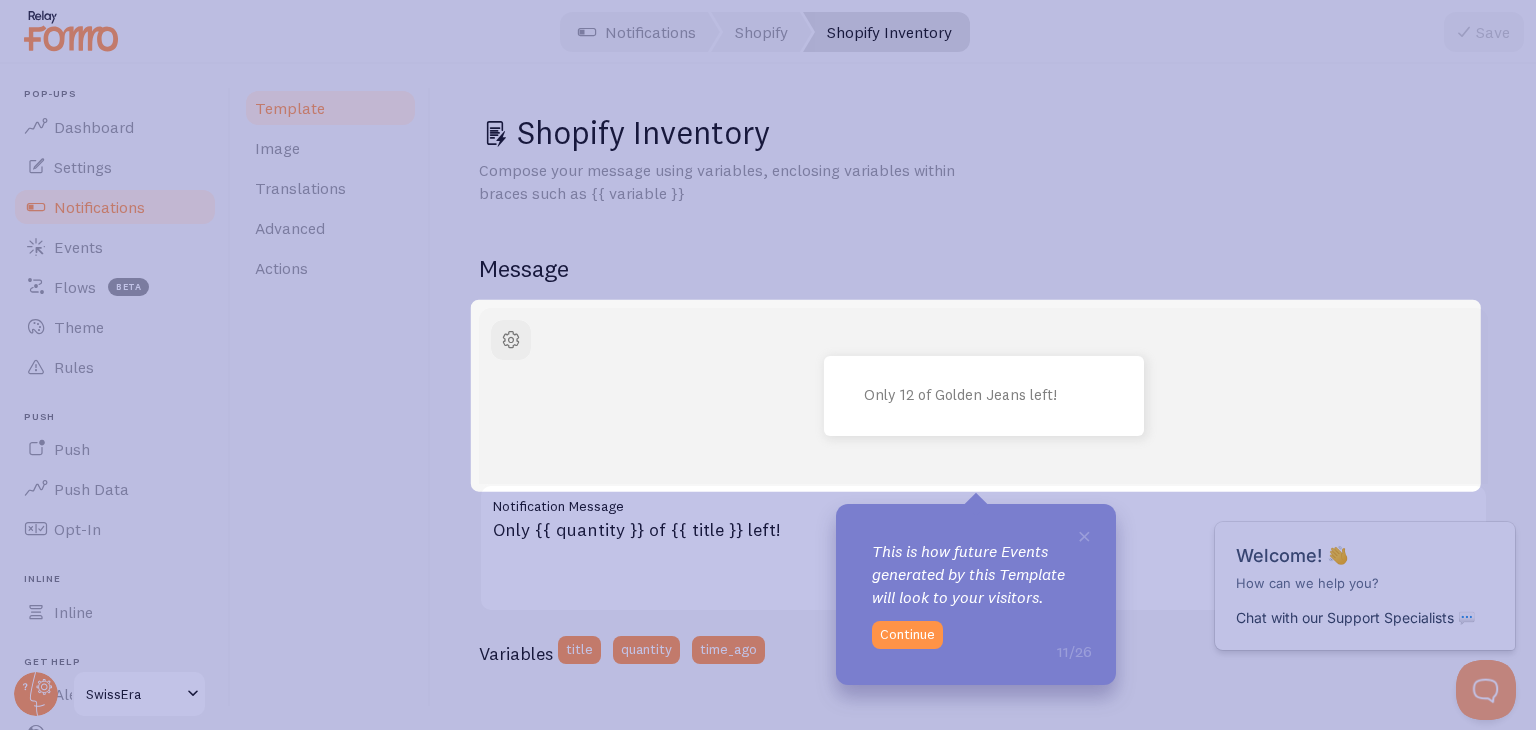 click on "Only 12 of Golden Jeans left!   Only {{ quantity }} of {{ title }} left!   Notification Message         Variables
title
quantity
time_ago" at bounding box center [983, 493] 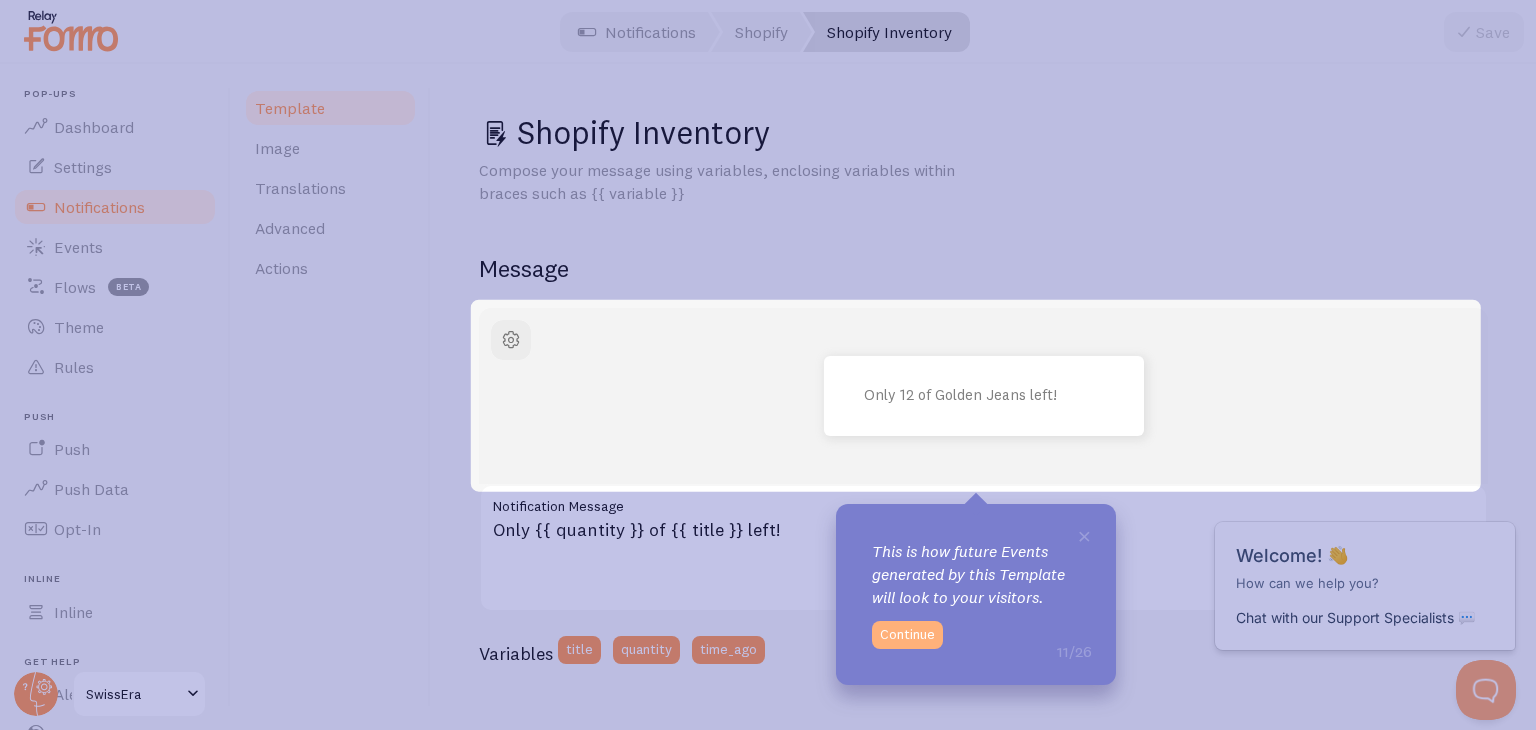 click on "Continue" at bounding box center (907, 635) 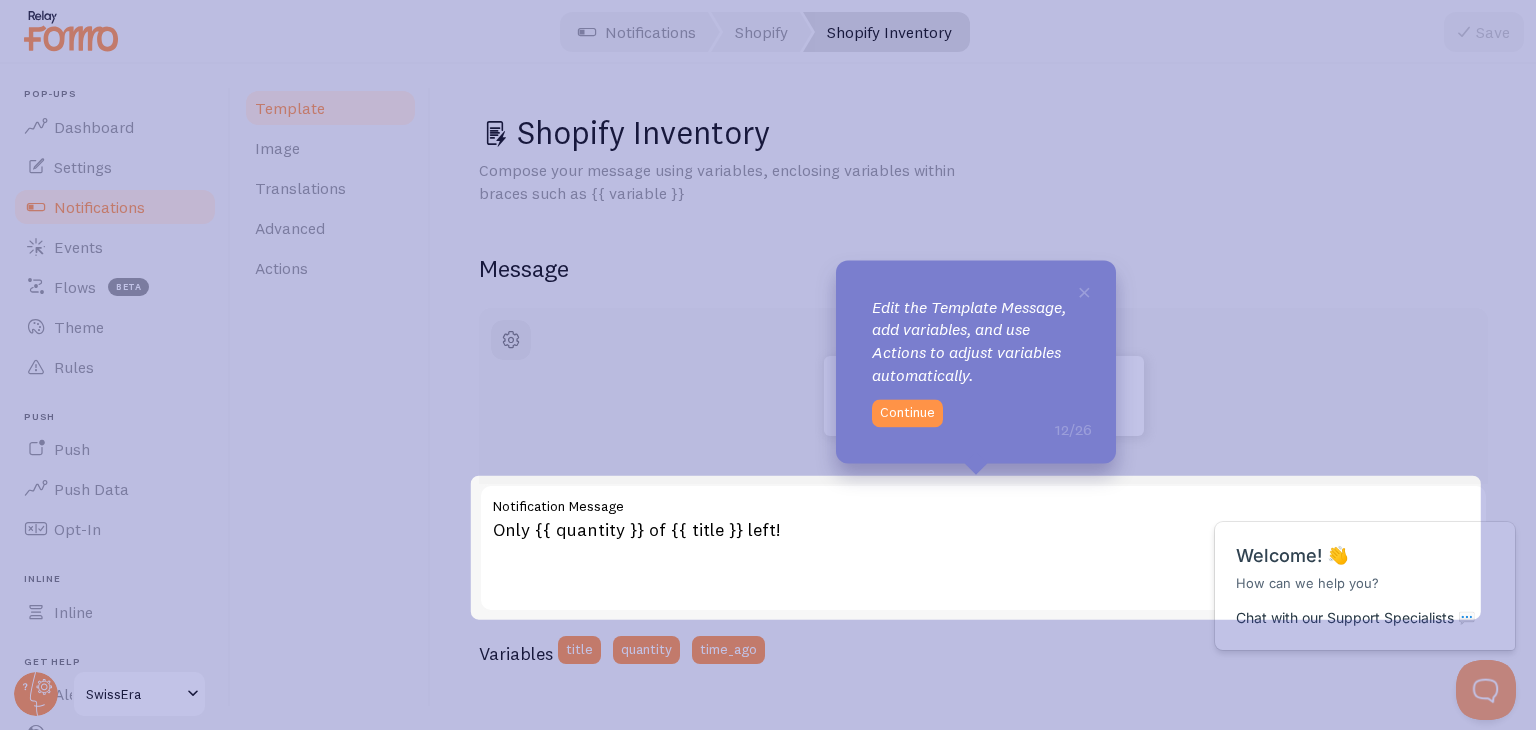 click on "×   Edit the Template Message, add variables, and use Actions to adjust variables automatically.   12/26 Continue" at bounding box center (976, 361) 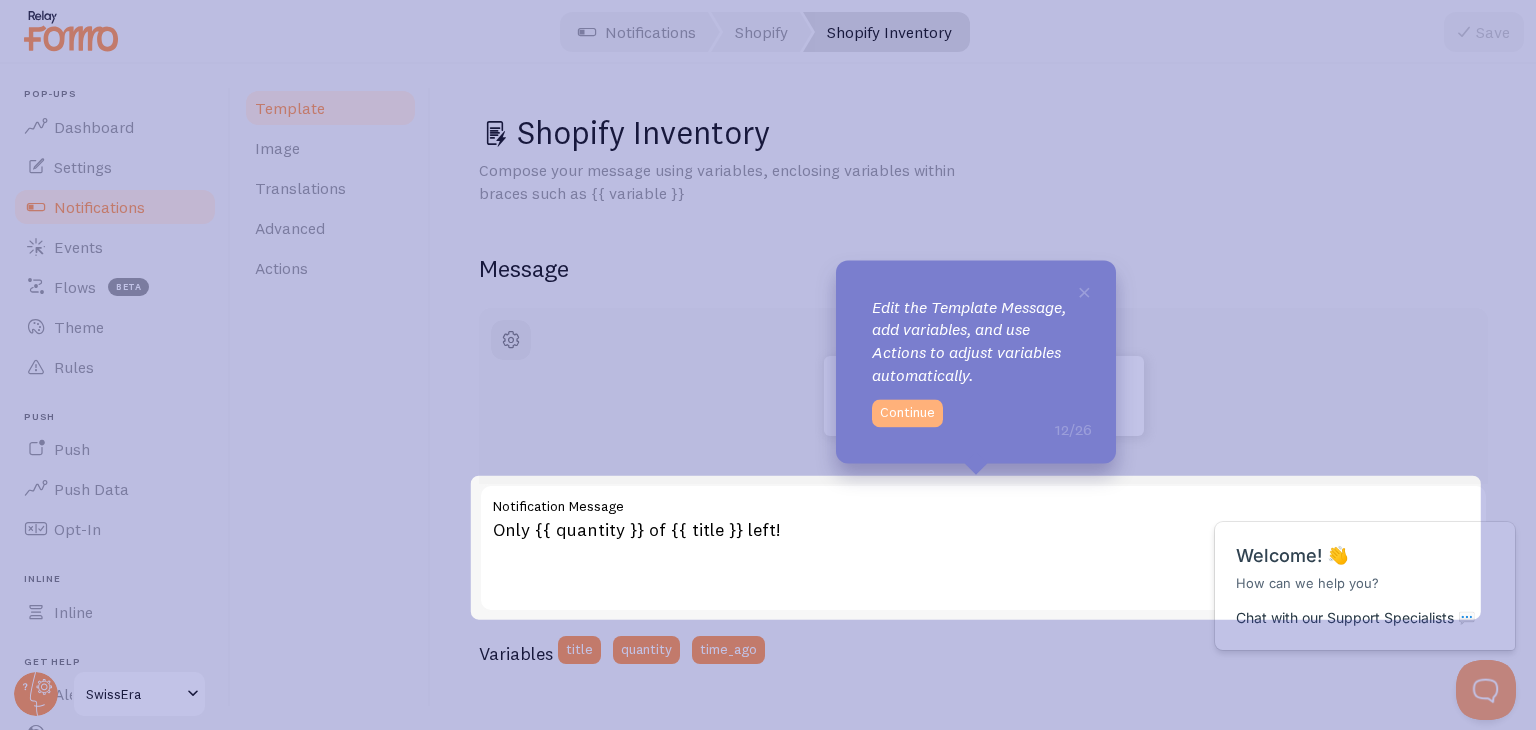 click on "Continue" at bounding box center (907, 413) 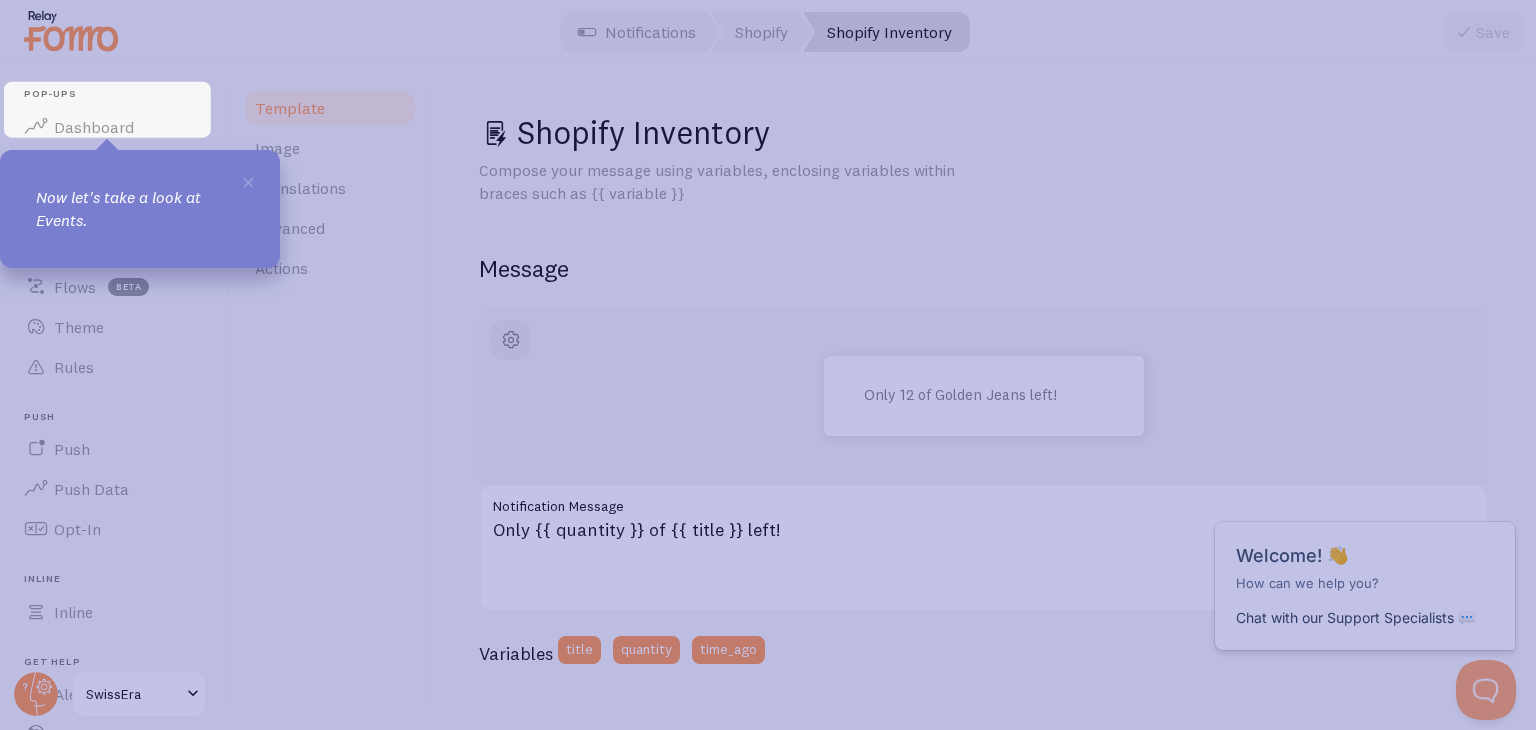 scroll, scrollTop: 136, scrollLeft: 0, axis: vertical 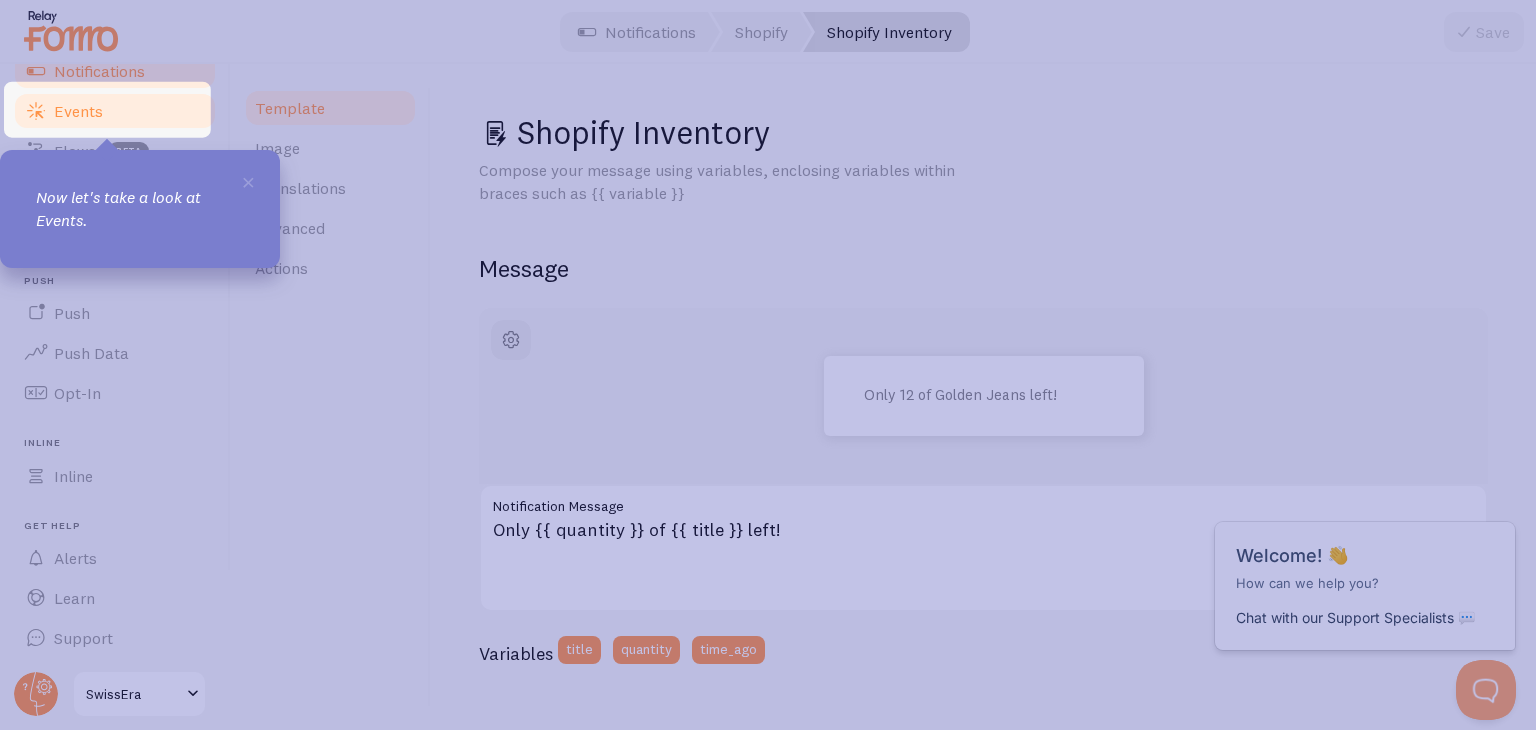 click on "Events" at bounding box center (115, 111) 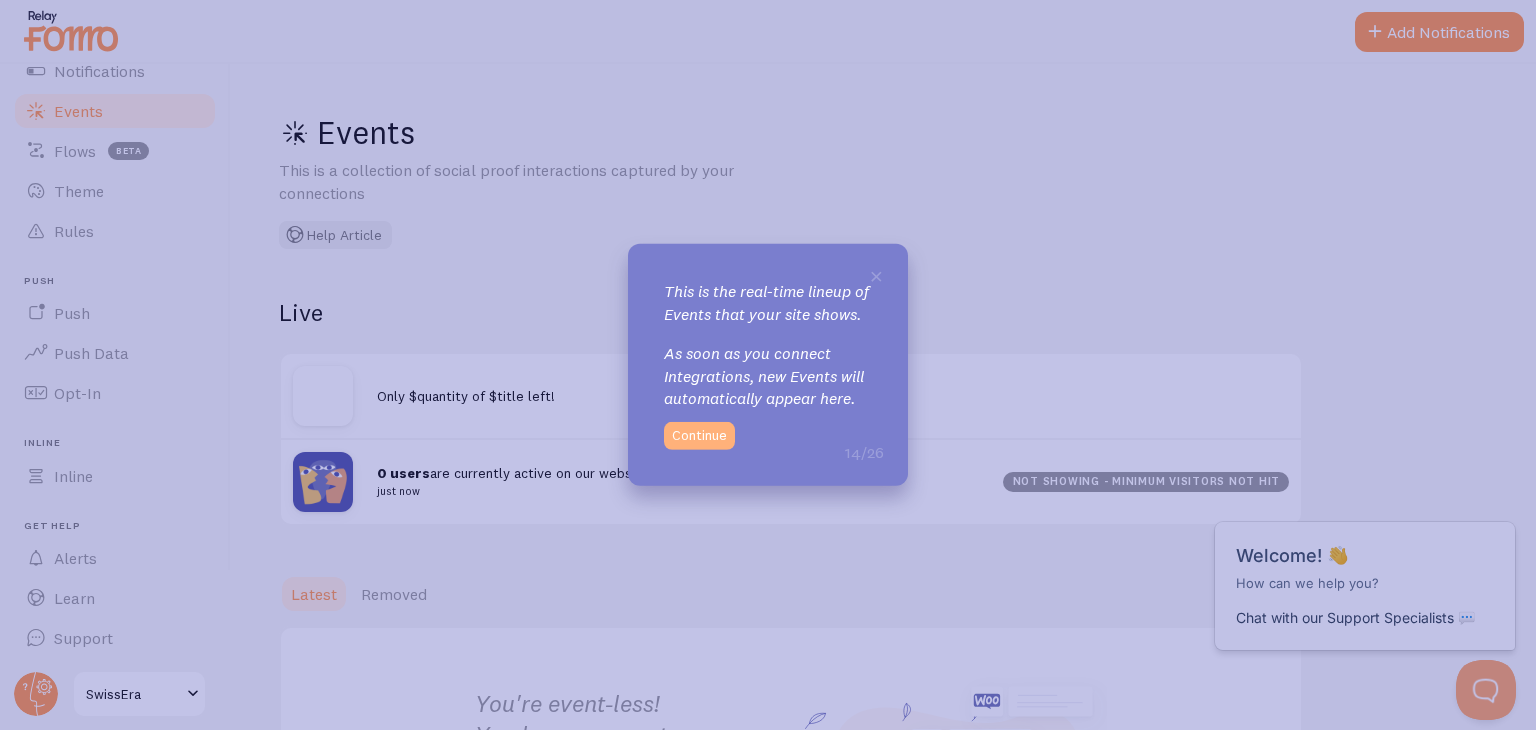 click on "Continue" at bounding box center (699, 436) 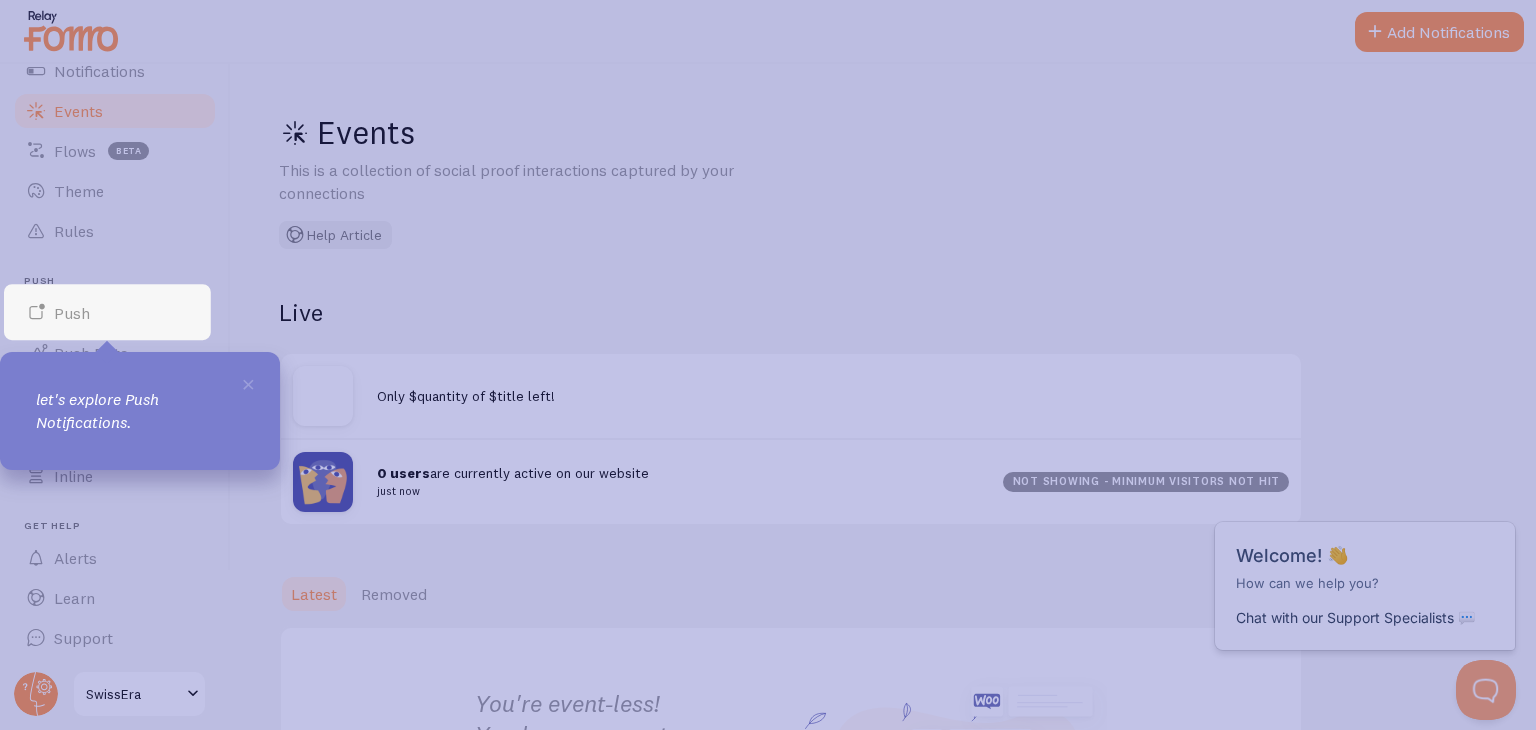 click on "let's explore Push Notifications." at bounding box center [140, 411] 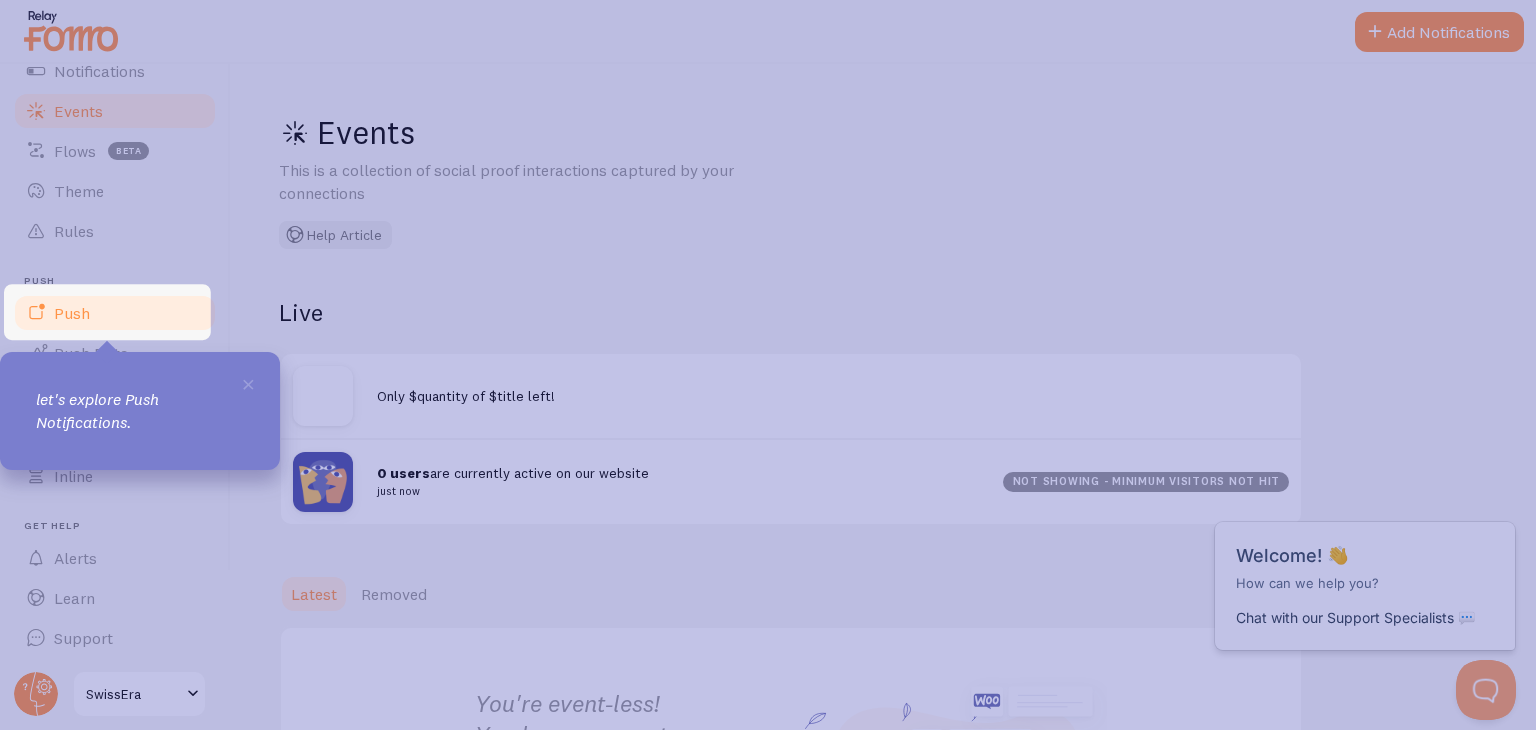 click on "Push" at bounding box center [115, 313] 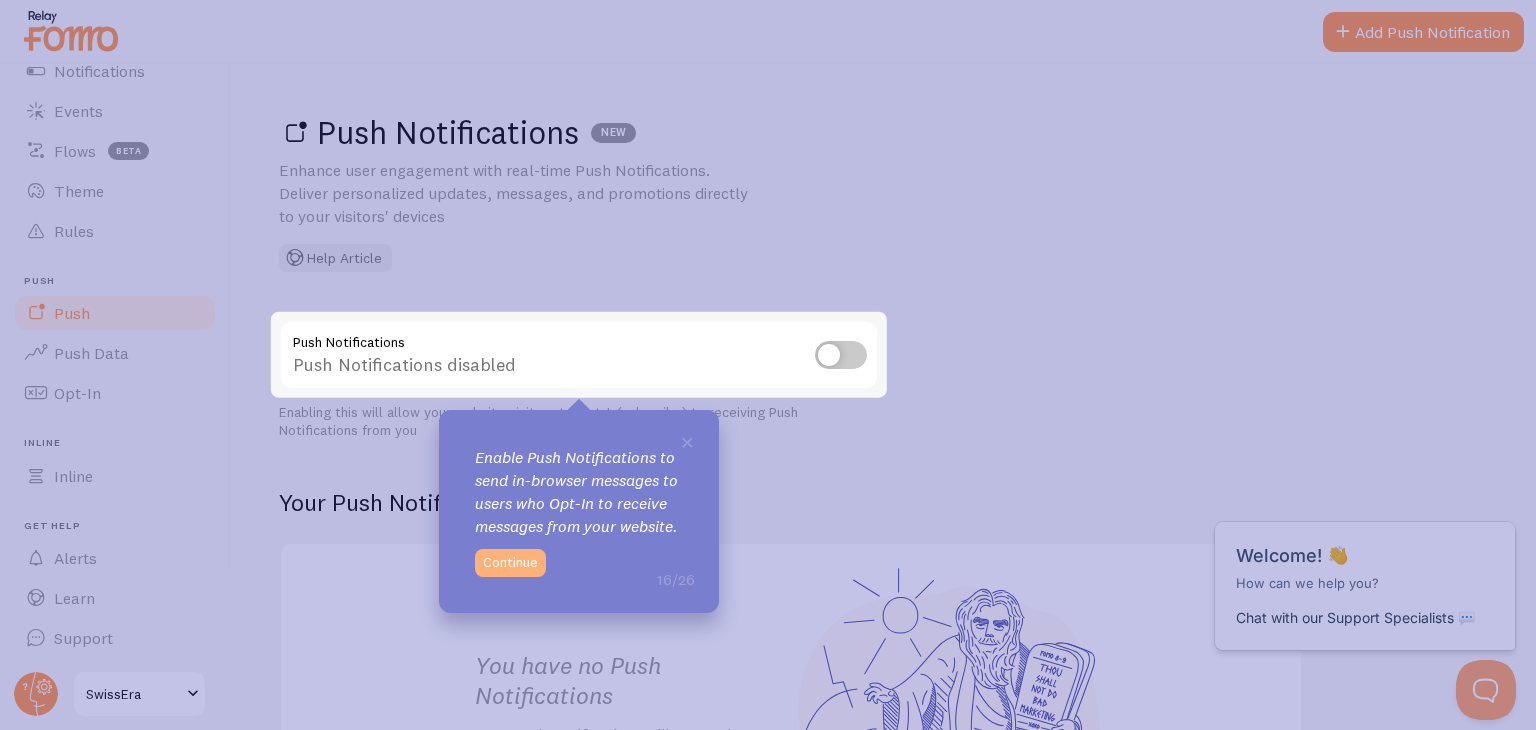 click on "Continue" at bounding box center (510, 563) 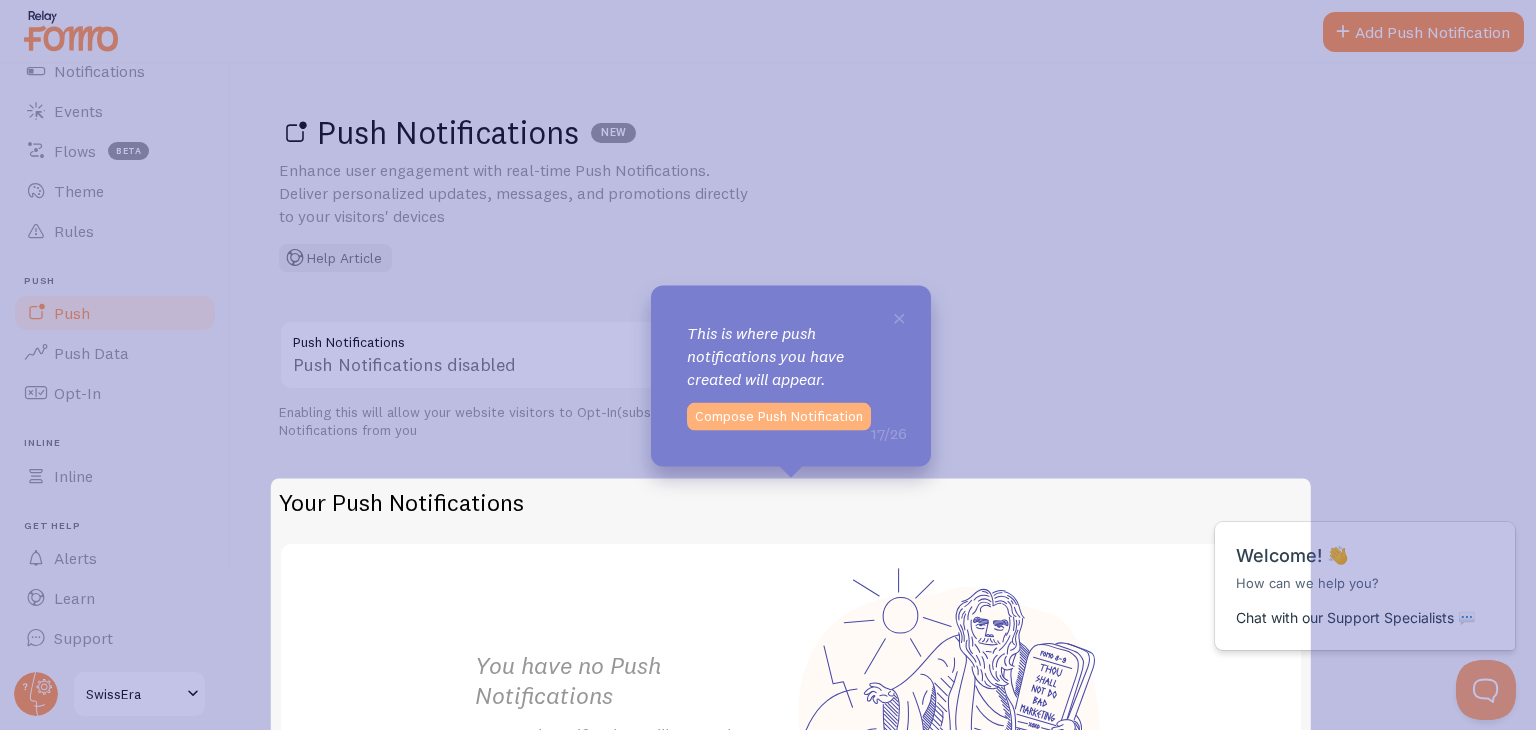 click on "Compose Push Notification" at bounding box center (779, 417) 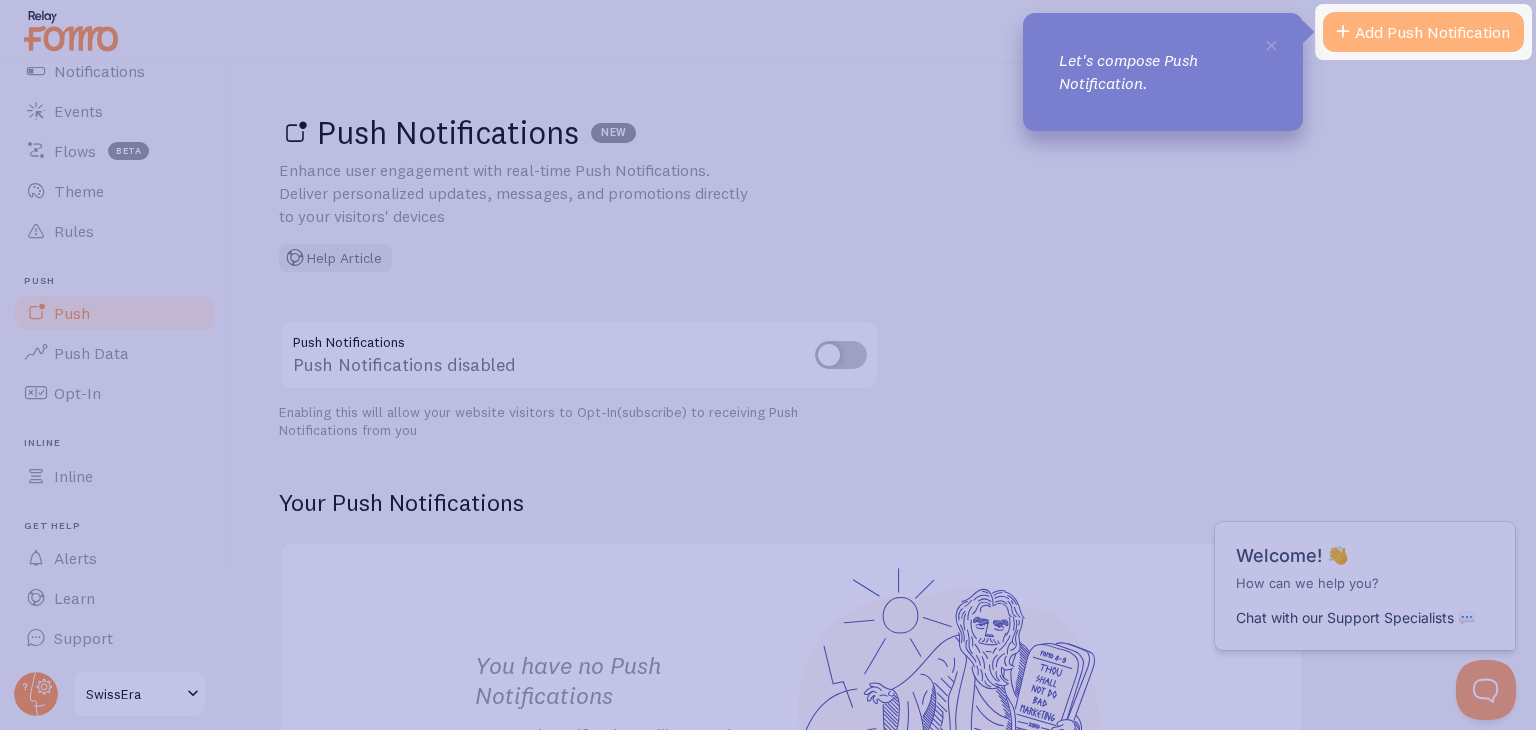 click at bounding box center (1343, 32) 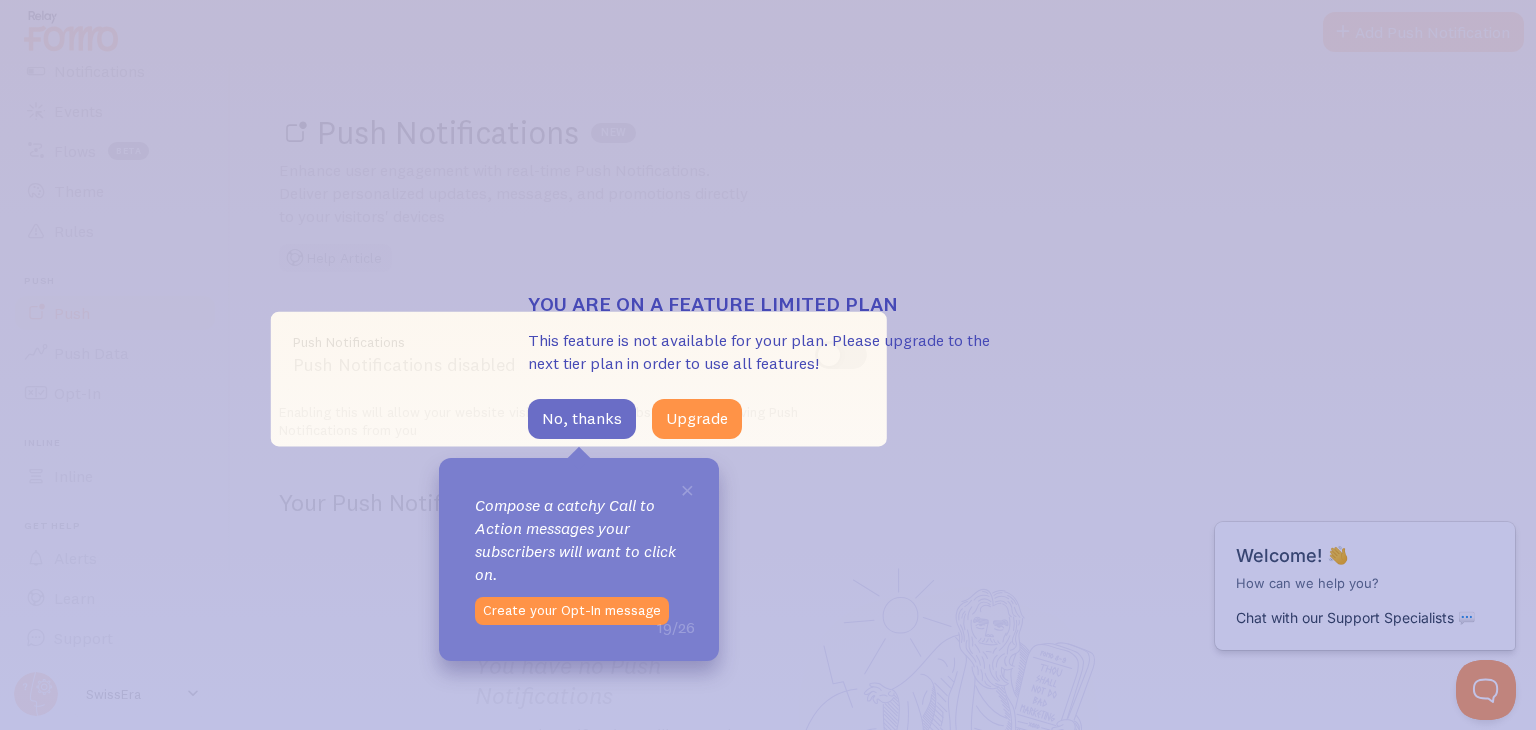 click on "No, thanks" at bounding box center [582, 419] 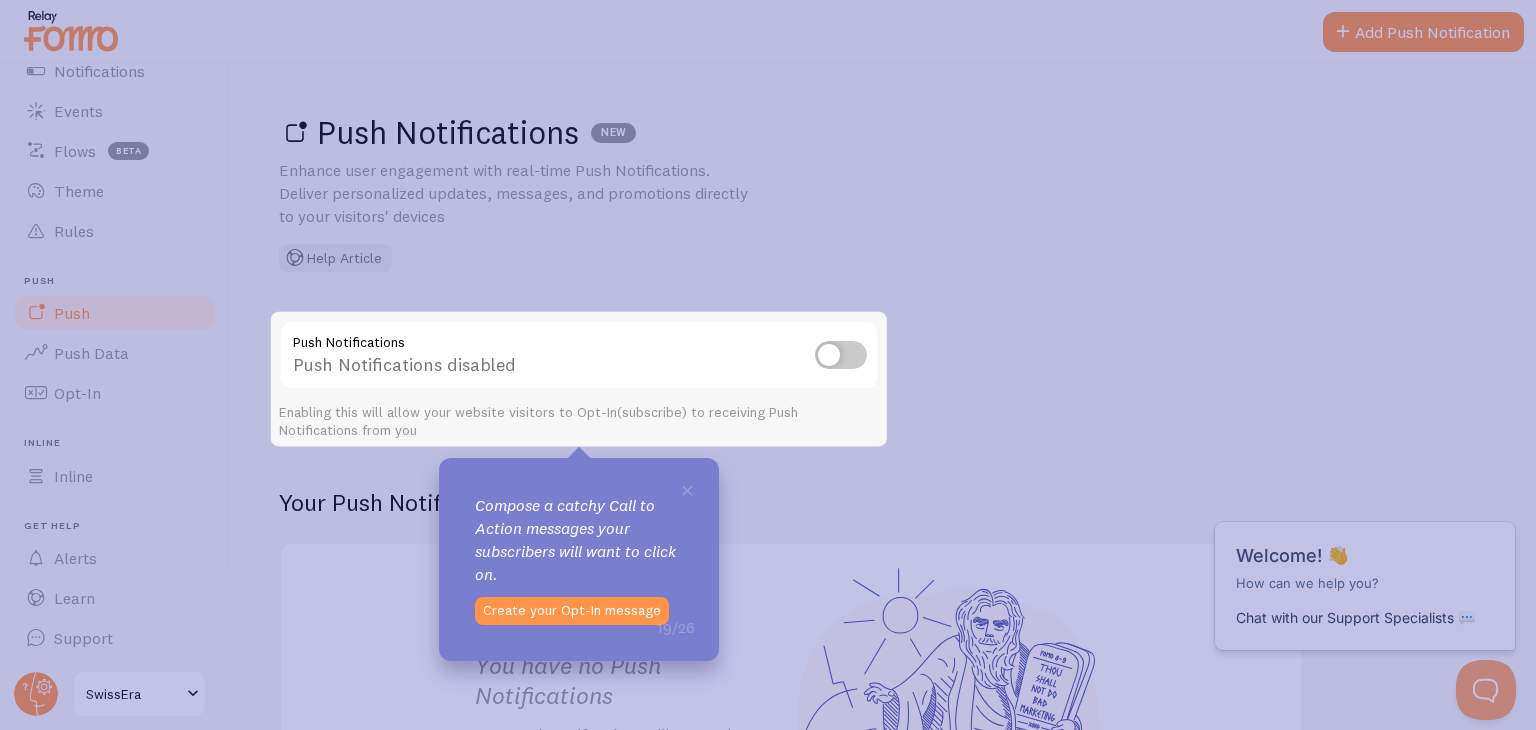 click at bounding box center [841, 355] 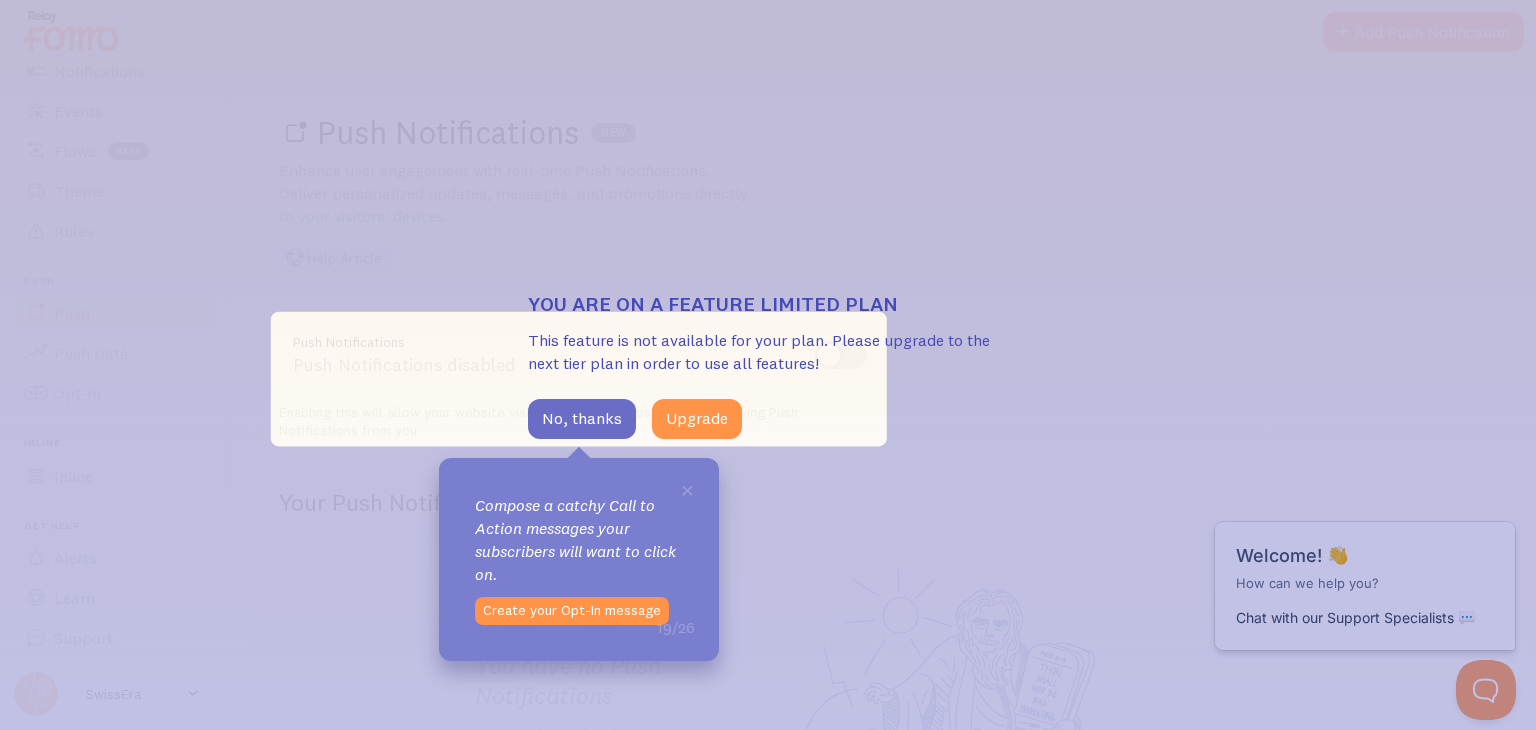 click on "No, thanks" at bounding box center [582, 419] 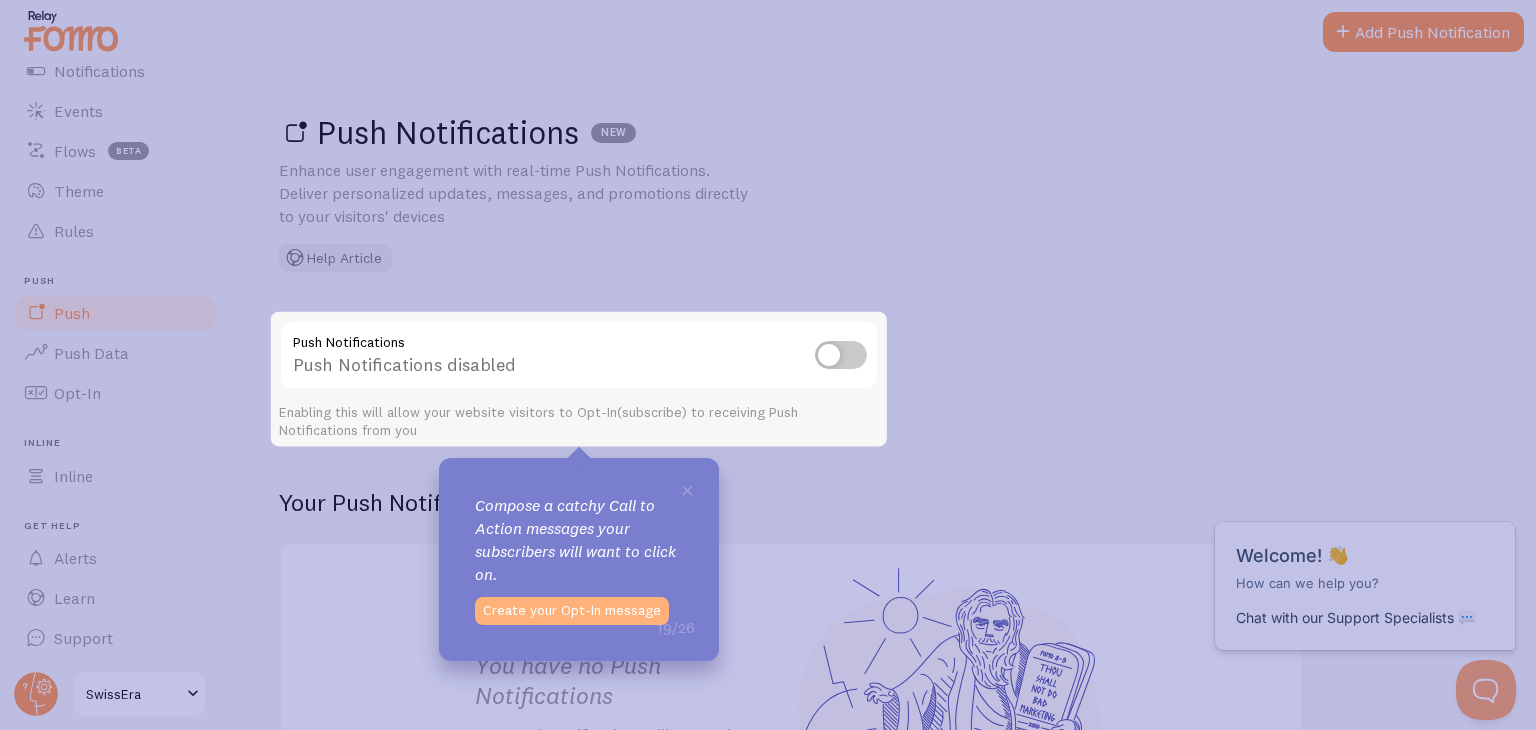 click on "Create your Opt-In message" at bounding box center (572, 611) 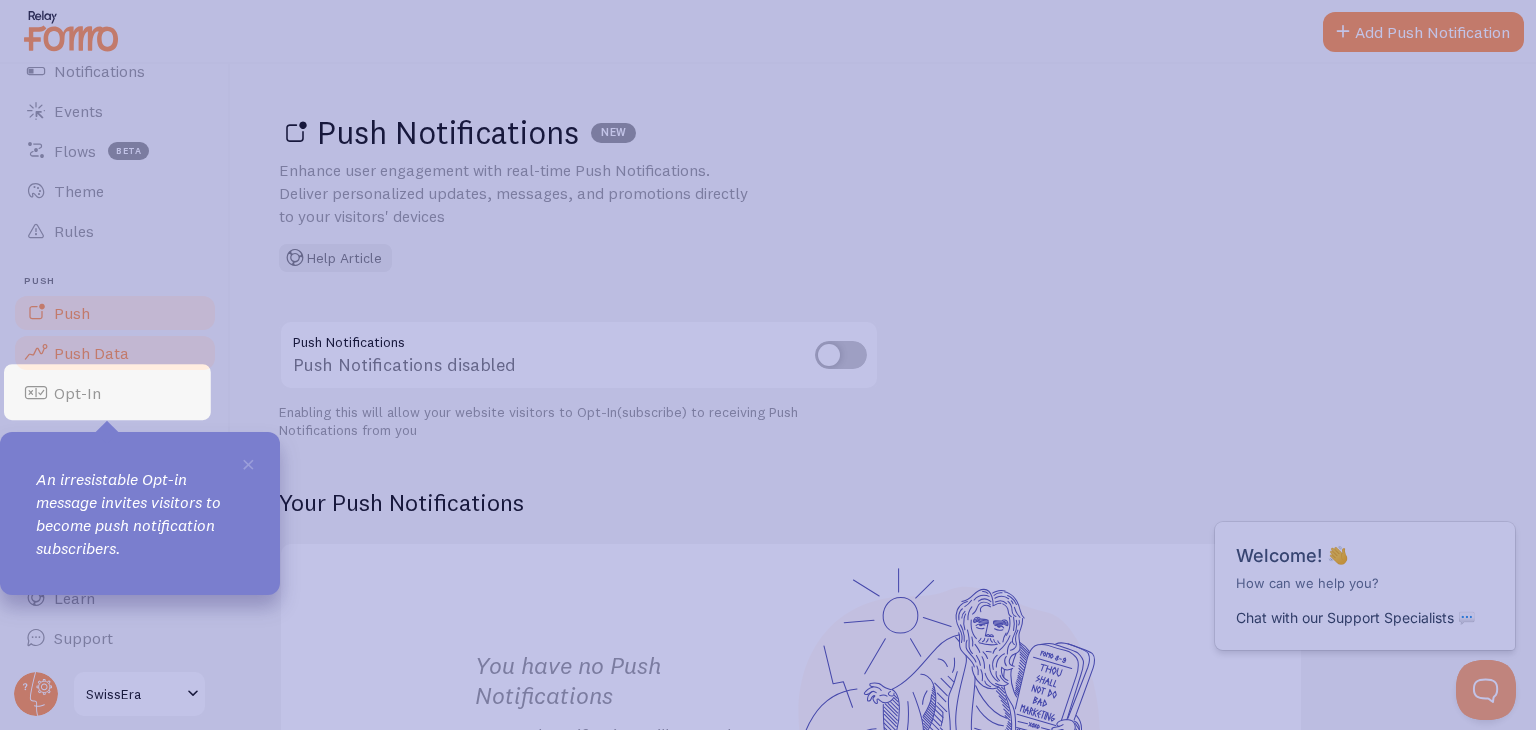 click on "Push Data" at bounding box center [115, 353] 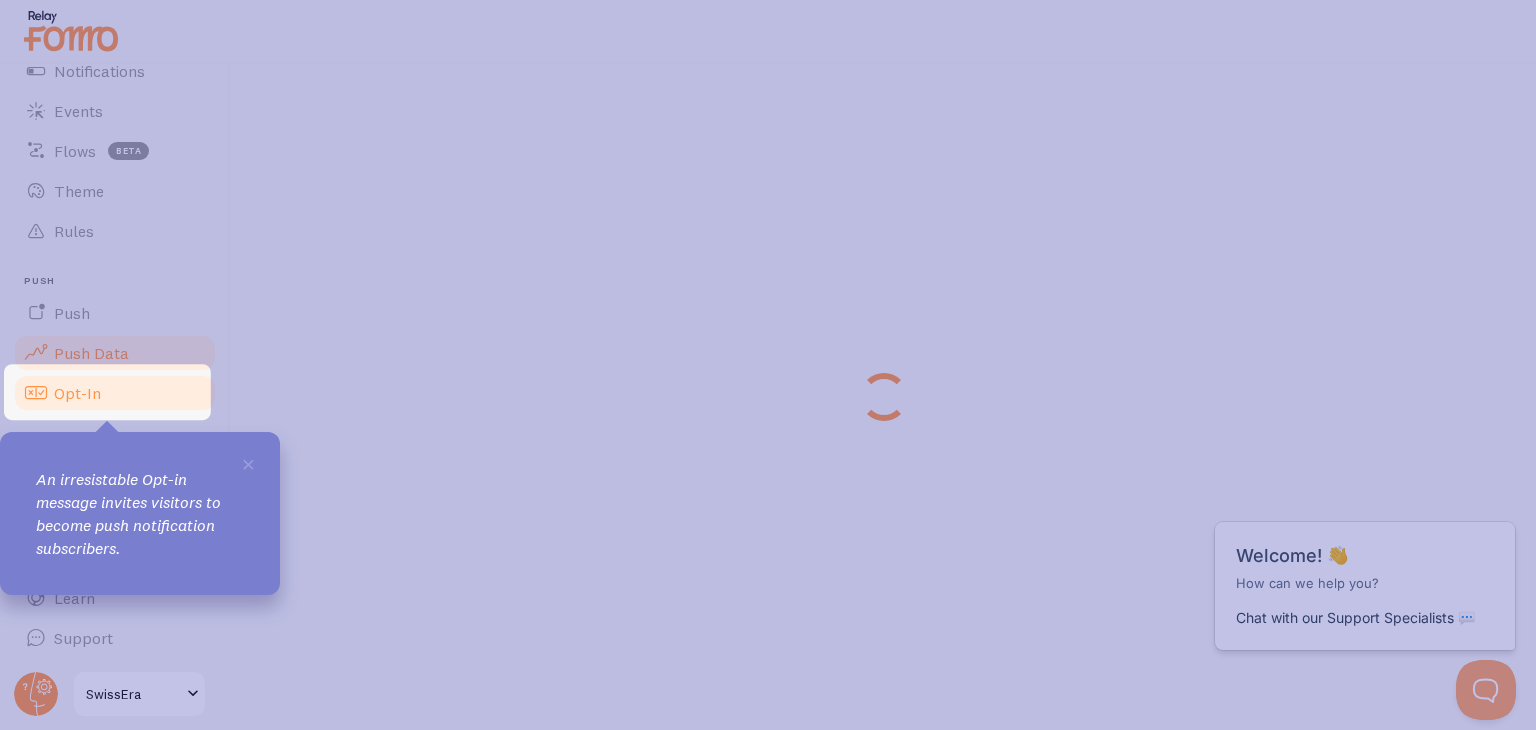 click on "Opt-In" at bounding box center (77, 393) 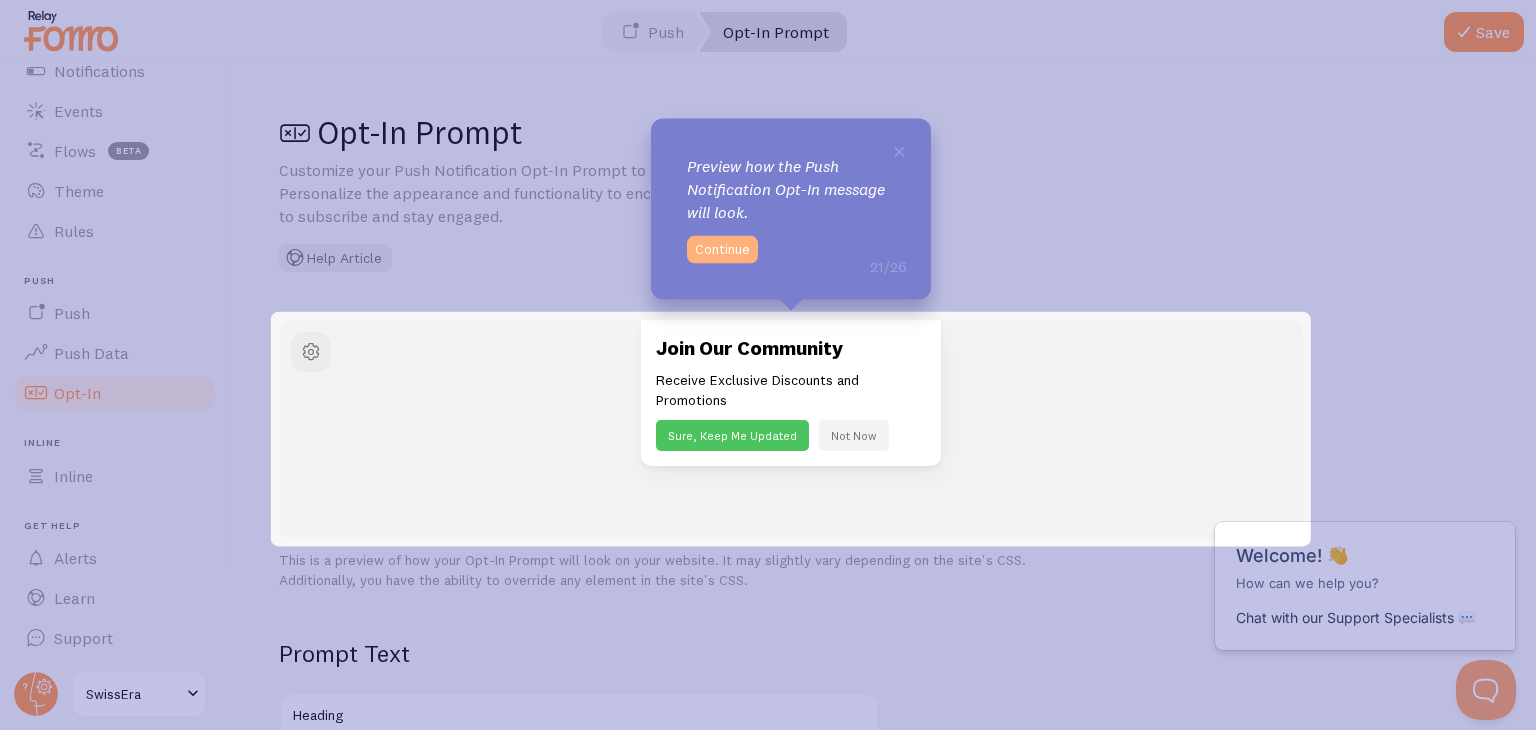 click on "Continue" at bounding box center [722, 250] 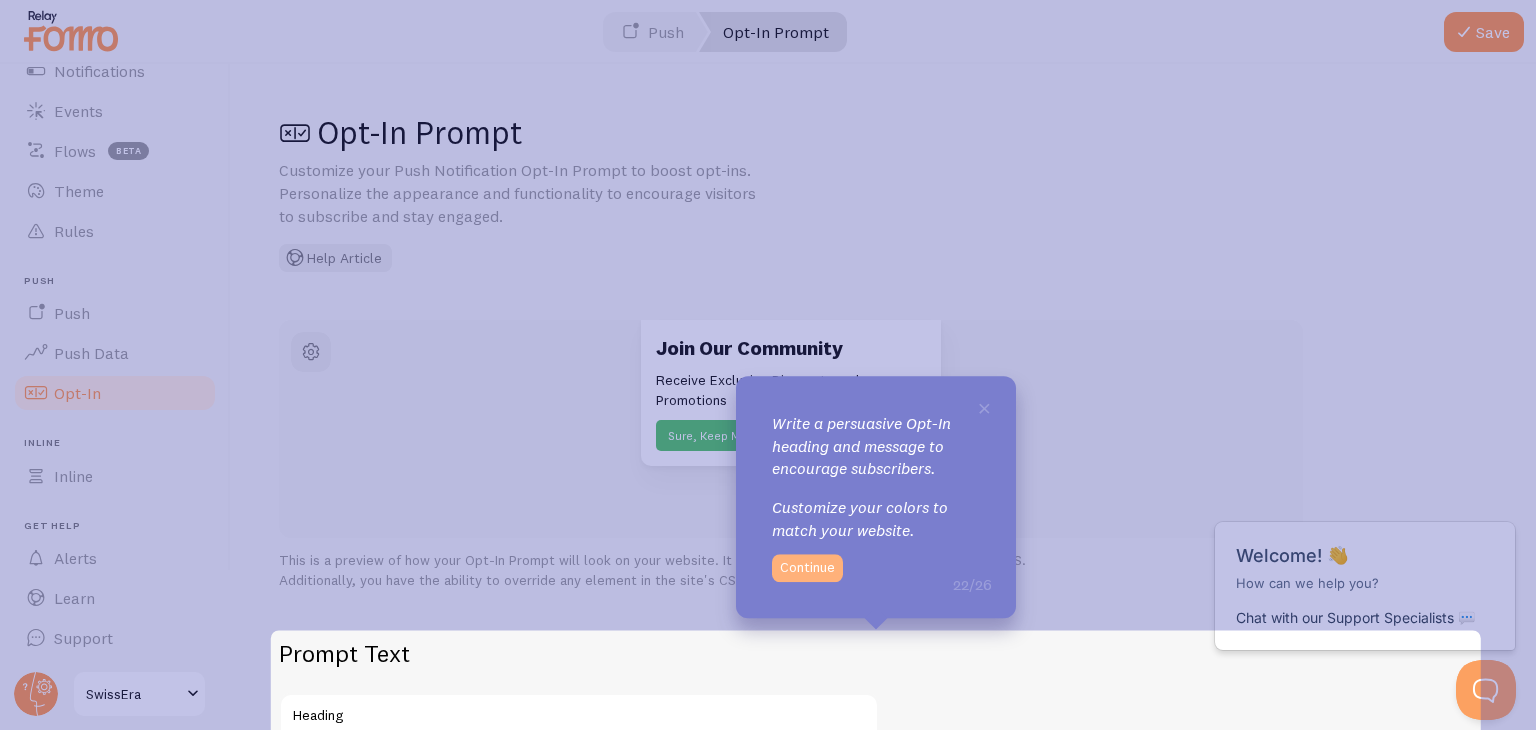 click on "Continue" at bounding box center [807, 568] 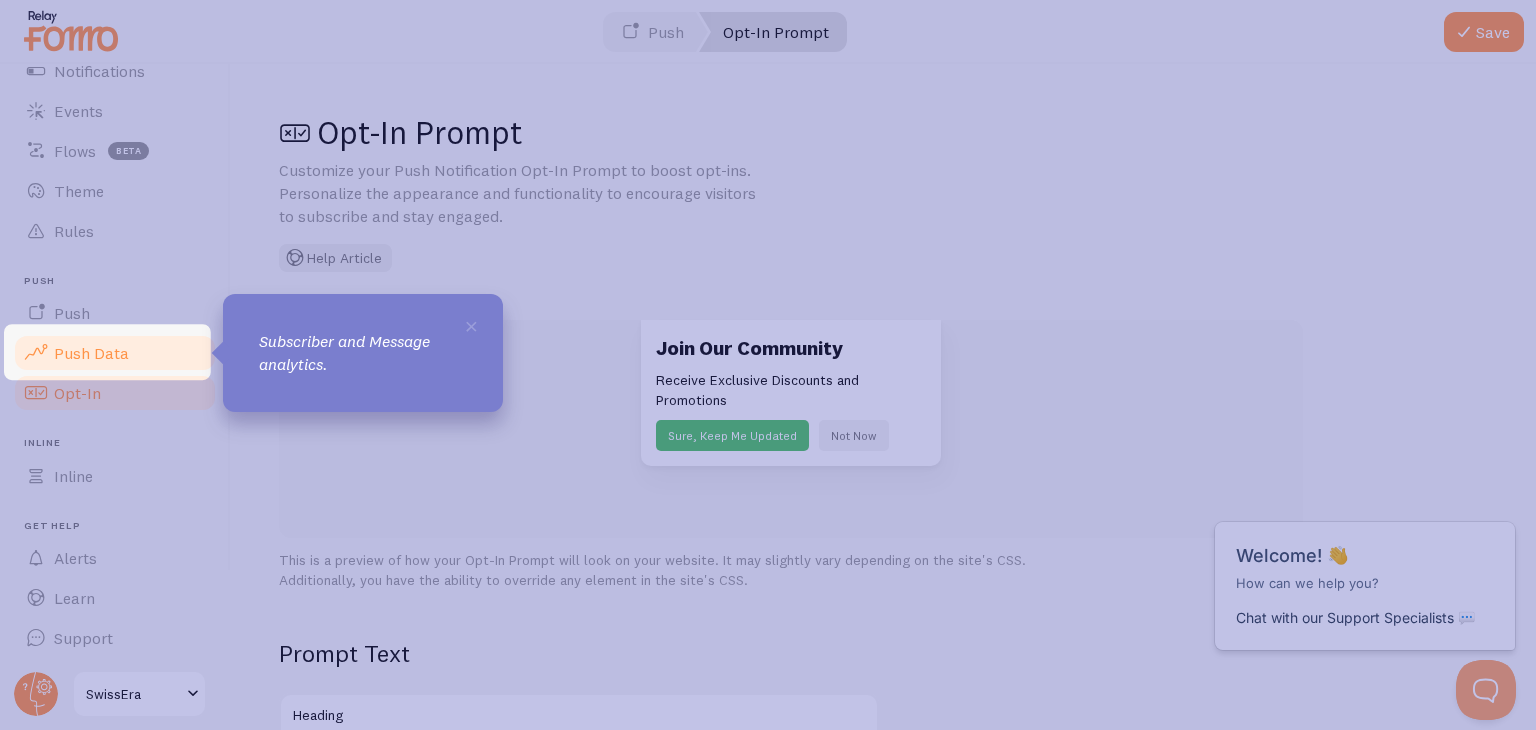 click on "Push Data" at bounding box center [115, 353] 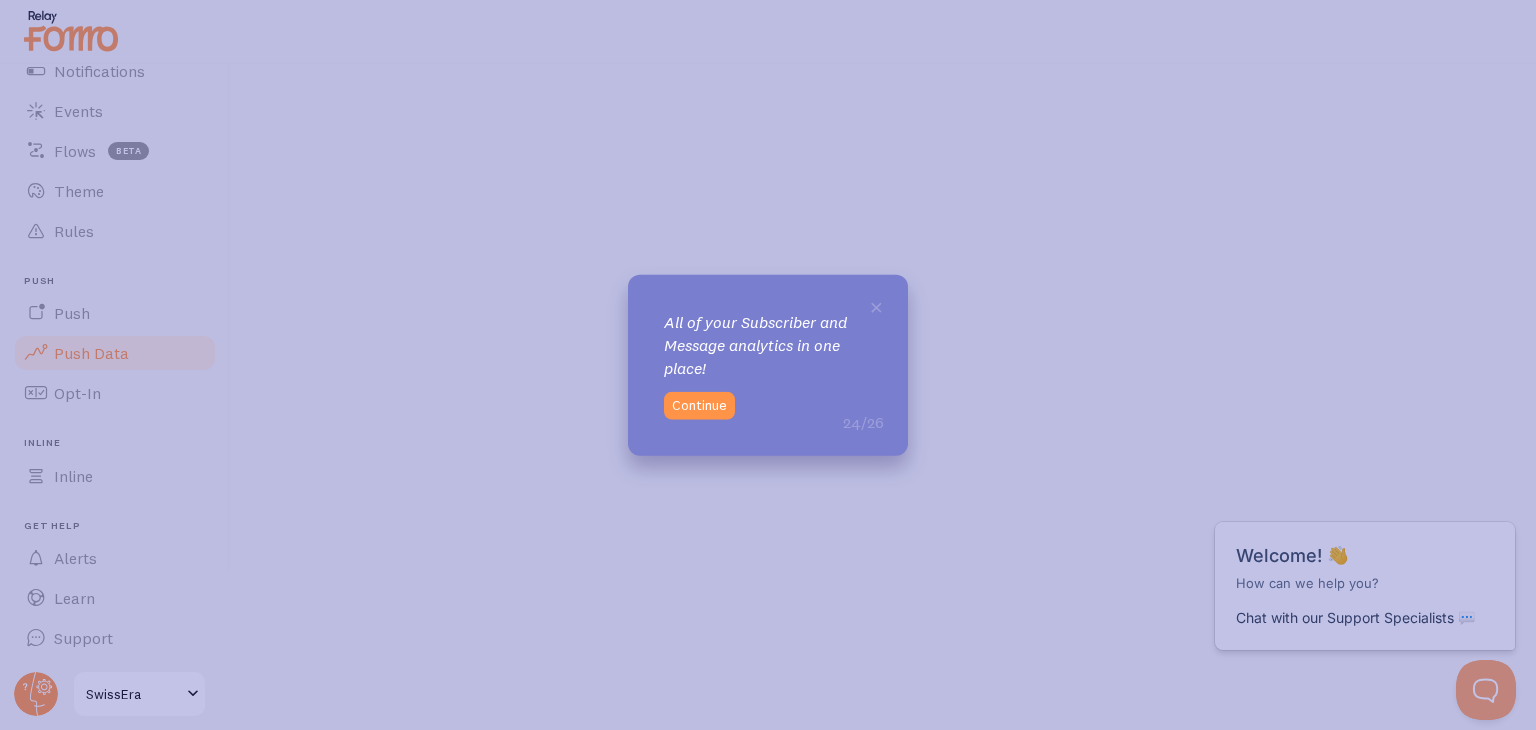 click 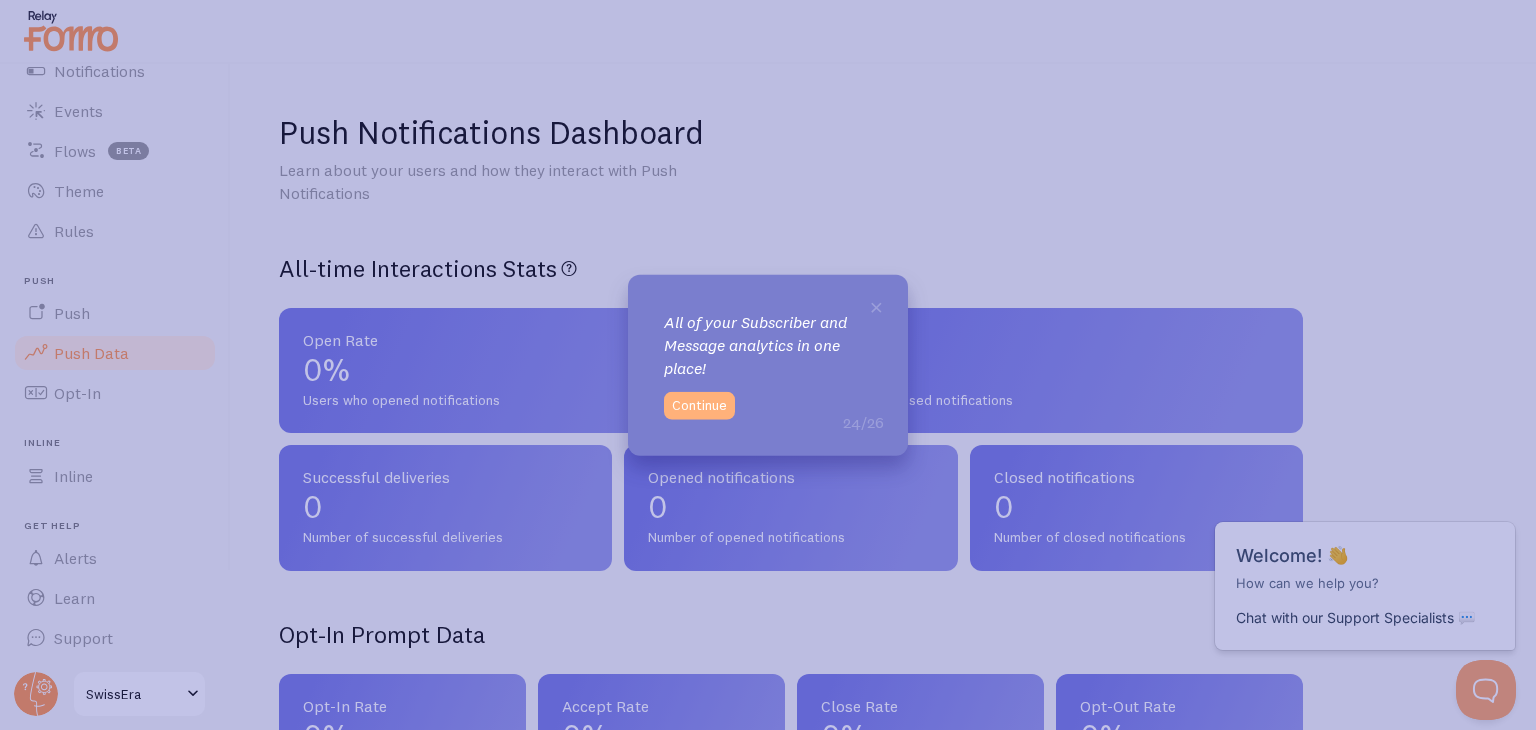 click on "Continue" at bounding box center (699, 405) 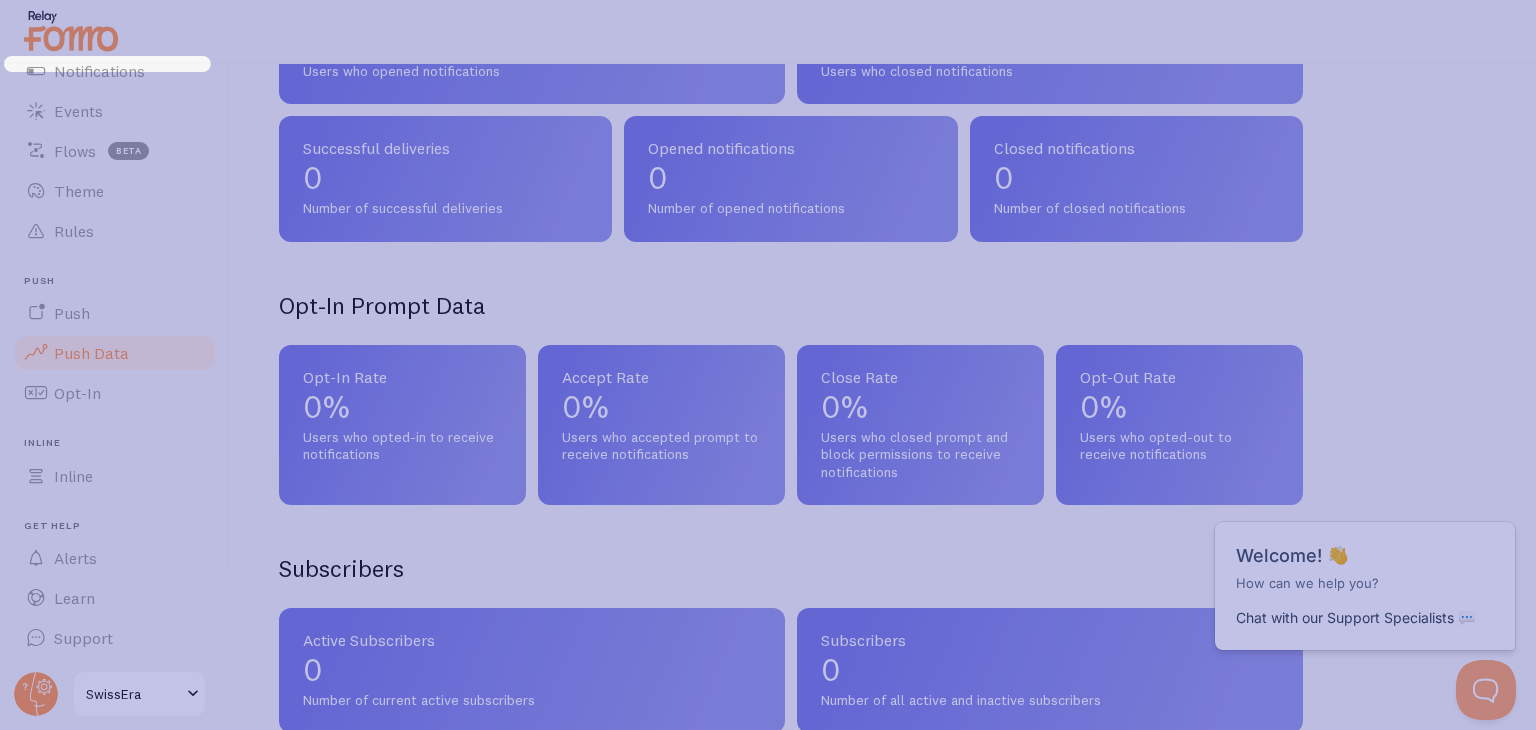 scroll, scrollTop: 0, scrollLeft: 0, axis: both 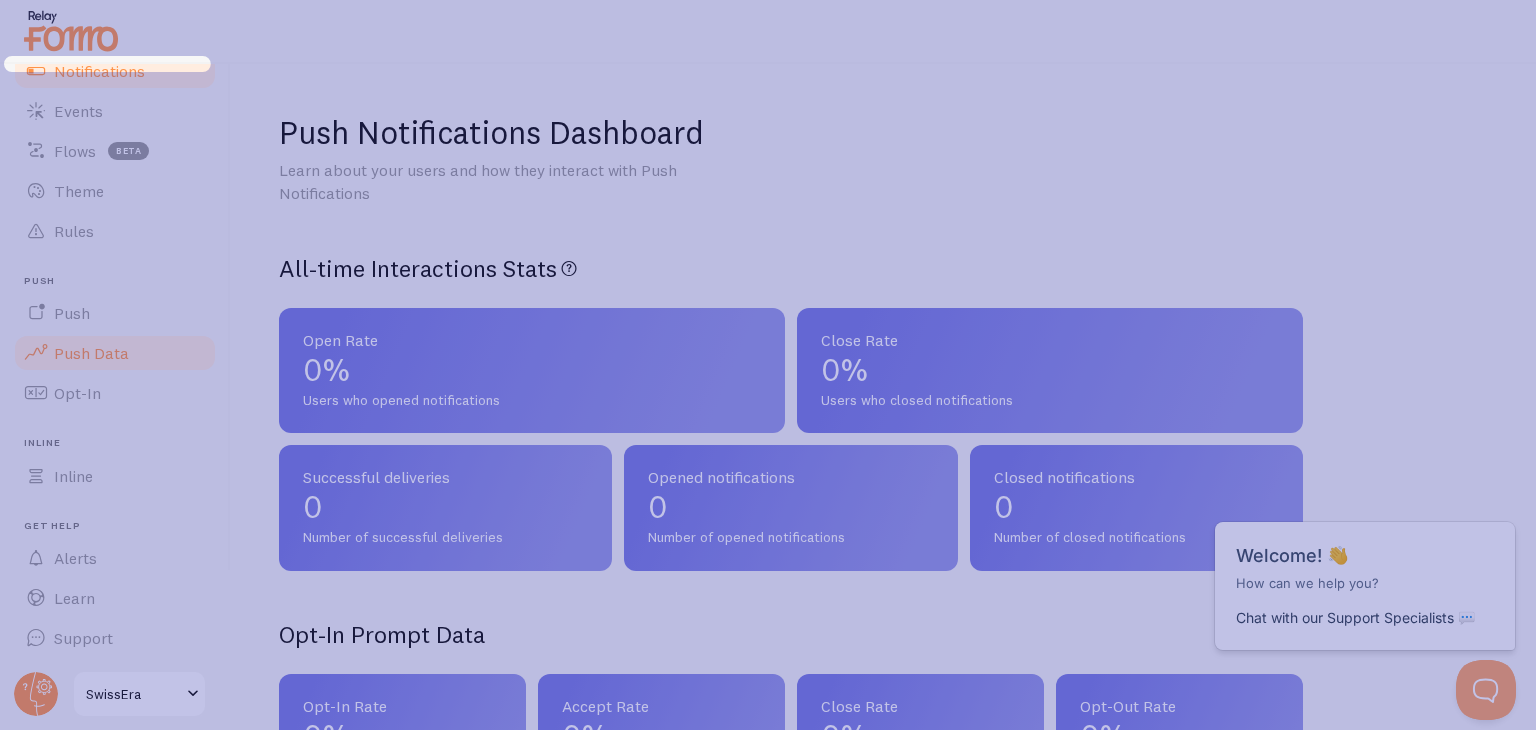 click on "Notifications" at bounding box center [99, 71] 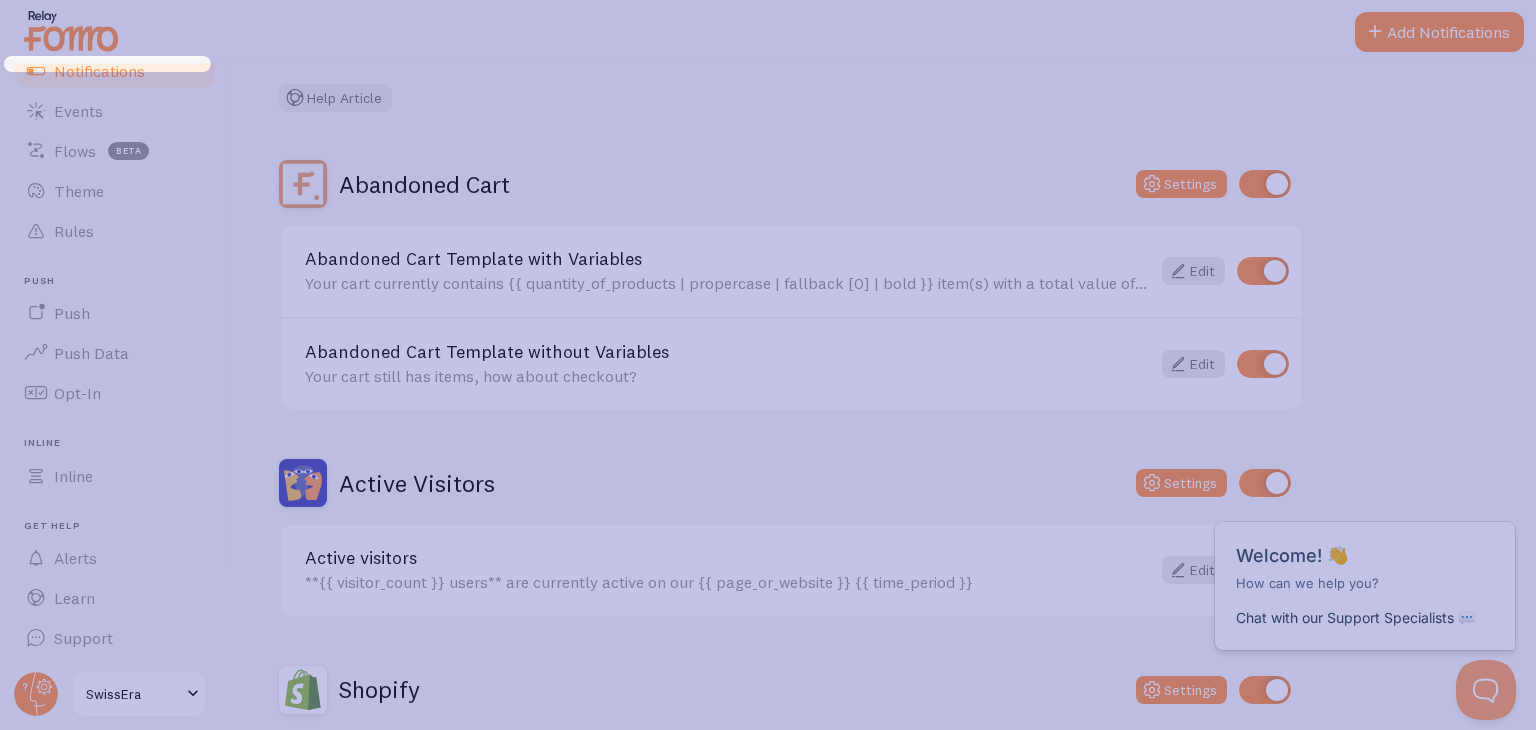 scroll, scrollTop: 0, scrollLeft: 0, axis: both 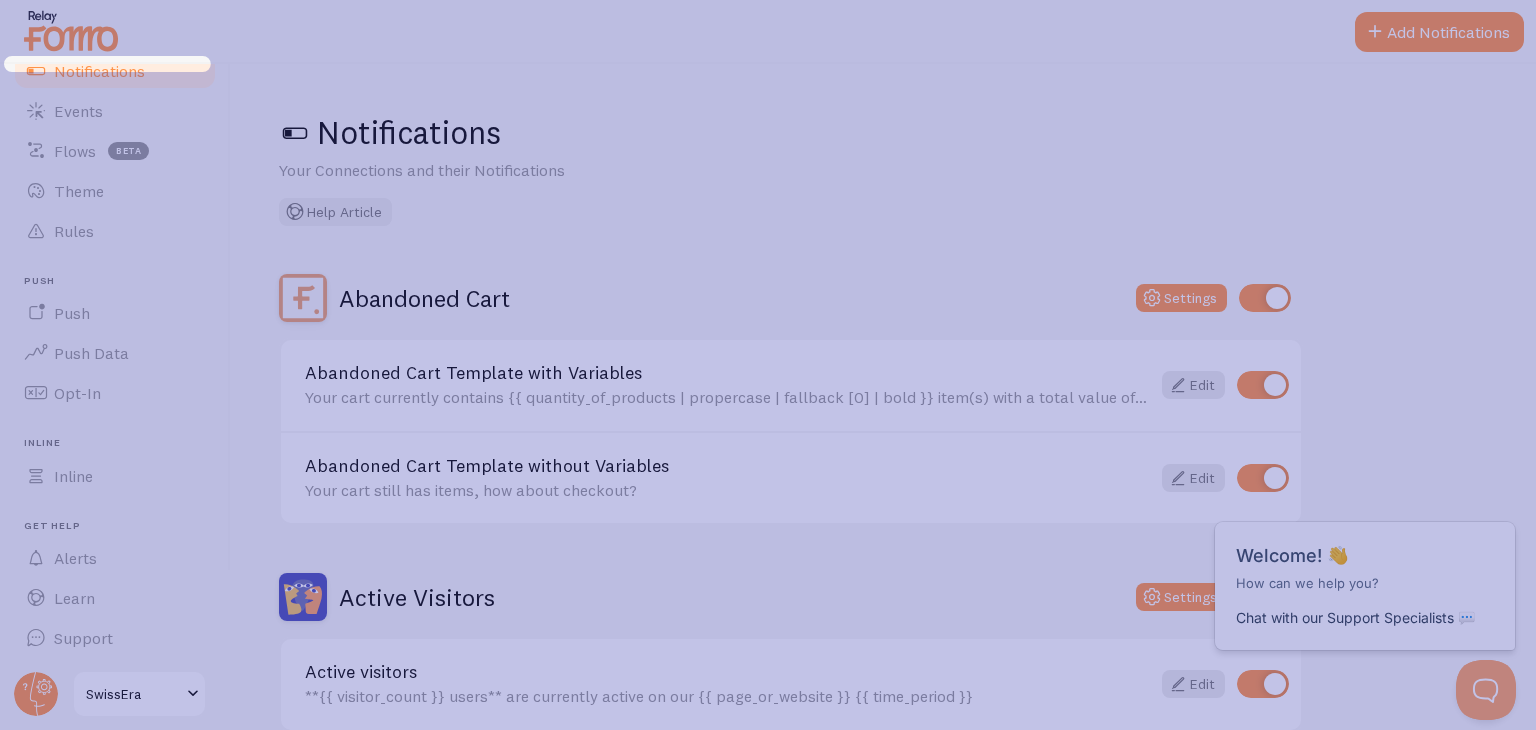 click 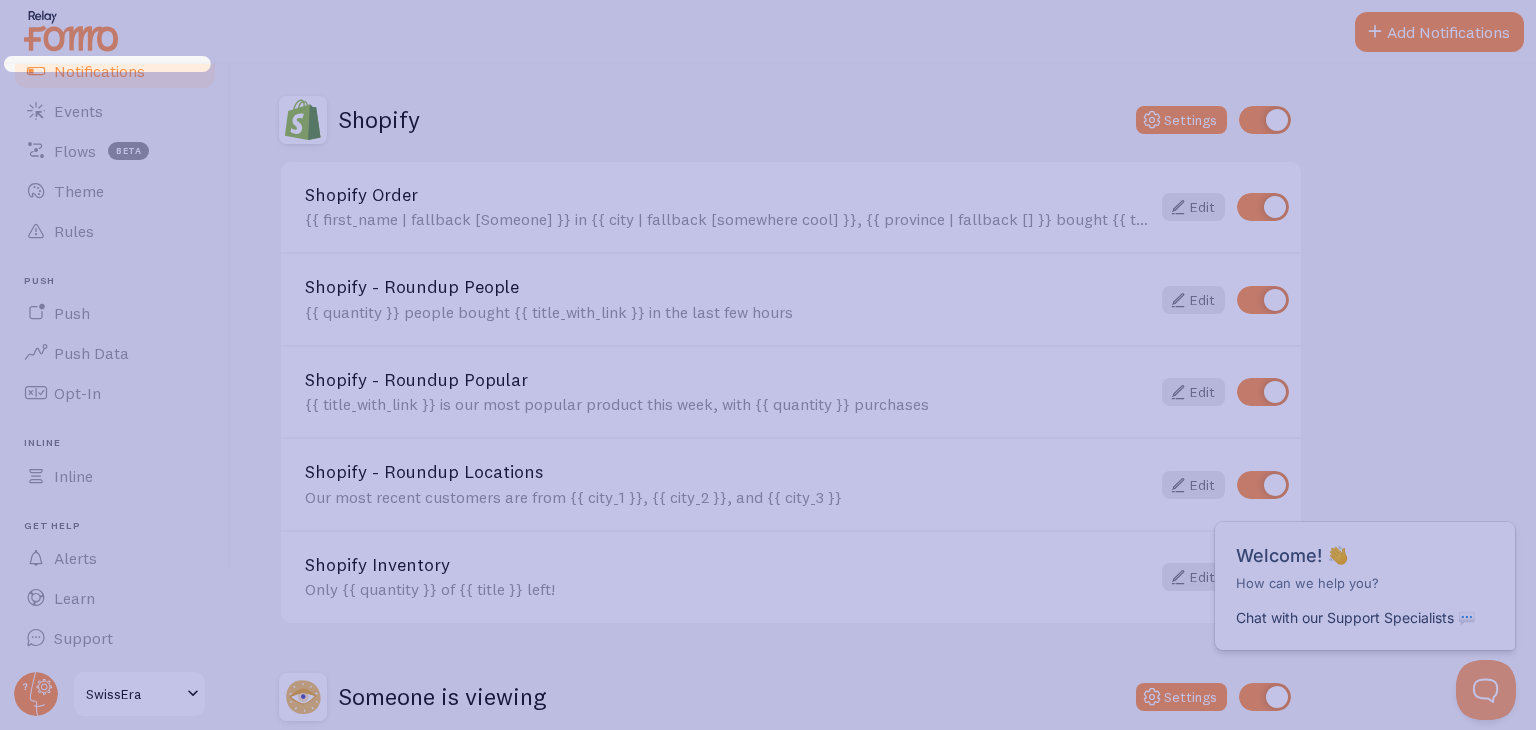 scroll, scrollTop: 876, scrollLeft: 0, axis: vertical 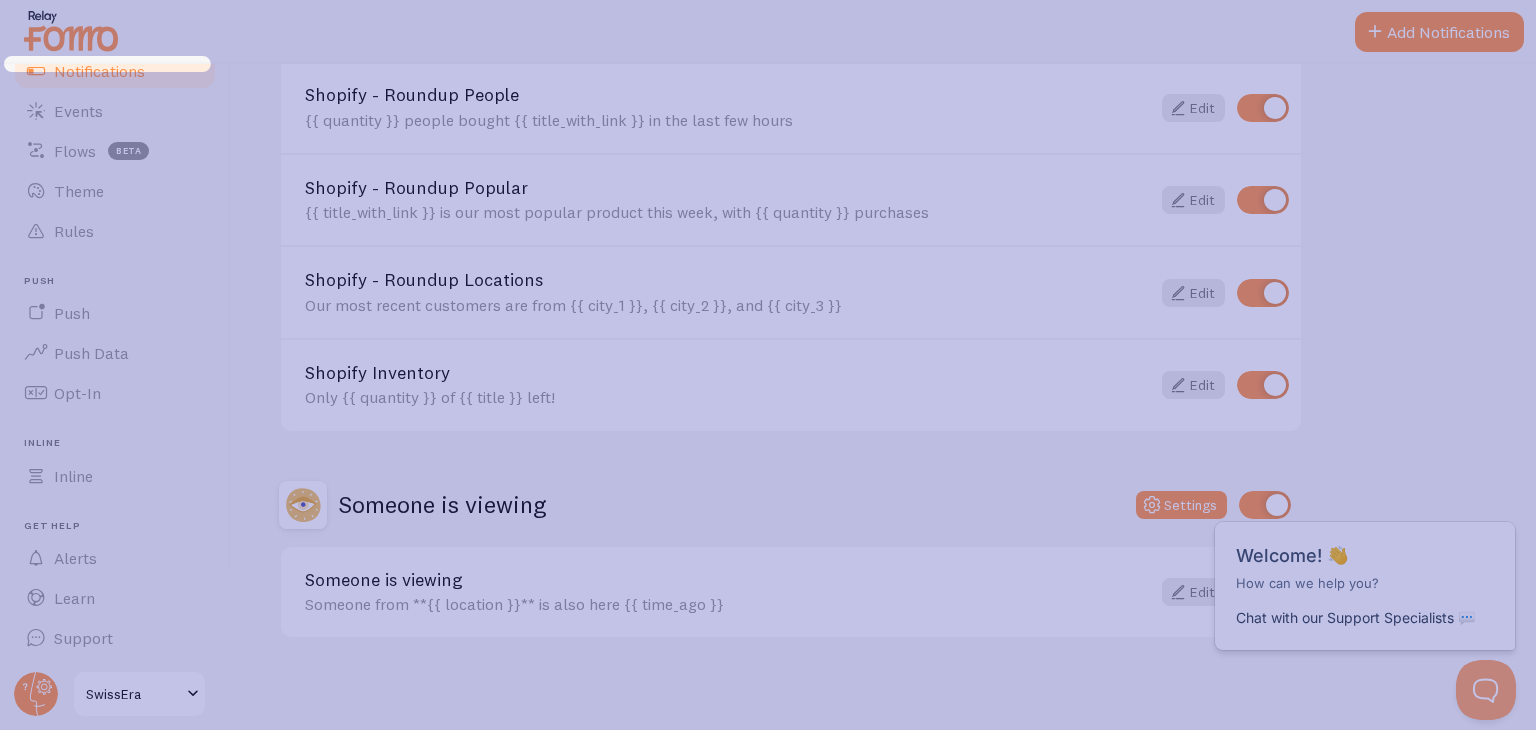 click 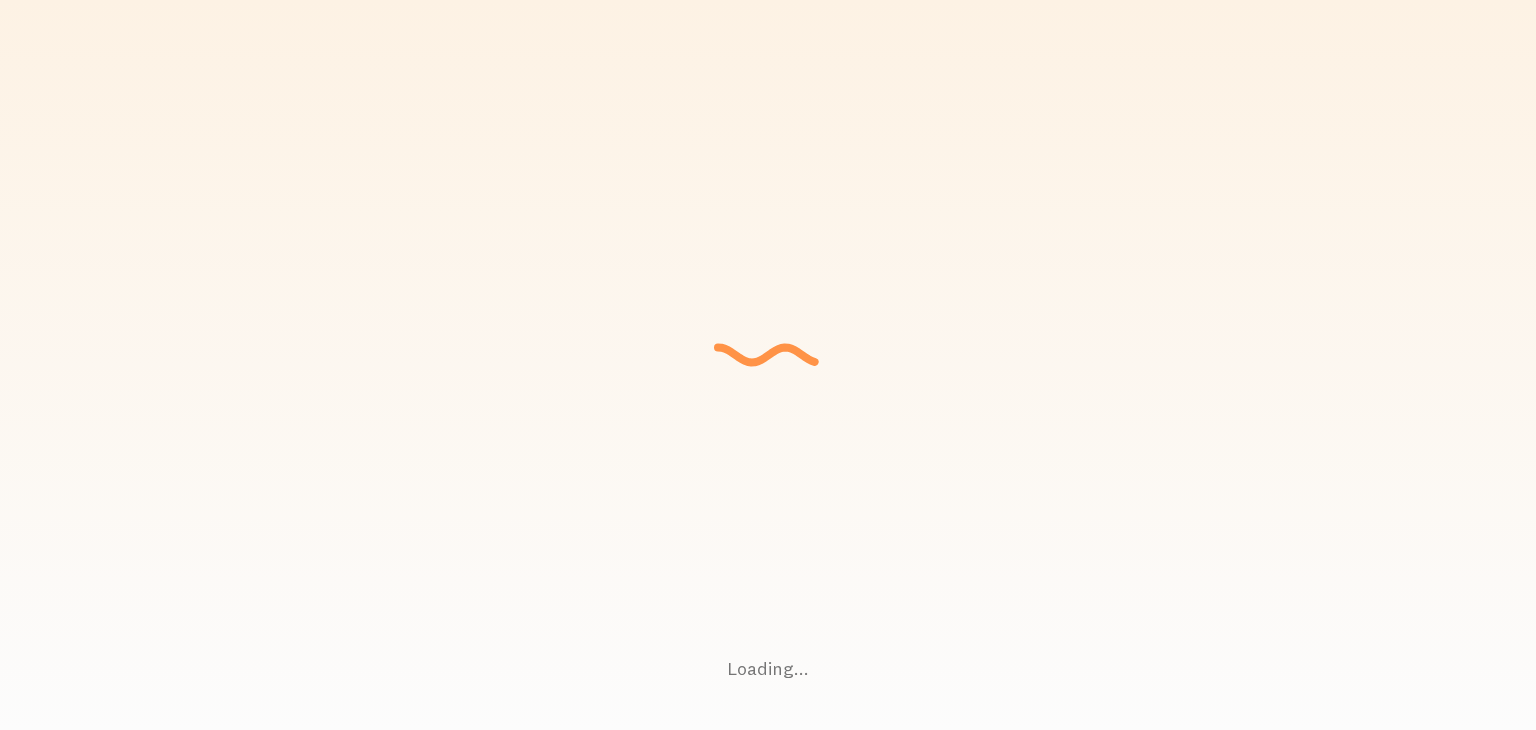 scroll, scrollTop: 0, scrollLeft: 0, axis: both 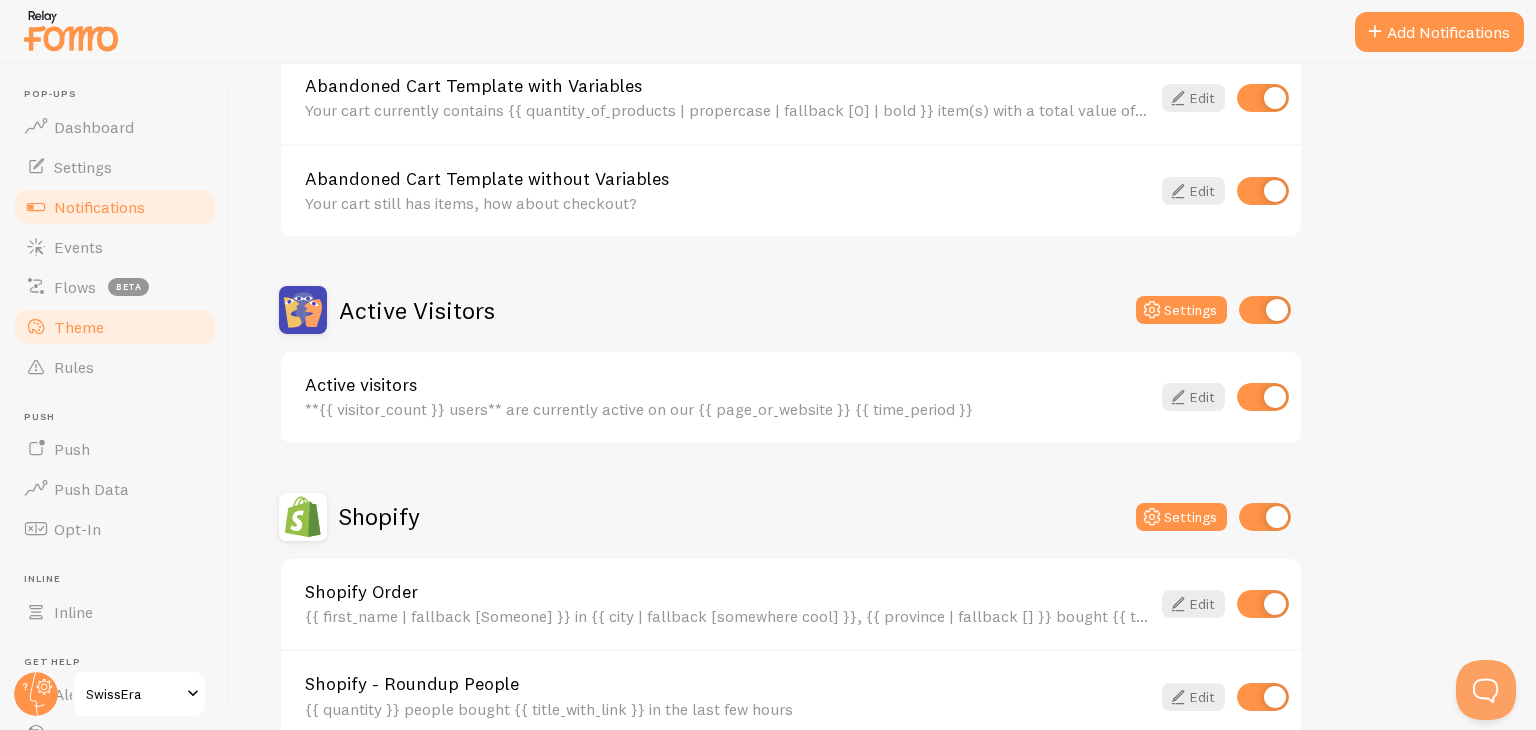 click on "Theme" at bounding box center [115, 327] 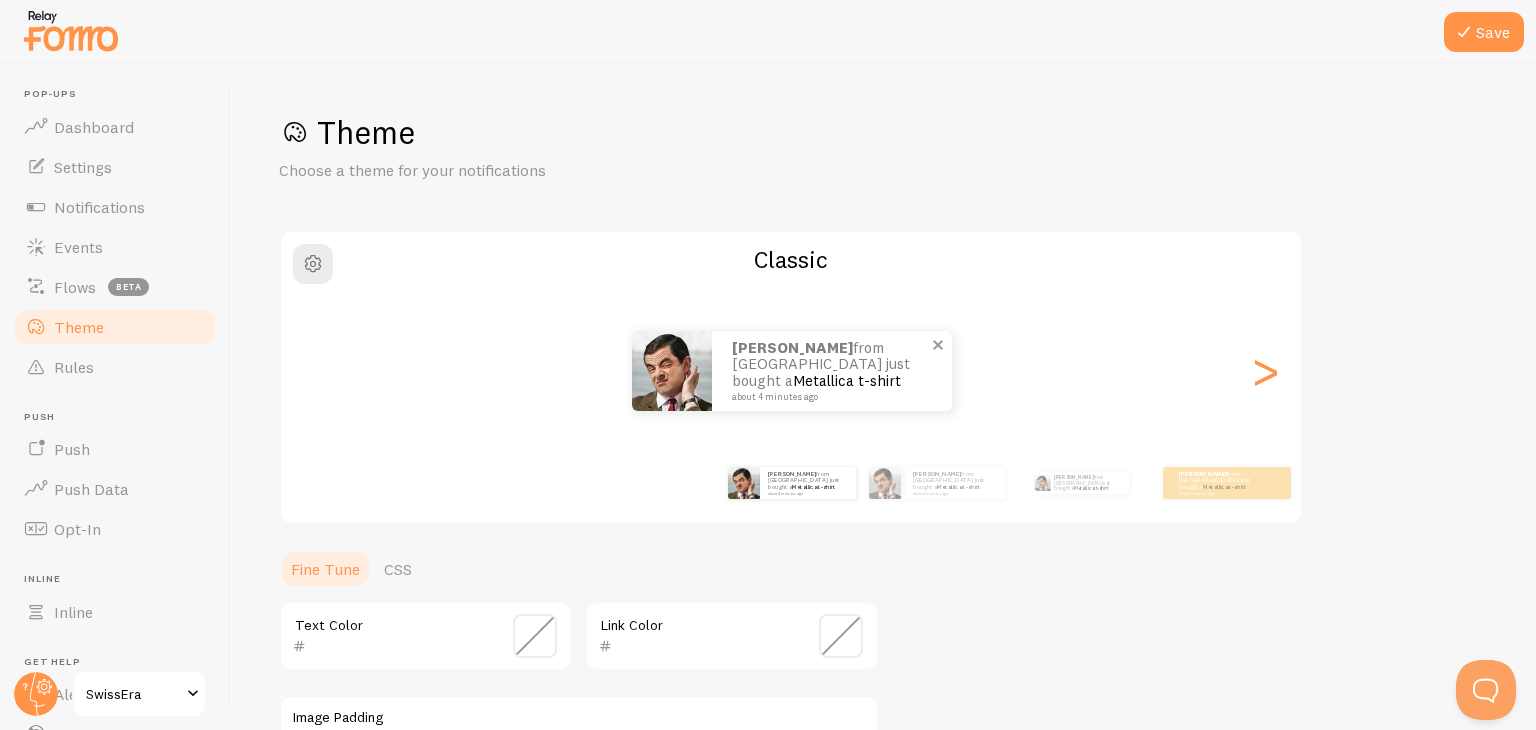 click on "about 4 minutes ago" at bounding box center [829, 397] 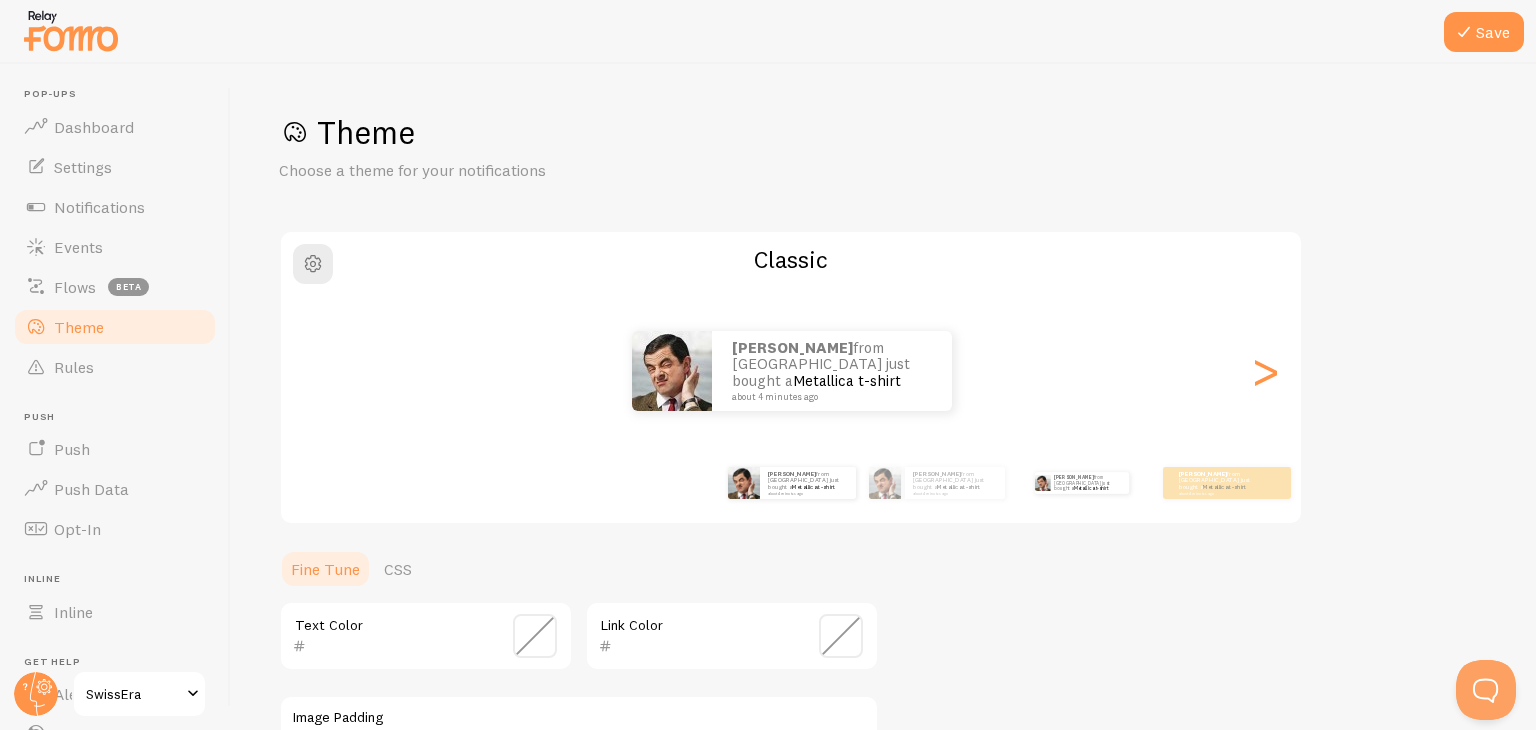 click on "Sheikh  from Pakistan just bought a  Metallica t-shirt   about 4 minutes ago" at bounding box center [1081, 483] 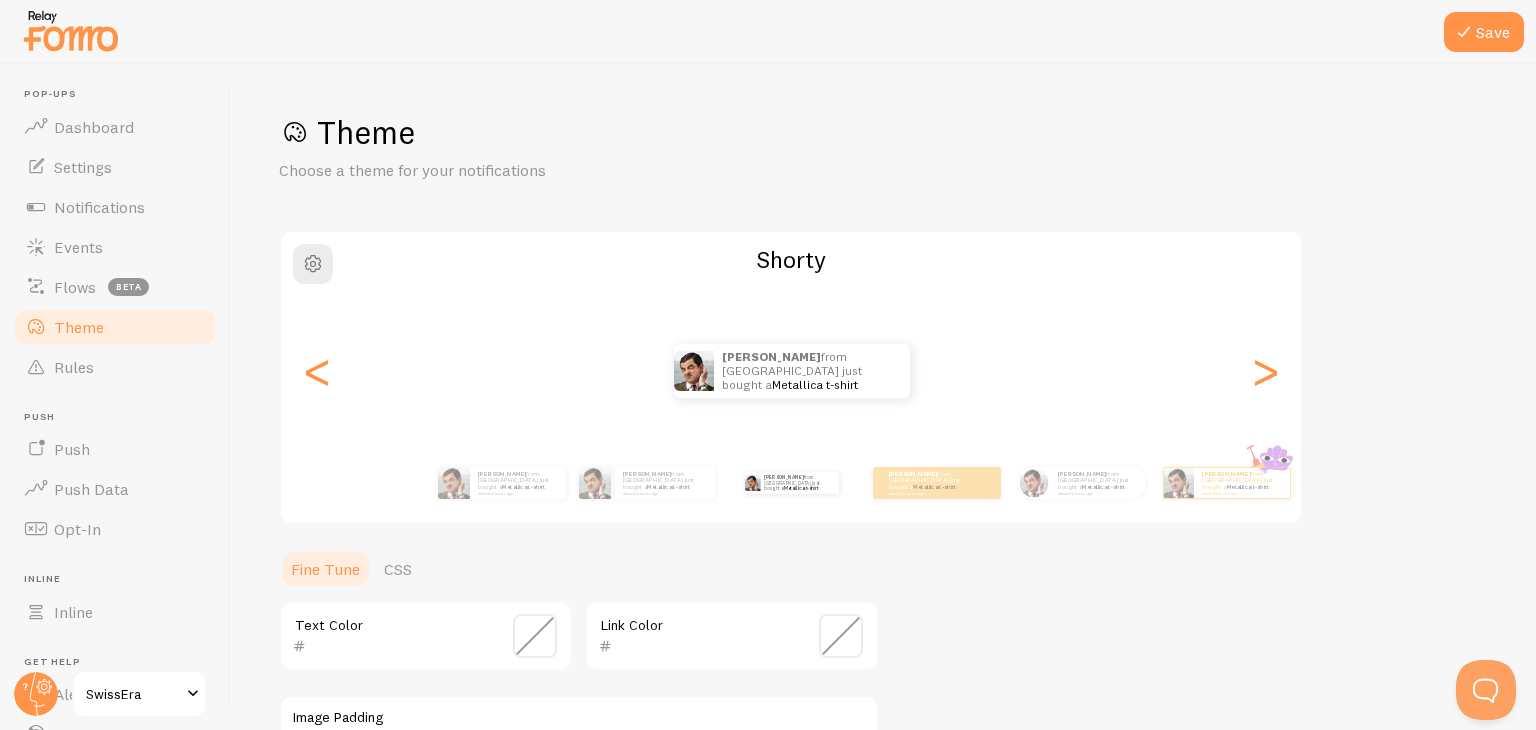 click on "Sheikh  from Pakistan just bought a  Metallica t-shirt   about 4 minutes ago Sheikh  from Pakistan just bought a  Metallica t-shirt   about 4 minutes ago Sheikh  from Pakistan just bought a  Metallica t-shirt   about 4 minutes ago Sheikh  from Pakistan just bought a  Metallica t-shirt   about 4 minutes ago Sheikh  from Pakistan just bought a  Metallica t-shirt   about 4 minutes ago Sheikh  from Pakistan just bought a  Metallica t-shirt   about 4 minutes ago Sheikh  from Pakistan just bought a  Metallica t-shirt   about 4 minutes ago Sheikh  from Pakistan just bought a  Metallica t-shirt   about 4 minutes ago Sheikh  from Pakistan just bought a  Metallica t-shirt   about 4 minutes ago Sheikh  from Pakistan just bought a  Metallica t-shirt   about 4 minutes ago Sheikh  from Pakistan just bought a  Metallica t-shirt   about 4 minutes ago Sheikh  from Pakistan just bought a  Metallica t-shirt   about 4 minutes ago Sheikh  from Pakistan just bought a  Metallica t-shirt   about 4 minutes ago Sheikh   Sheikh" at bounding box center [791, 371] 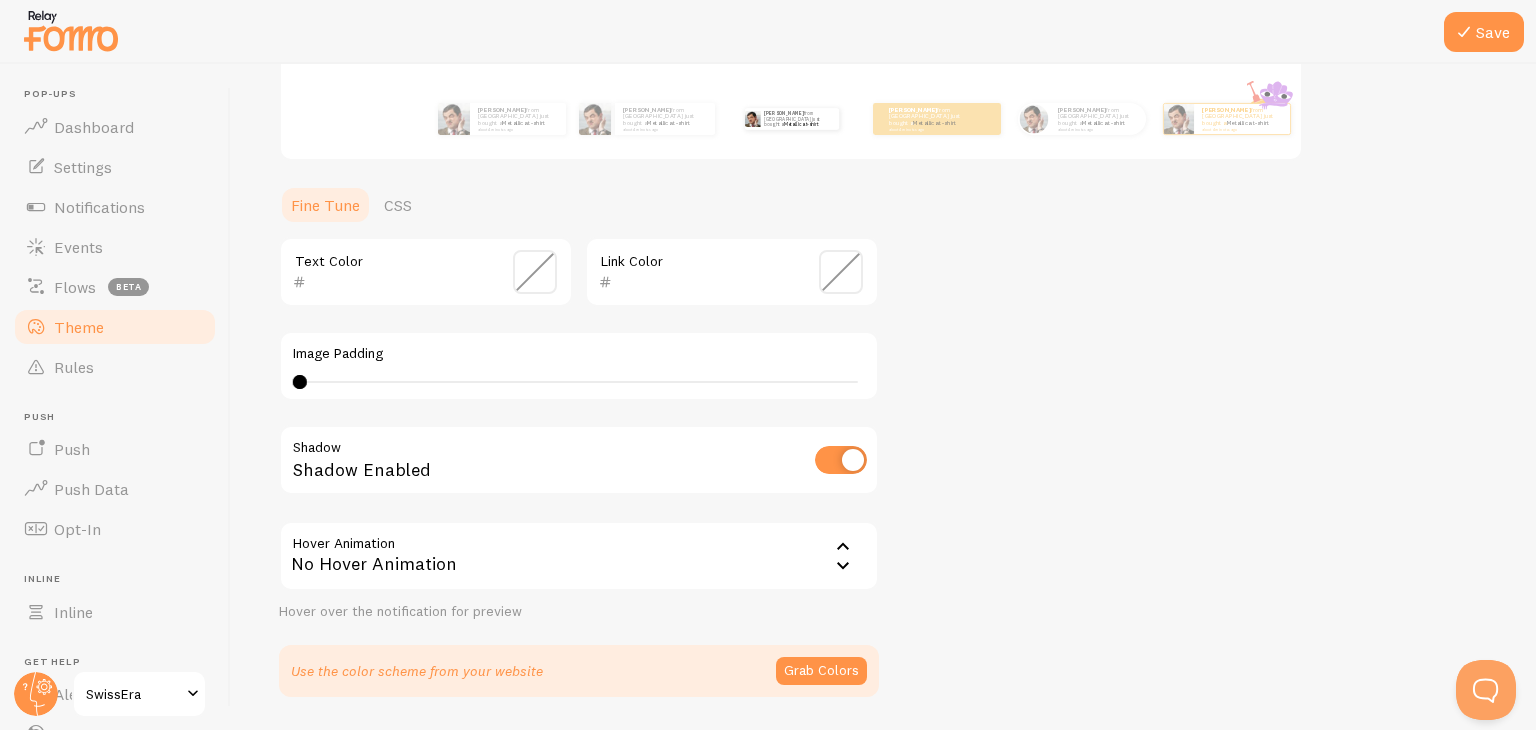 scroll, scrollTop: 368, scrollLeft: 0, axis: vertical 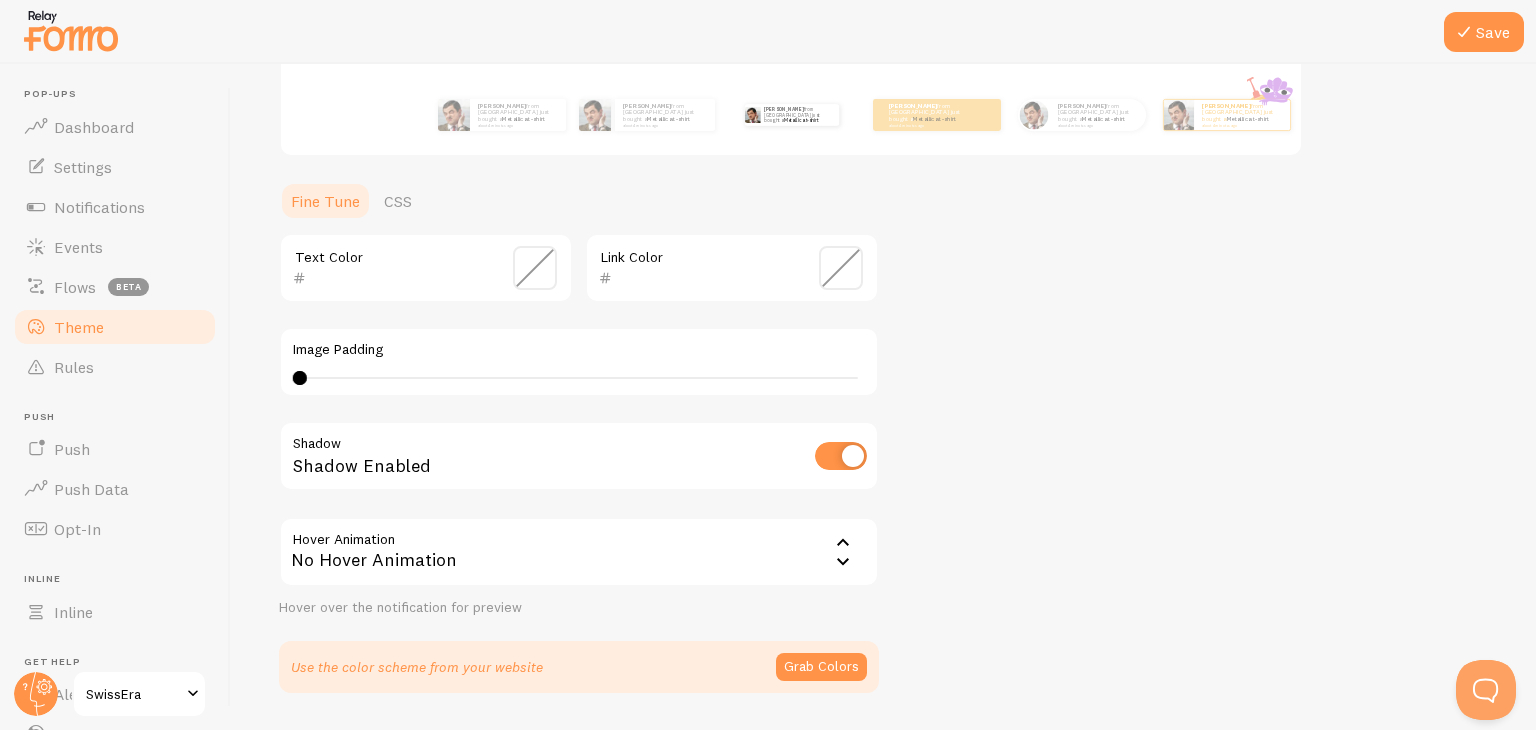 click at bounding box center [841, 456] 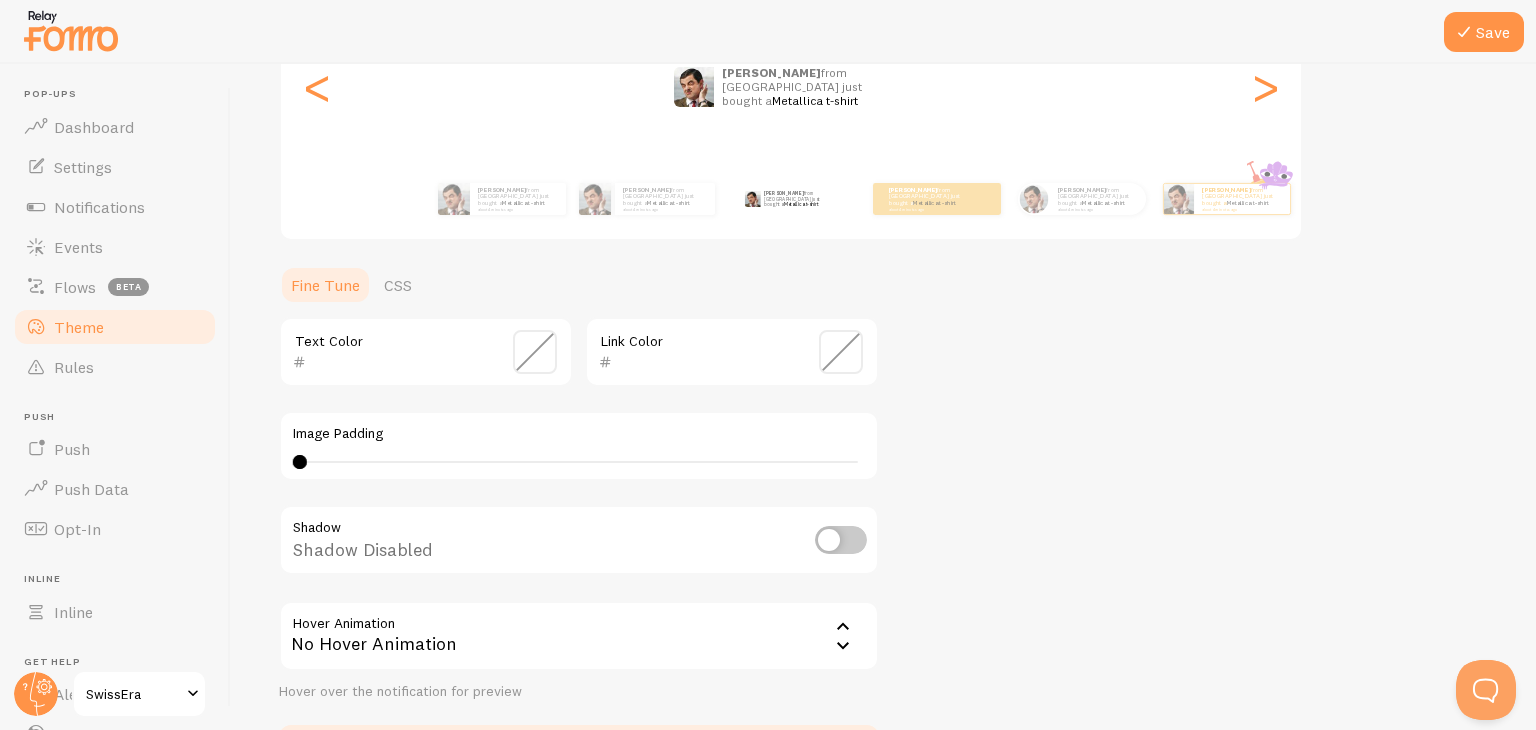 scroll, scrollTop: 316, scrollLeft: 0, axis: vertical 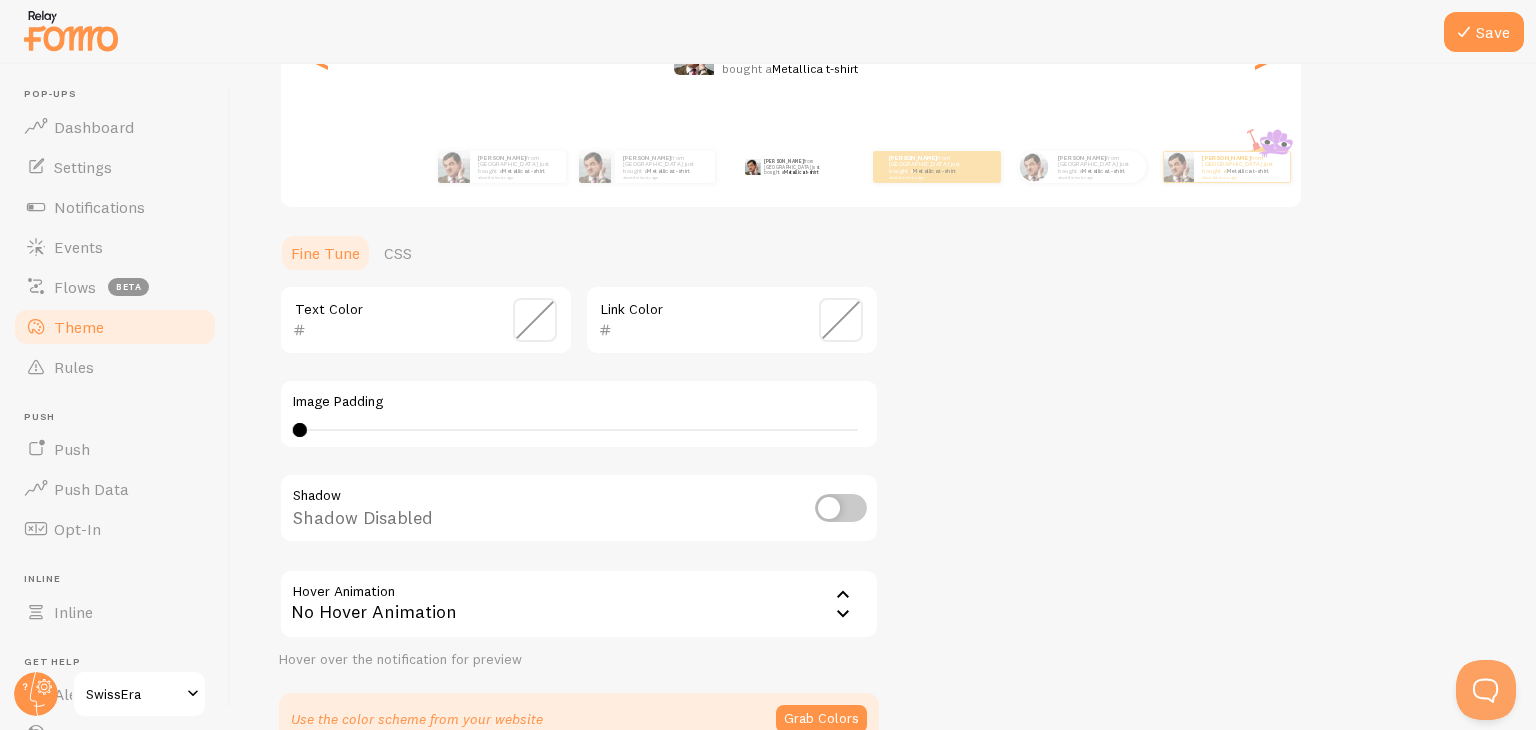 click at bounding box center [841, 508] 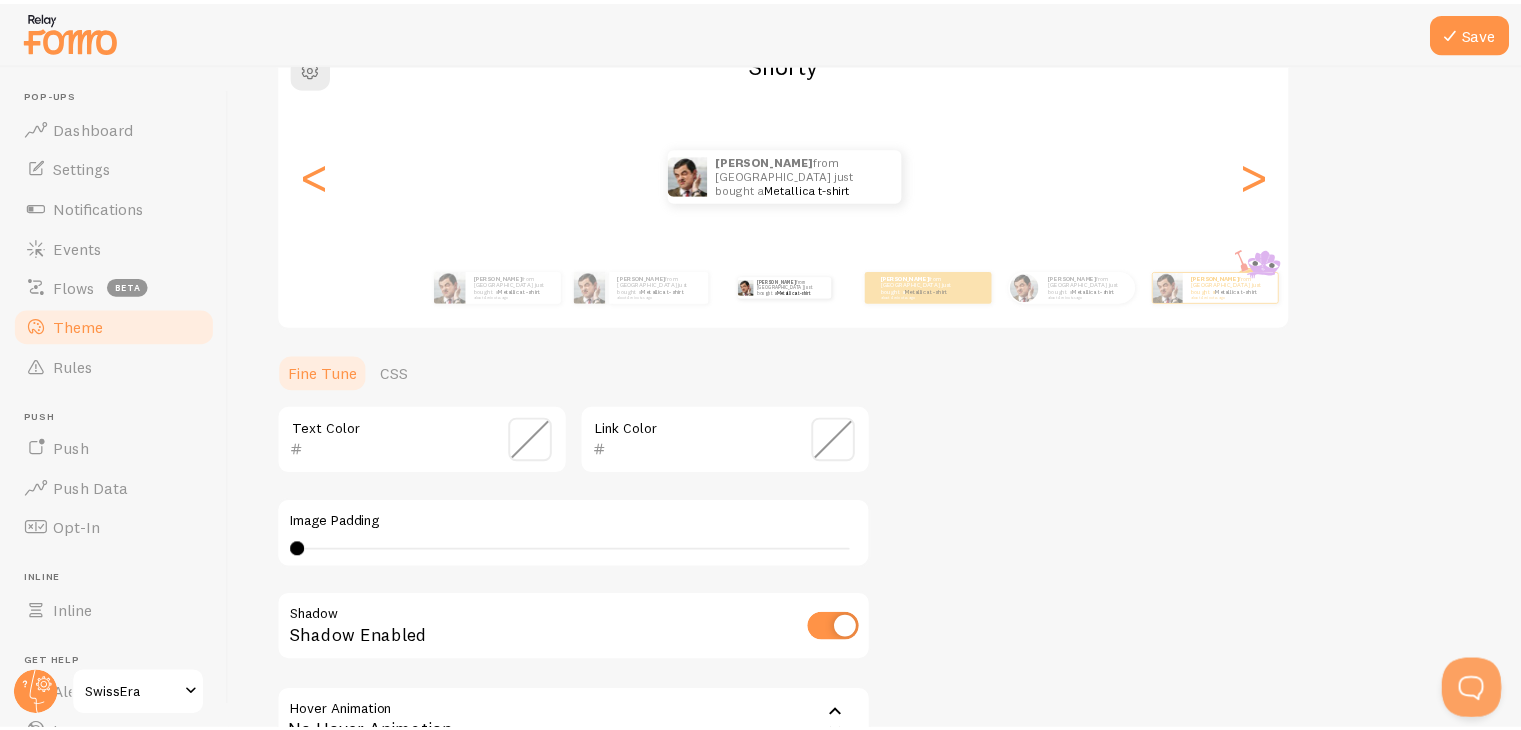 scroll, scrollTop: 0, scrollLeft: 0, axis: both 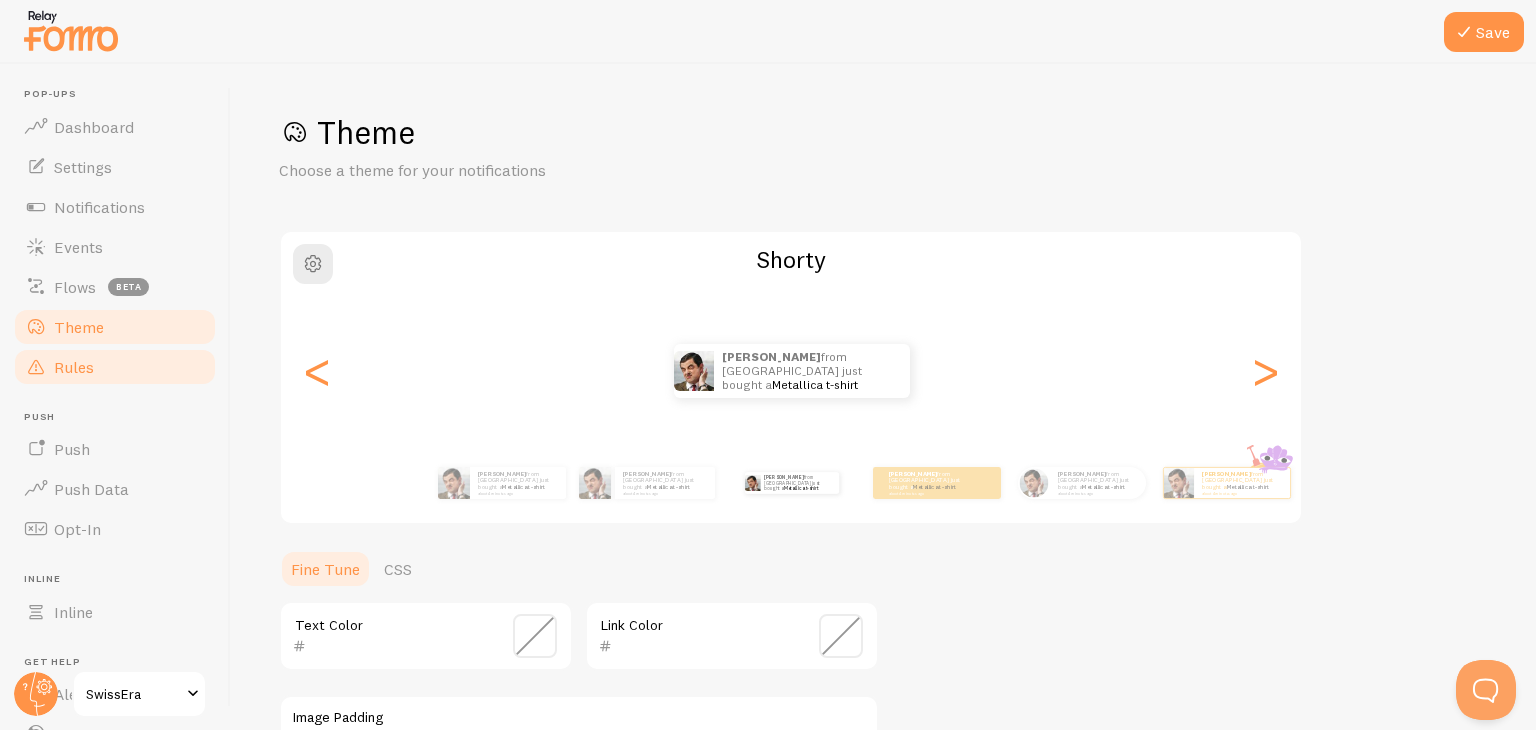 click on "Rules" at bounding box center [115, 367] 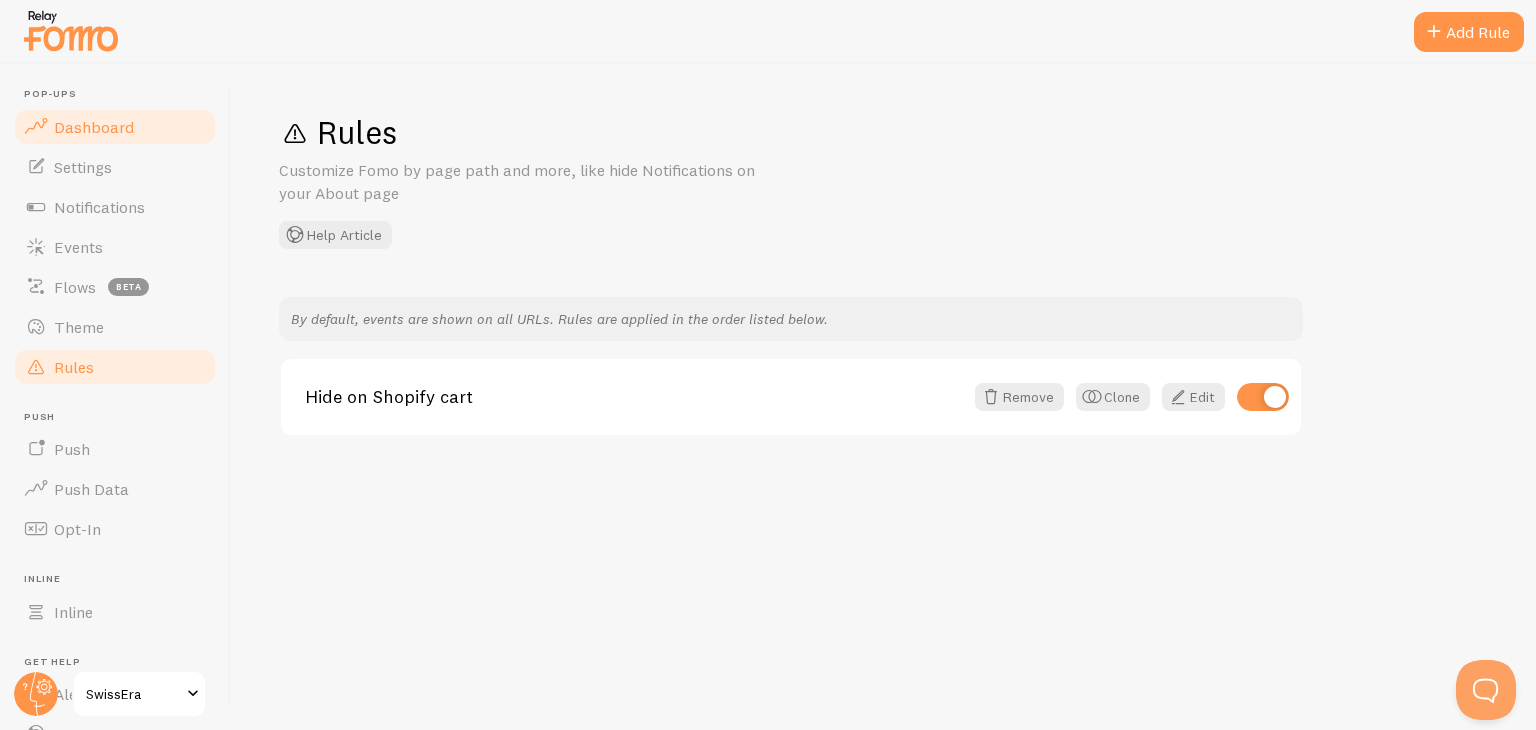 click on "Dashboard" at bounding box center [115, 127] 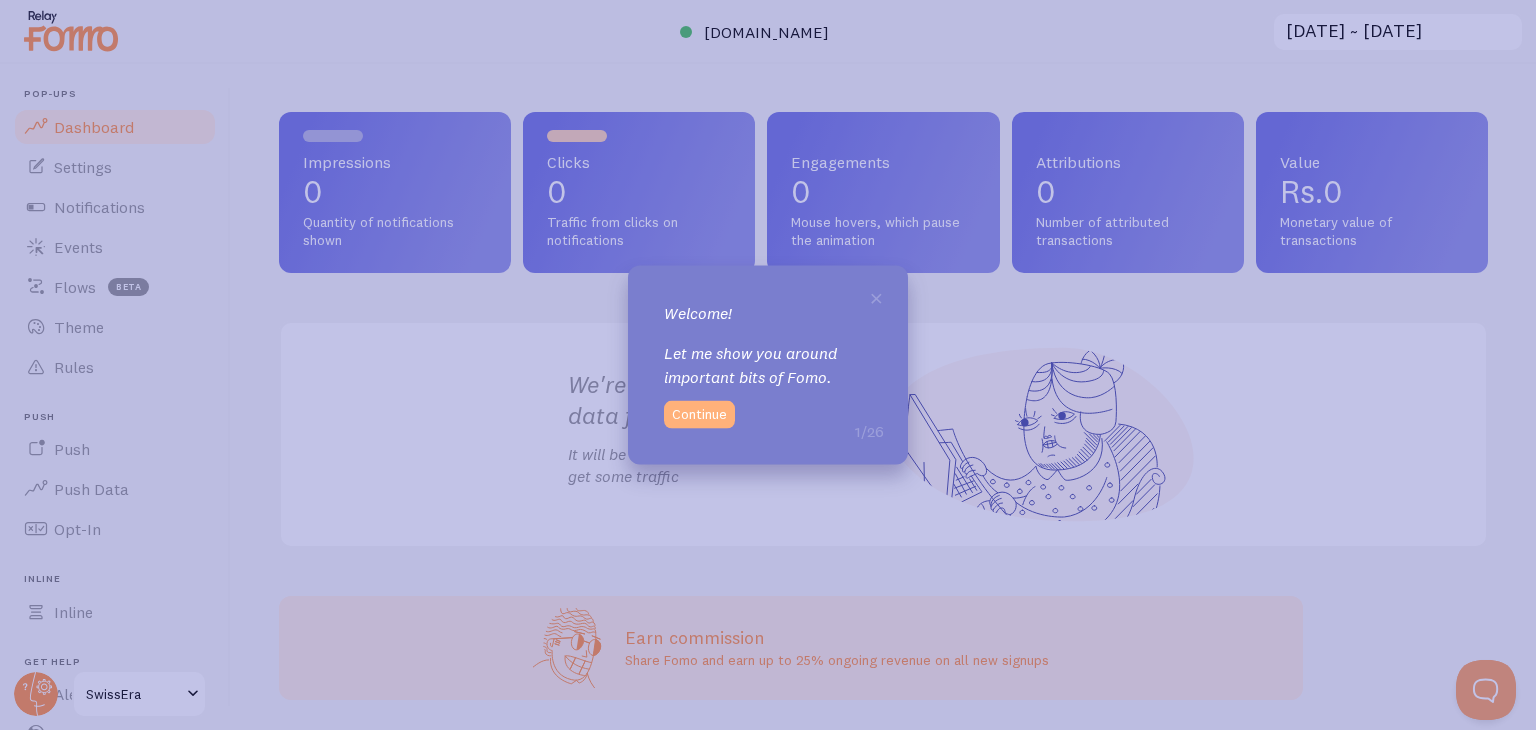 click on "Continue" at bounding box center (699, 414) 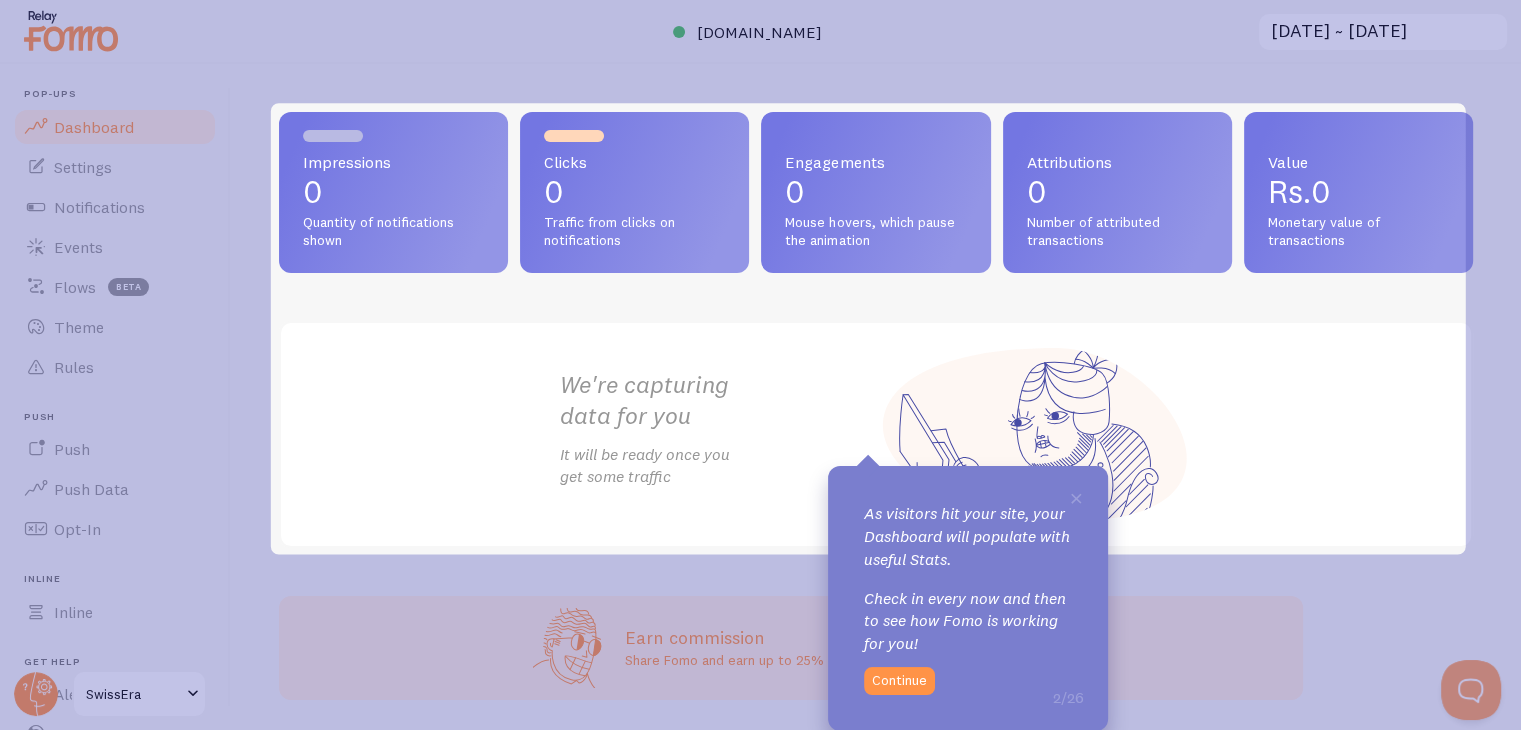 scroll, scrollTop: 0, scrollLeft: 0, axis: both 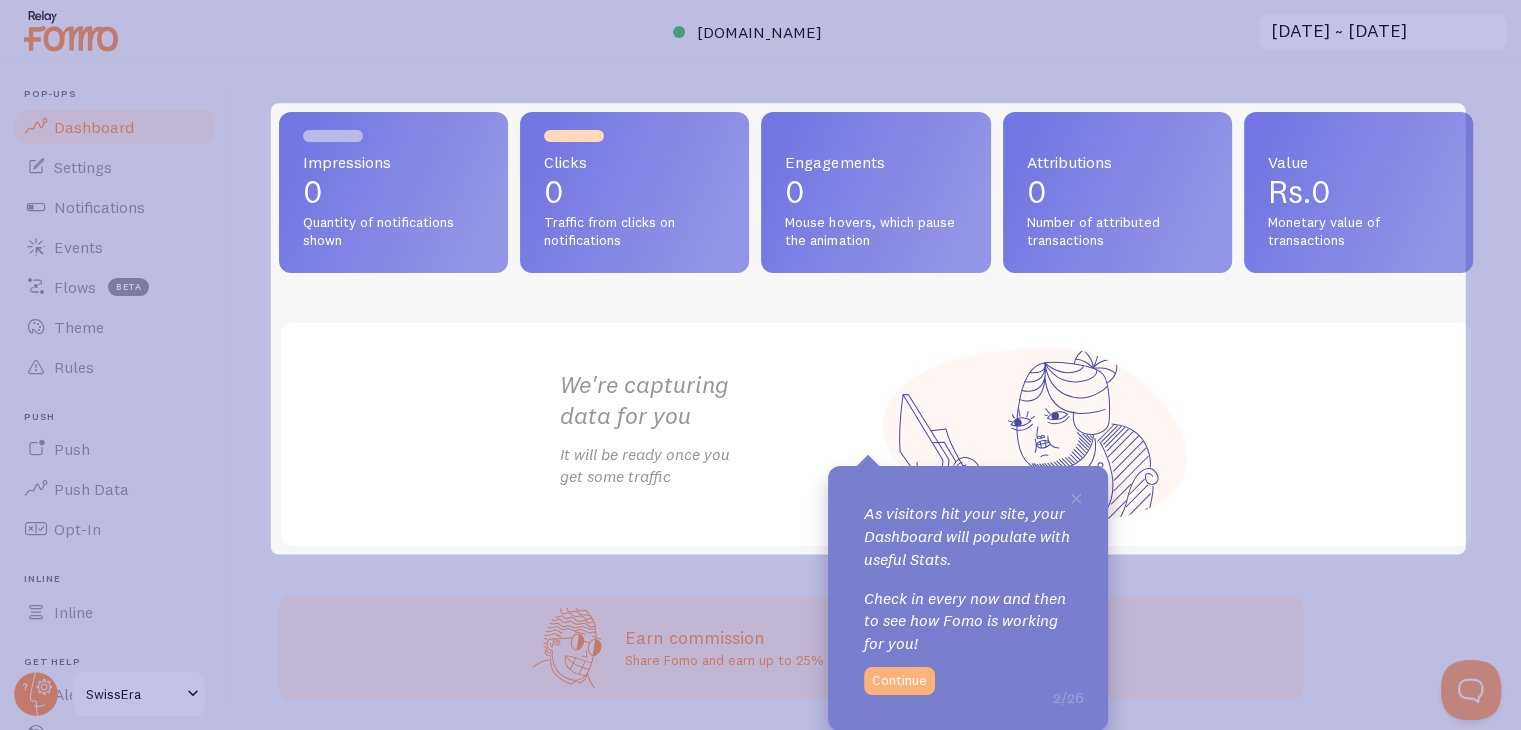 click on "Continue" at bounding box center [899, 681] 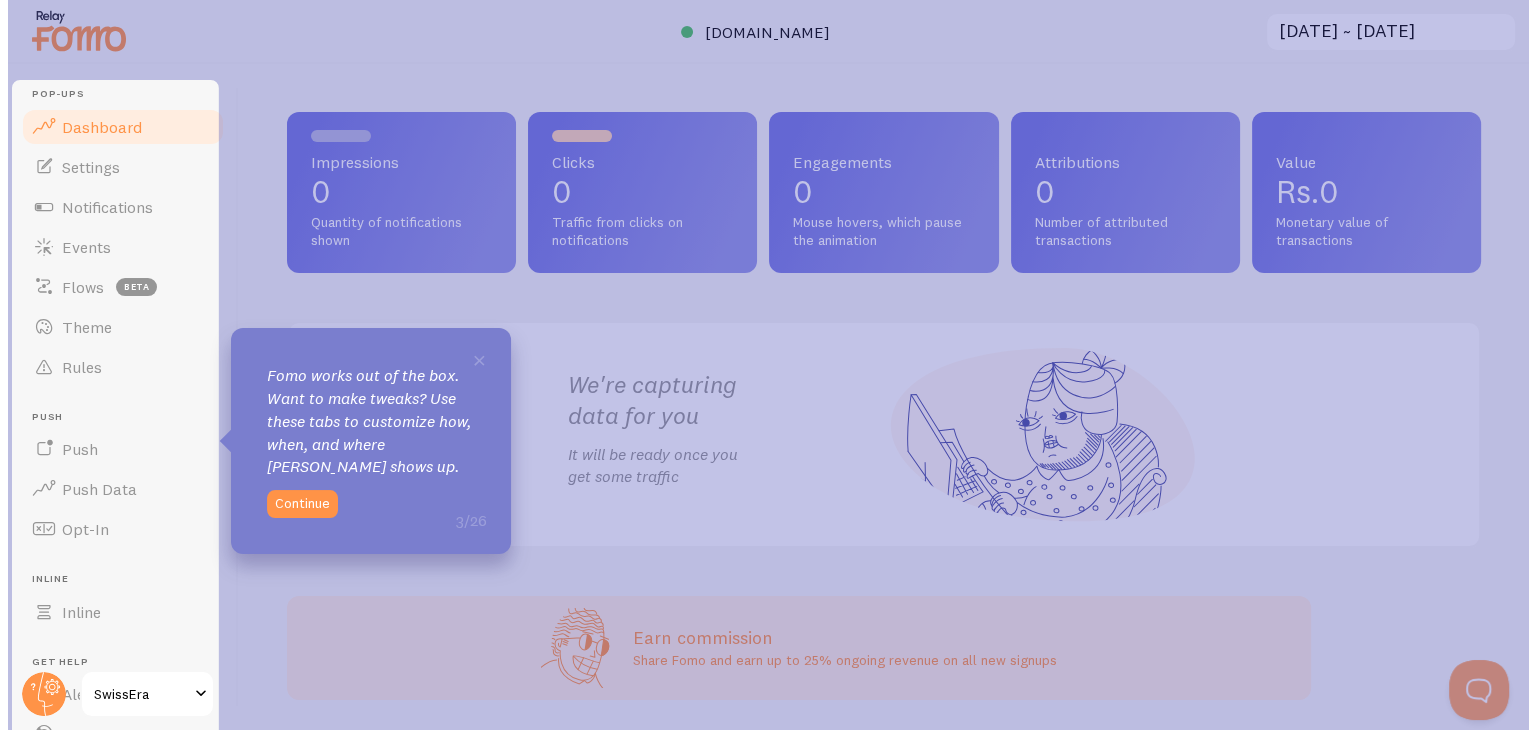 scroll, scrollTop: 0, scrollLeft: 0, axis: both 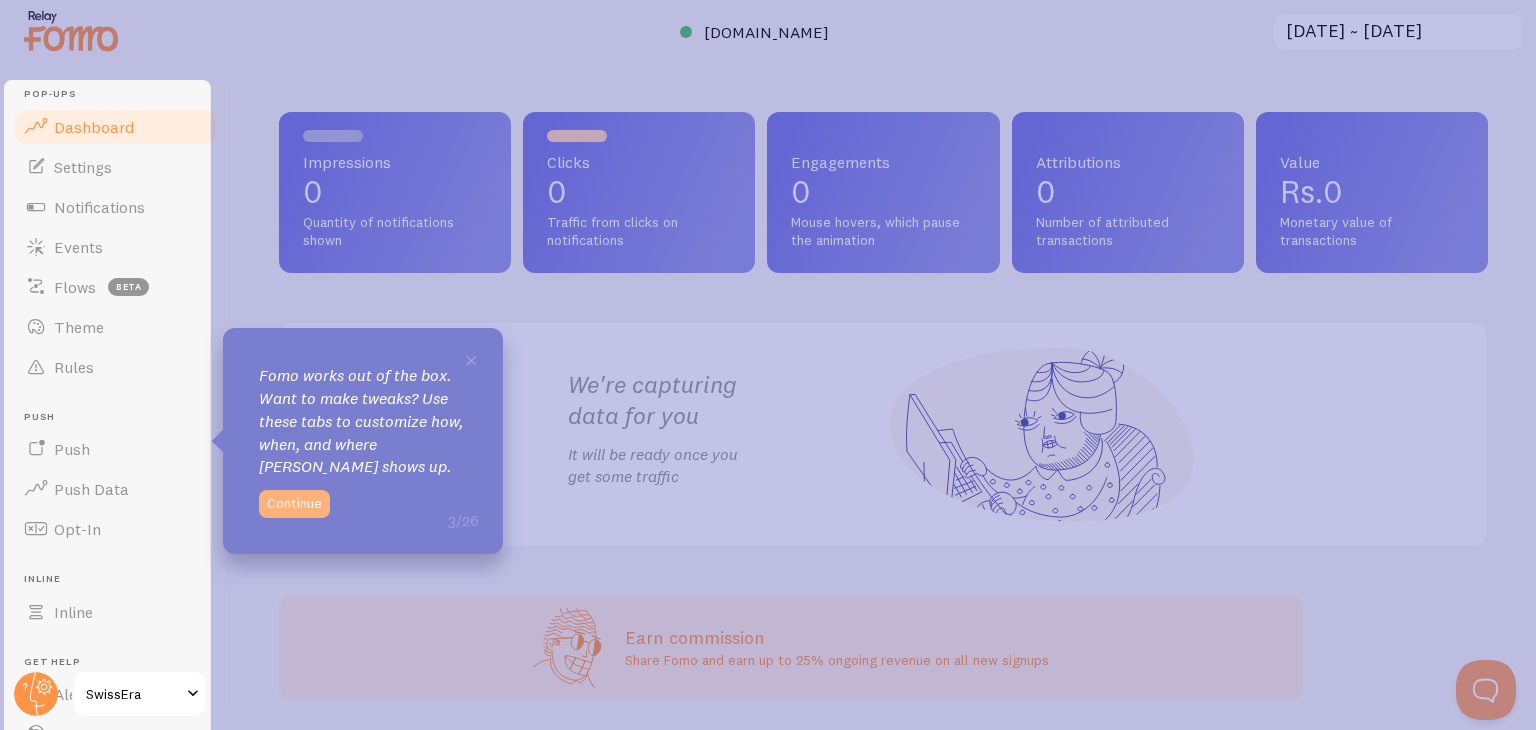 click on "Continue" at bounding box center (294, 504) 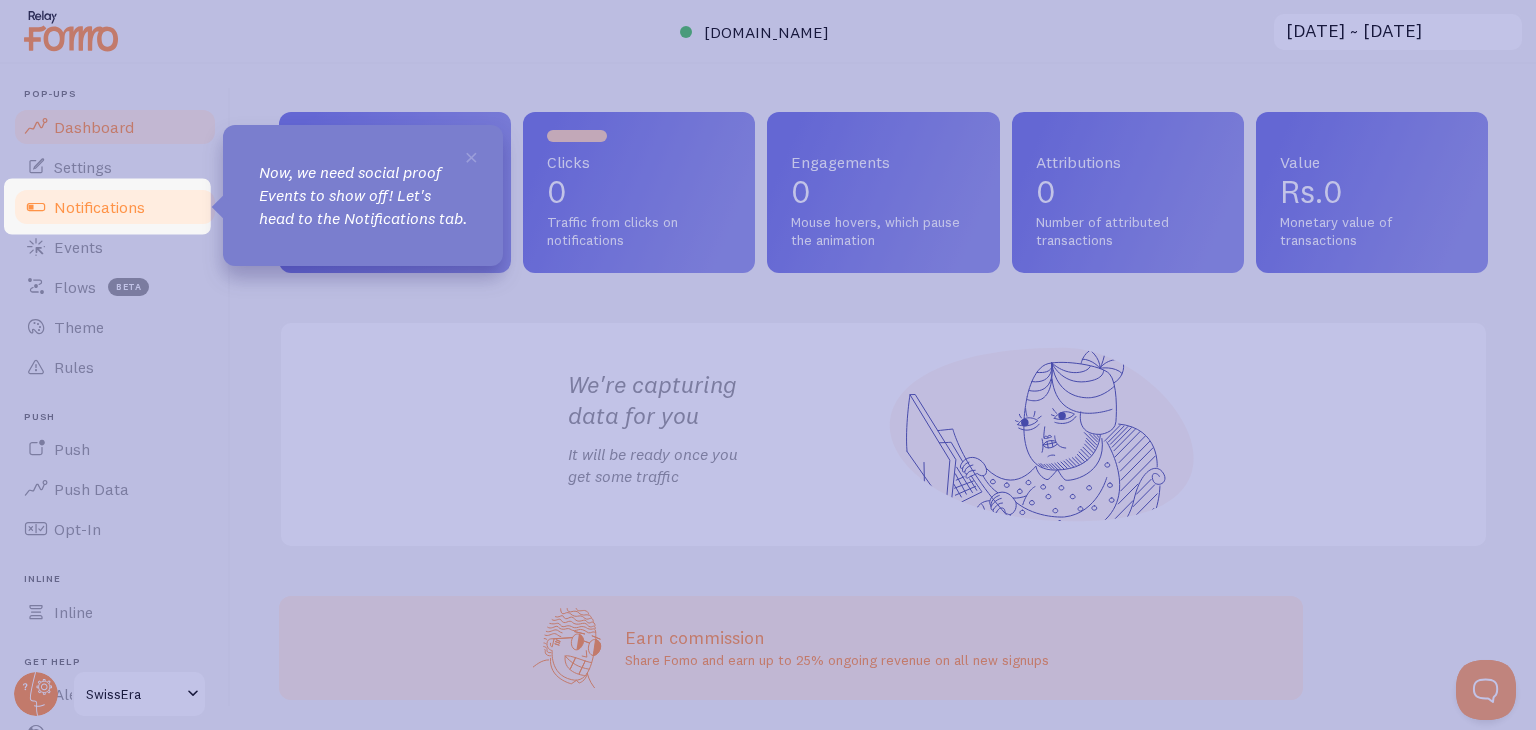 click on "Notifications" at bounding box center [115, 207] 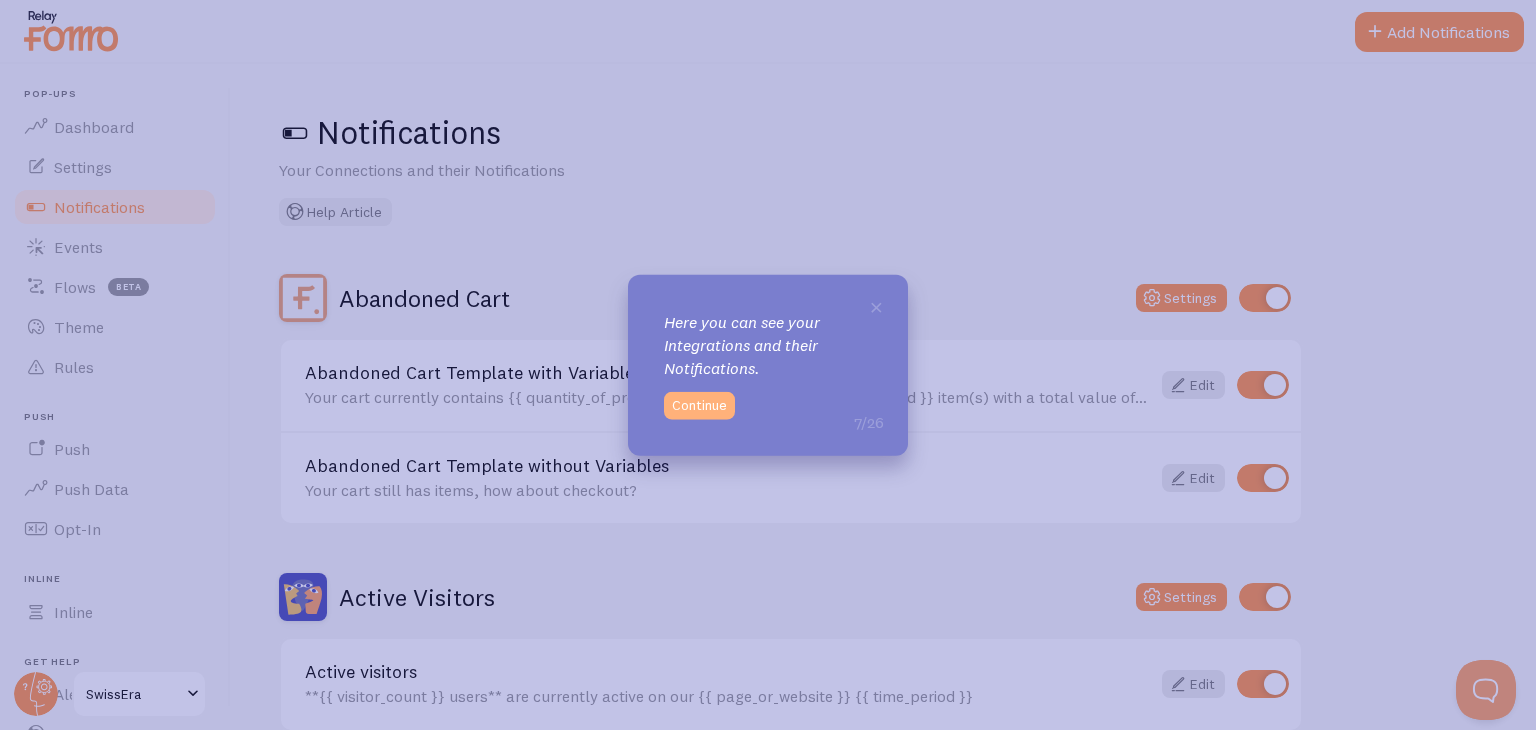 click on "Continue" at bounding box center (699, 405) 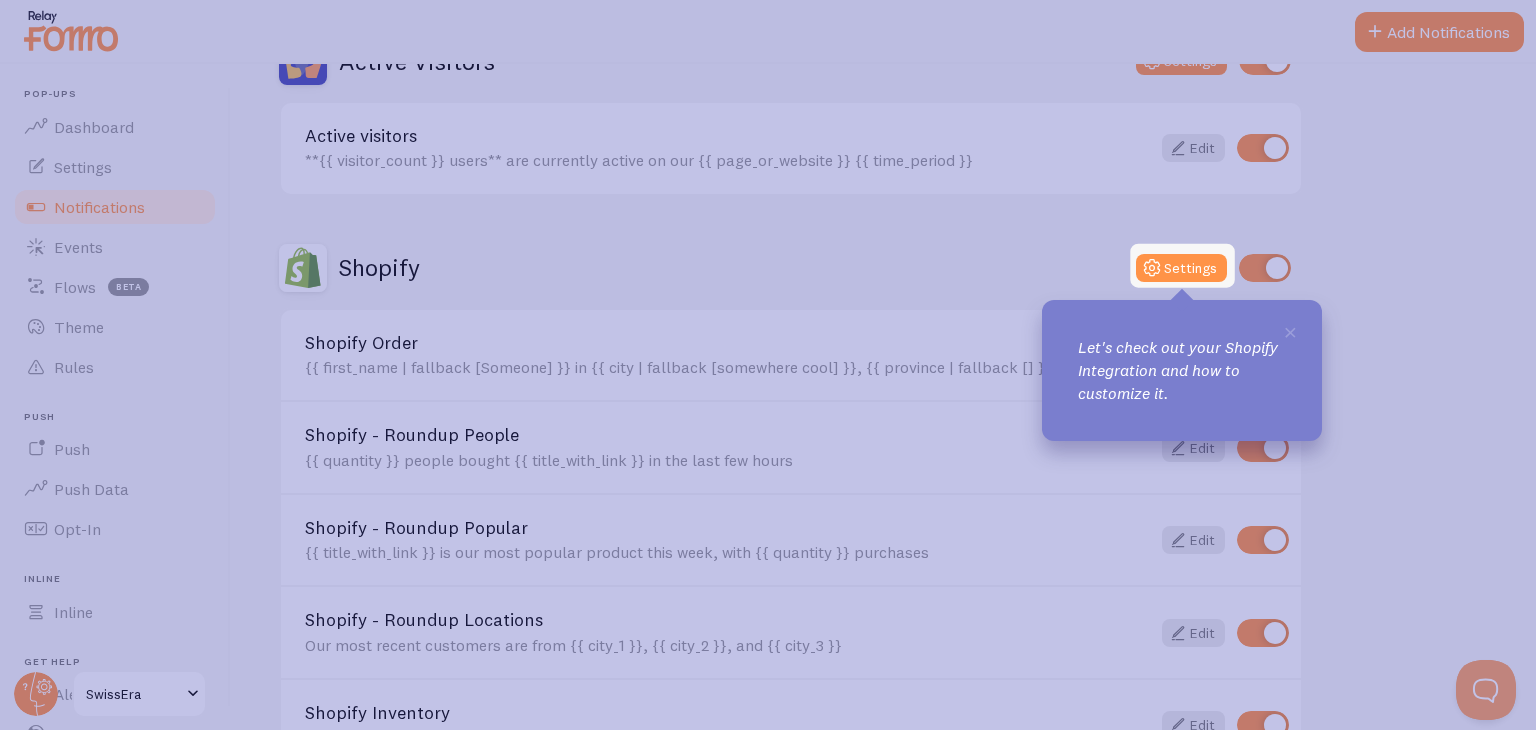 scroll, scrollTop: 455, scrollLeft: 0, axis: vertical 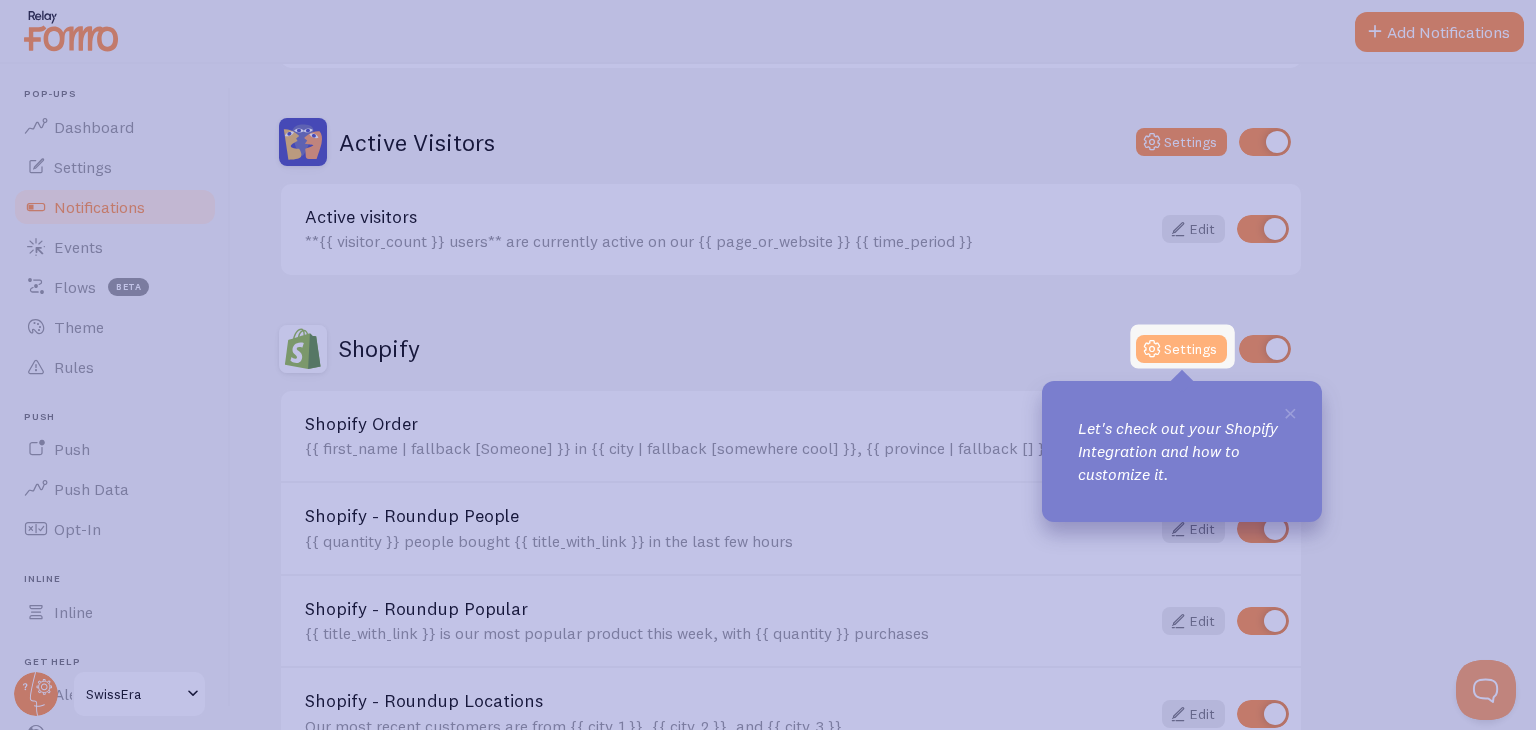 click on "Settings" at bounding box center (1181, 349) 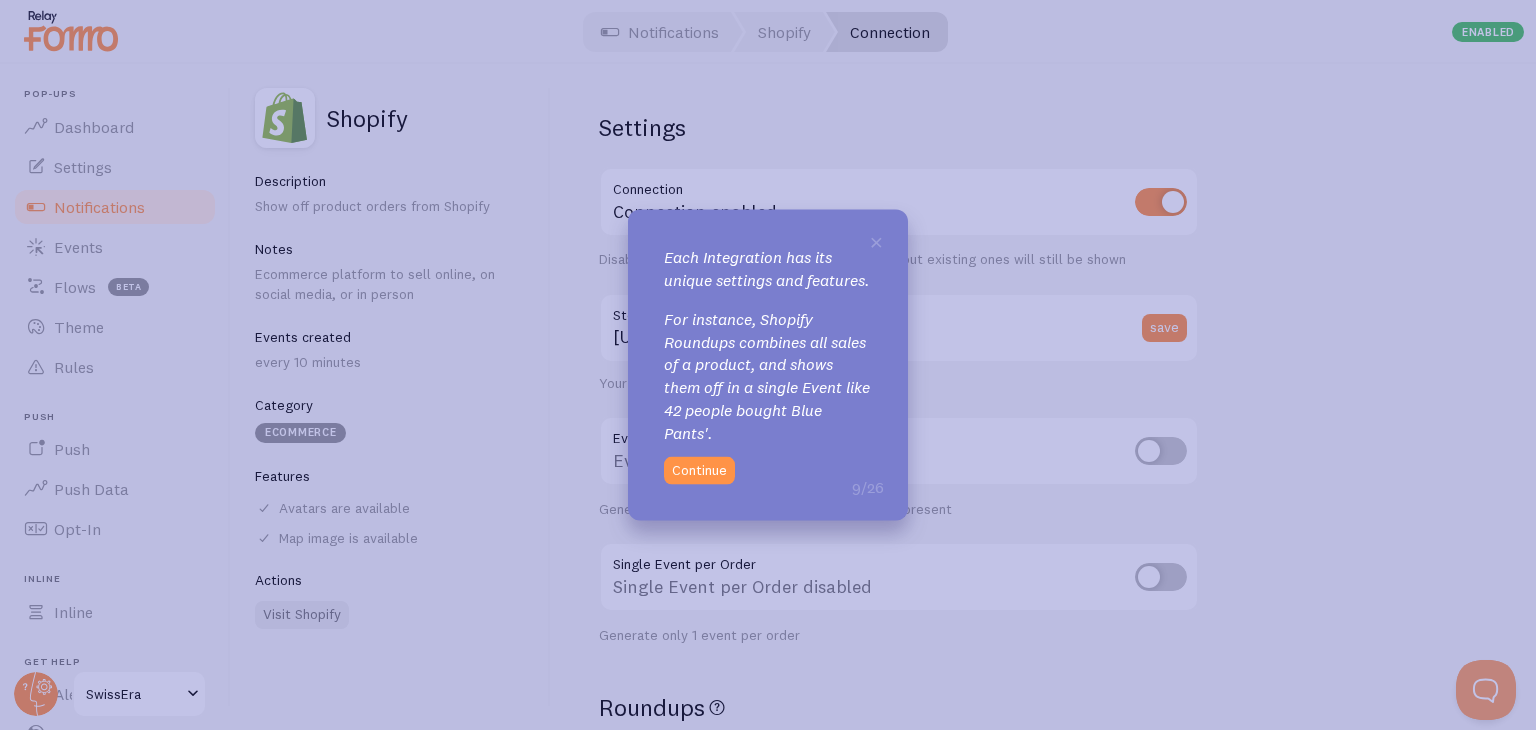 click on "For instance, Shopify Roundups combines all sales of a product, and shows them off in a single Event like 42 people bought Blue Pants'." at bounding box center [768, 375] 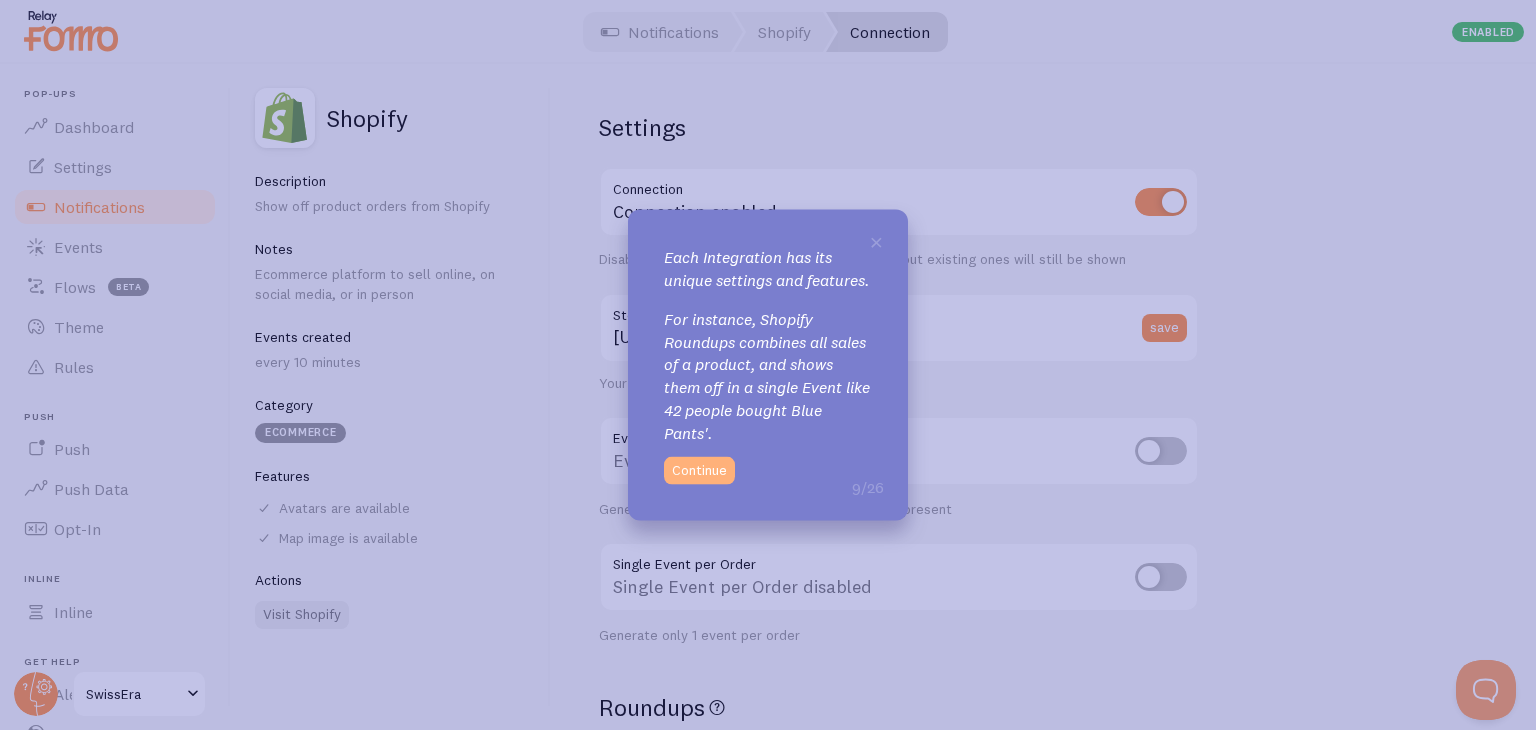 click on "Continue" at bounding box center [699, 470] 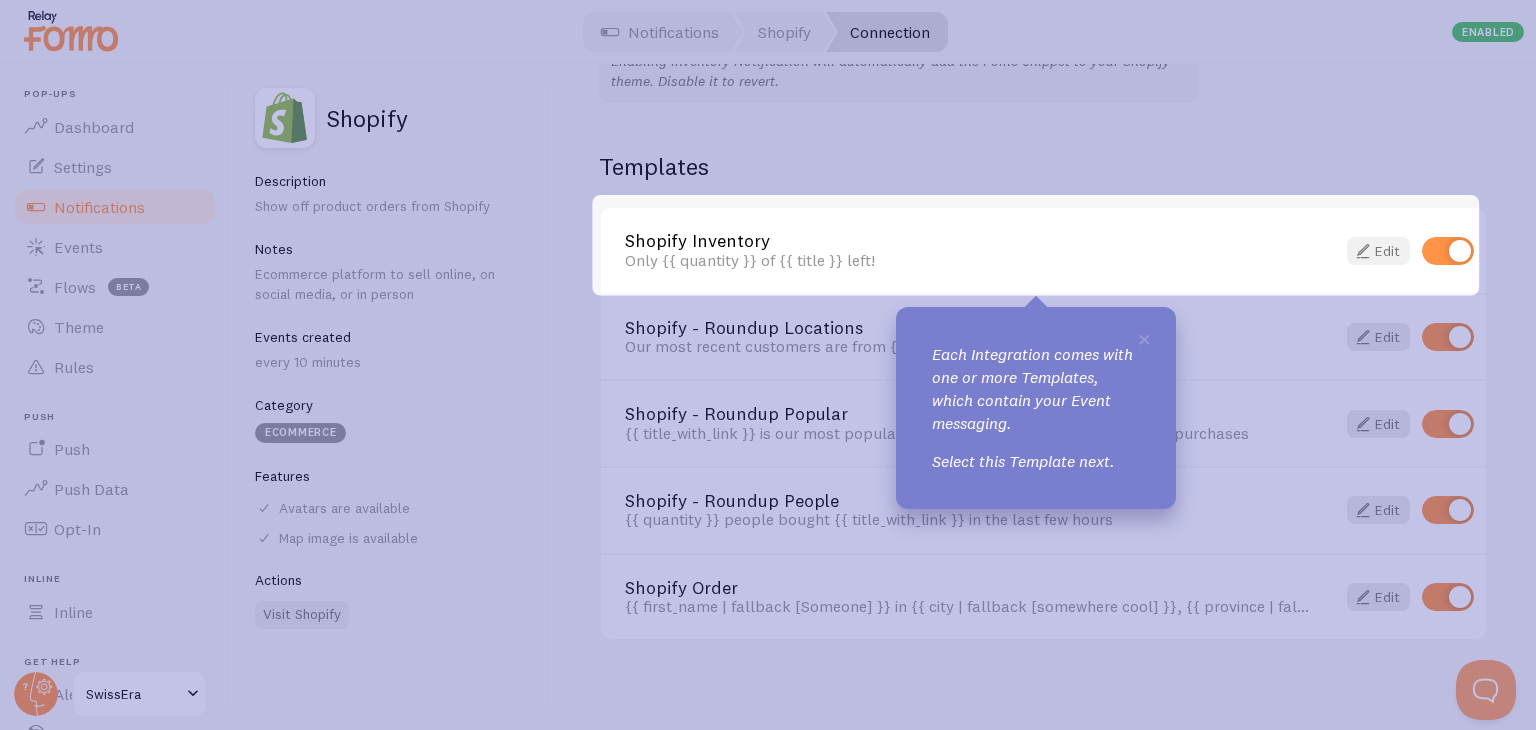 click at bounding box center [1363, 251] 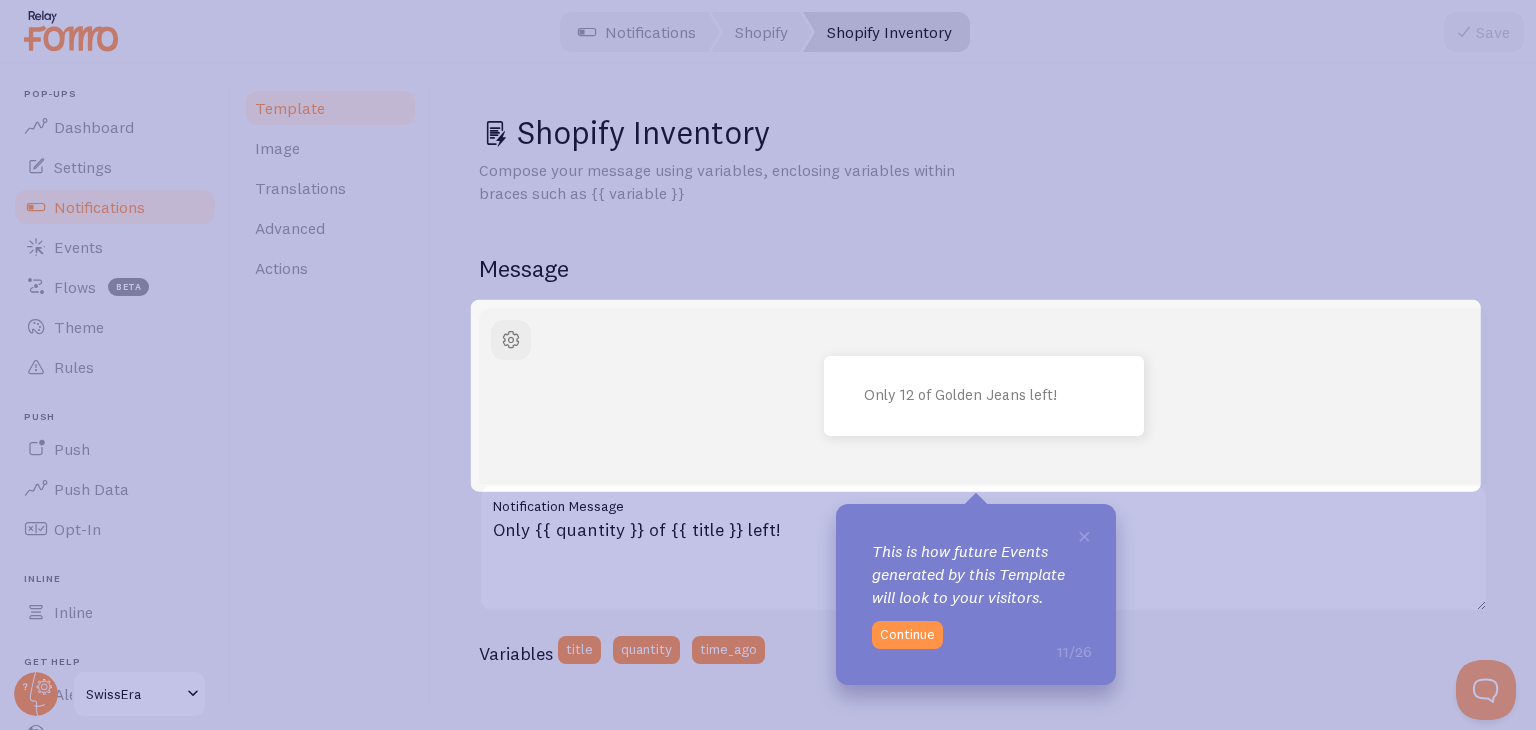 click on "Only 12 of Golden Jeans left!   Only {{ quantity }} of {{ title }} left!   Notification Message         Variables
title
quantity
time_ago" at bounding box center (983, 493) 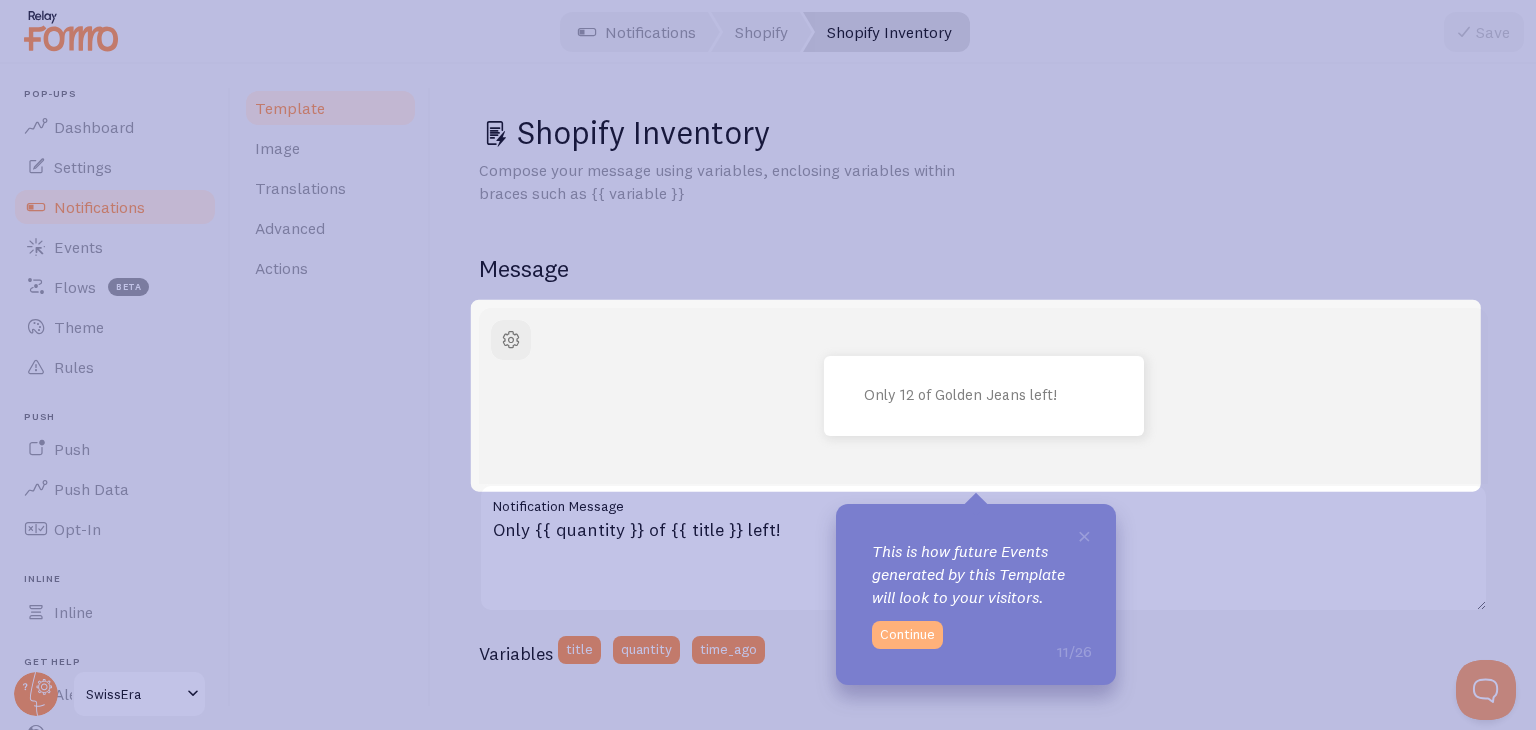 click on "Continue" at bounding box center [907, 635] 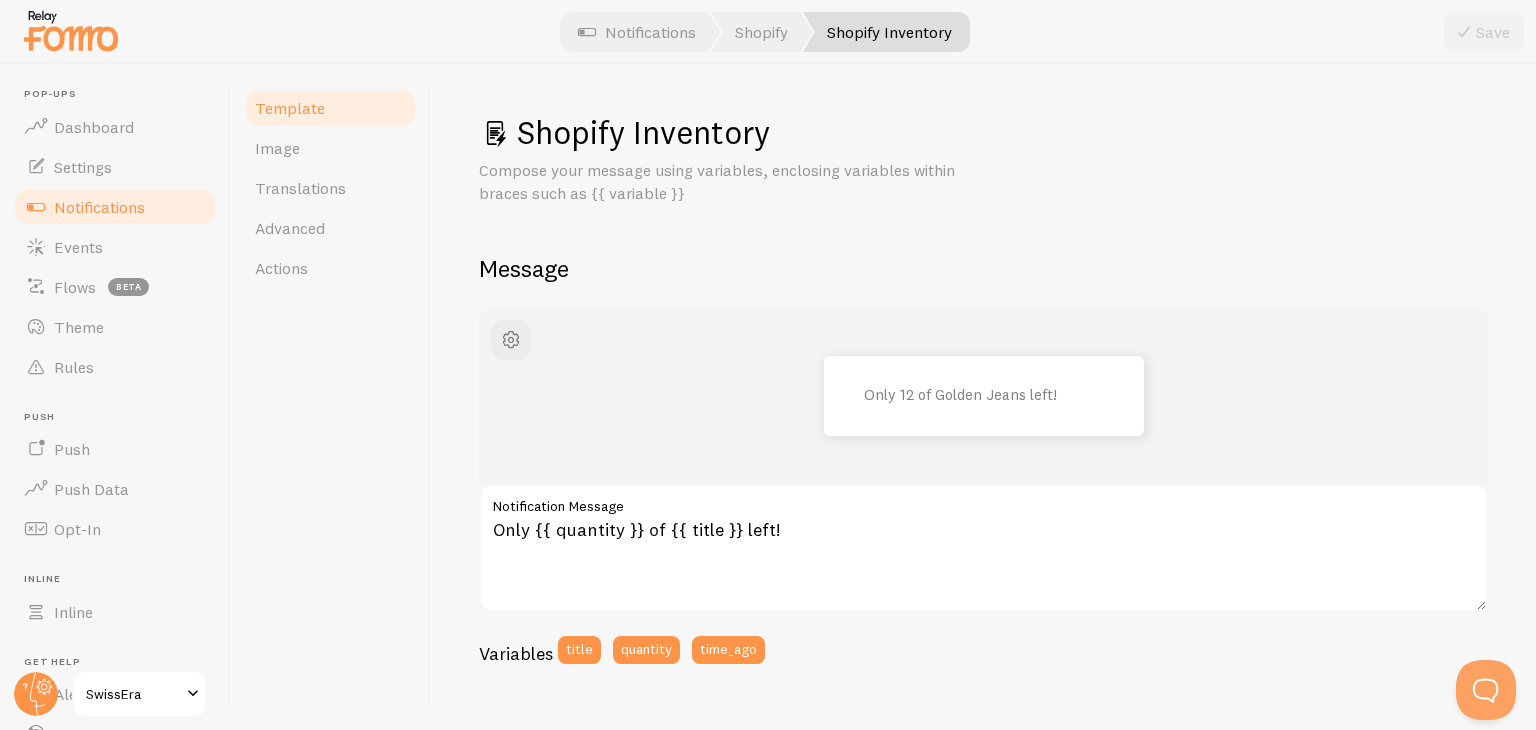 click on "Pop-ups
Dashboard
Settings
Notifications
Events
Flows
beta
Theme
Rules
Push
Push
Push Data
Opt-In
Inline
Inline
Get Help
Alerts
Learn
Support
SwissEra
Notifications
Shopify
Shopify Inventory
Save" at bounding box center [768, 365] 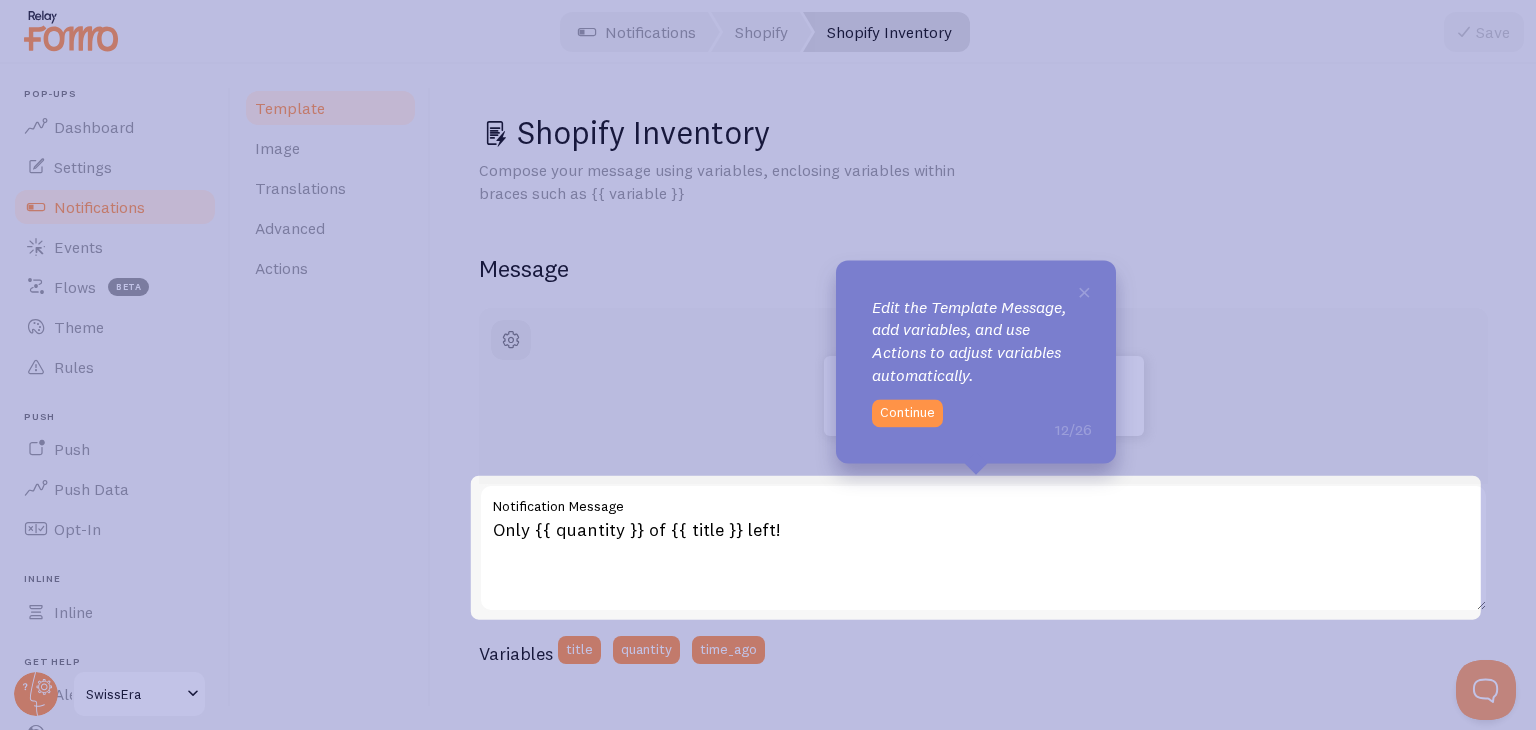 click on "×   Edit the Template Message, add variables, and use Actions to adjust variables automatically.   12/26 Continue" at bounding box center (976, 361) 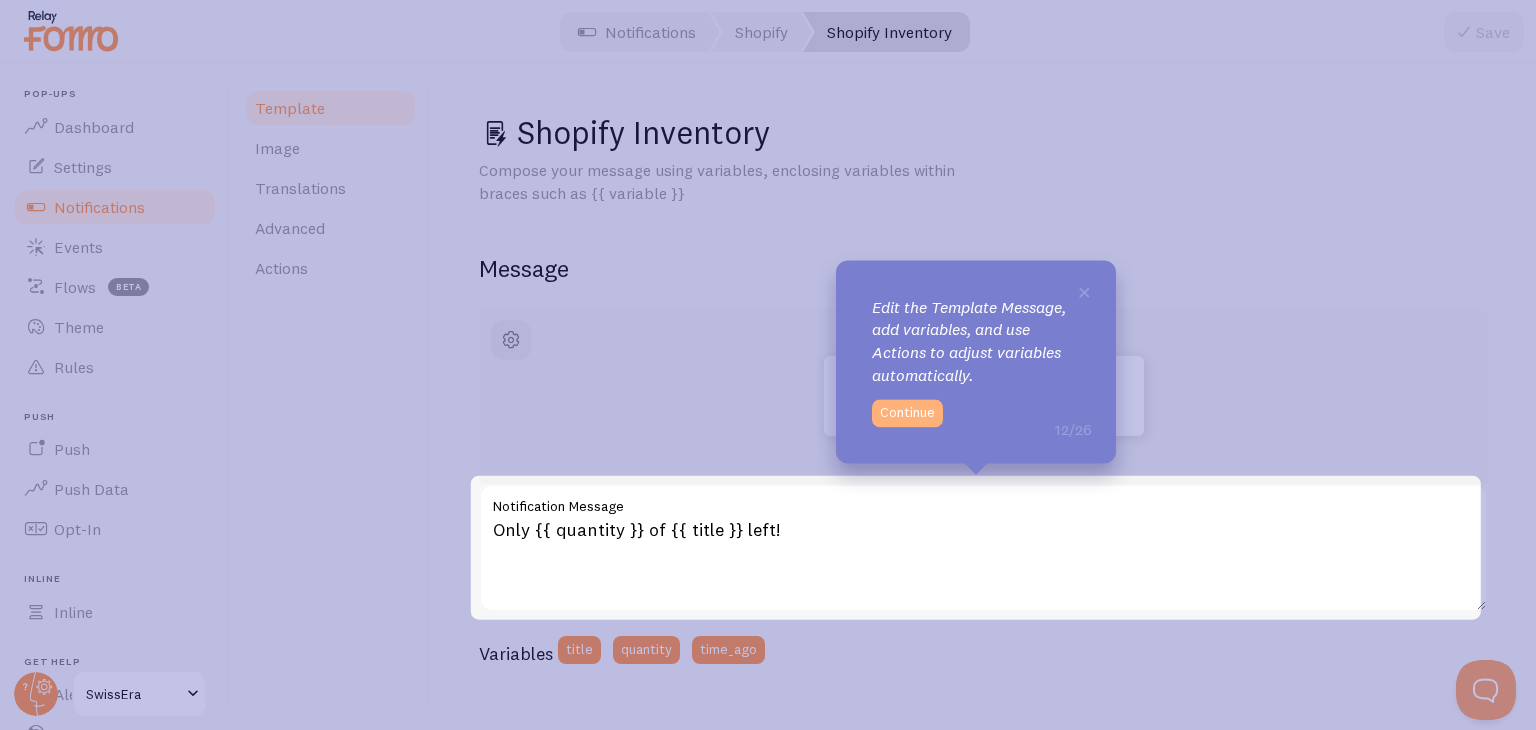click on "Continue" at bounding box center (907, 413) 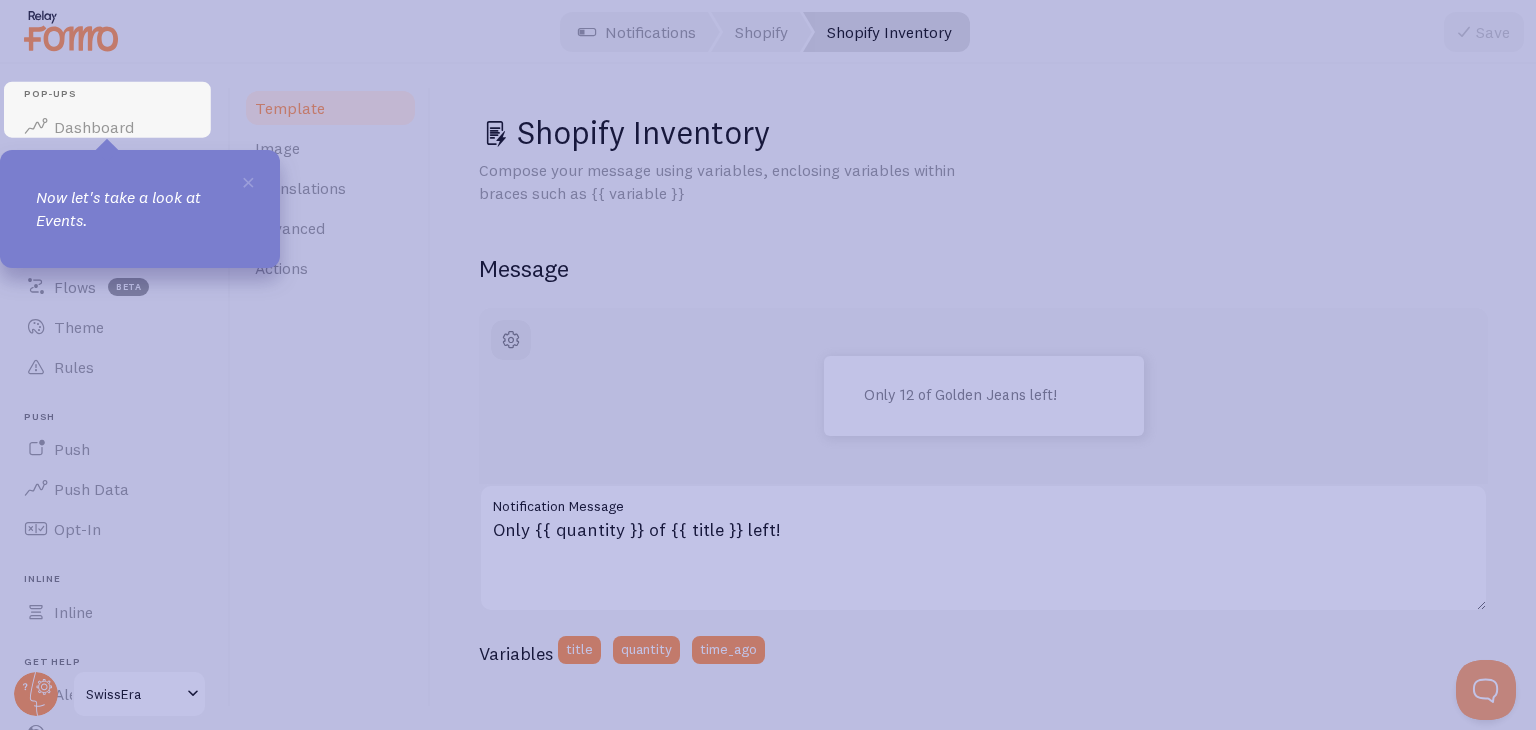scroll, scrollTop: 136, scrollLeft: 0, axis: vertical 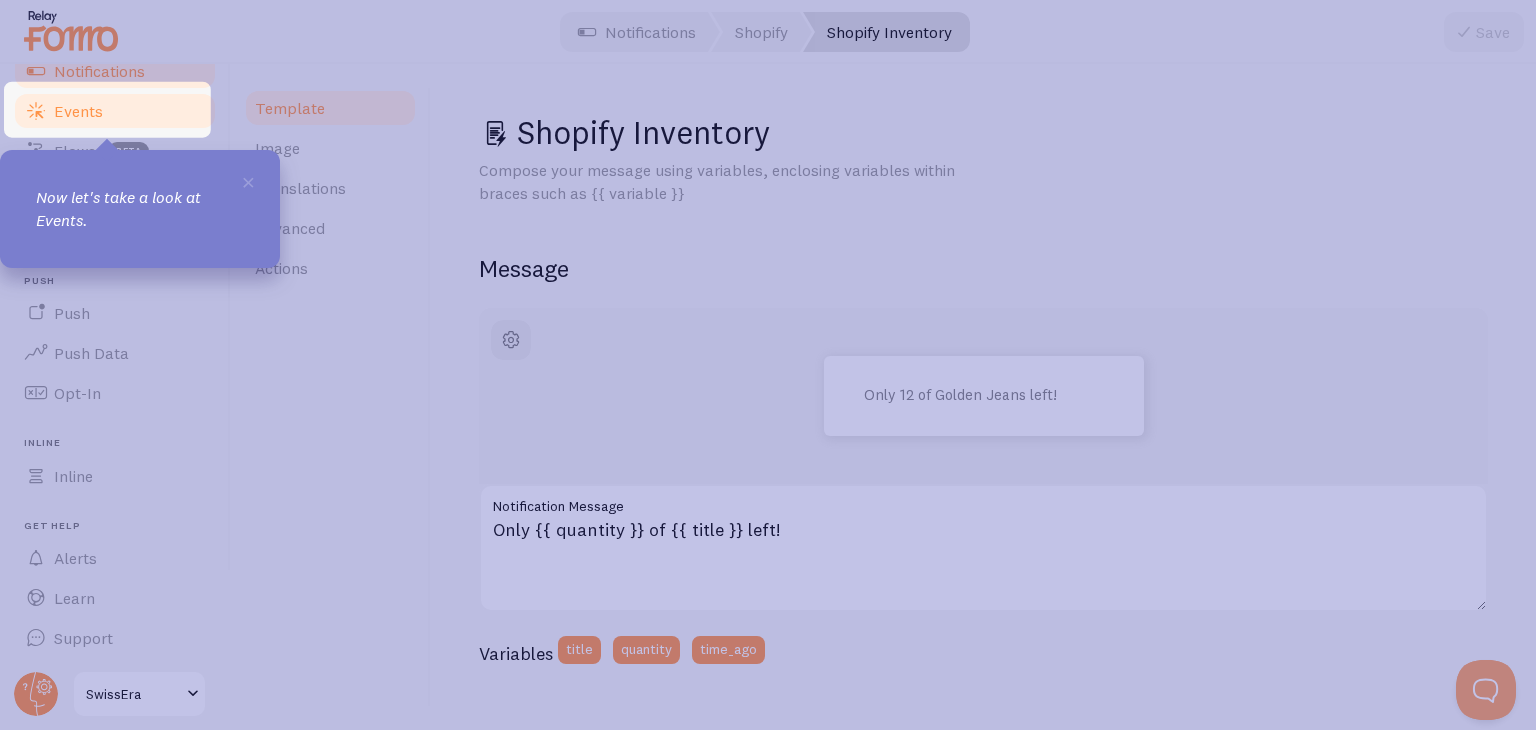 click on "Events" at bounding box center [115, 111] 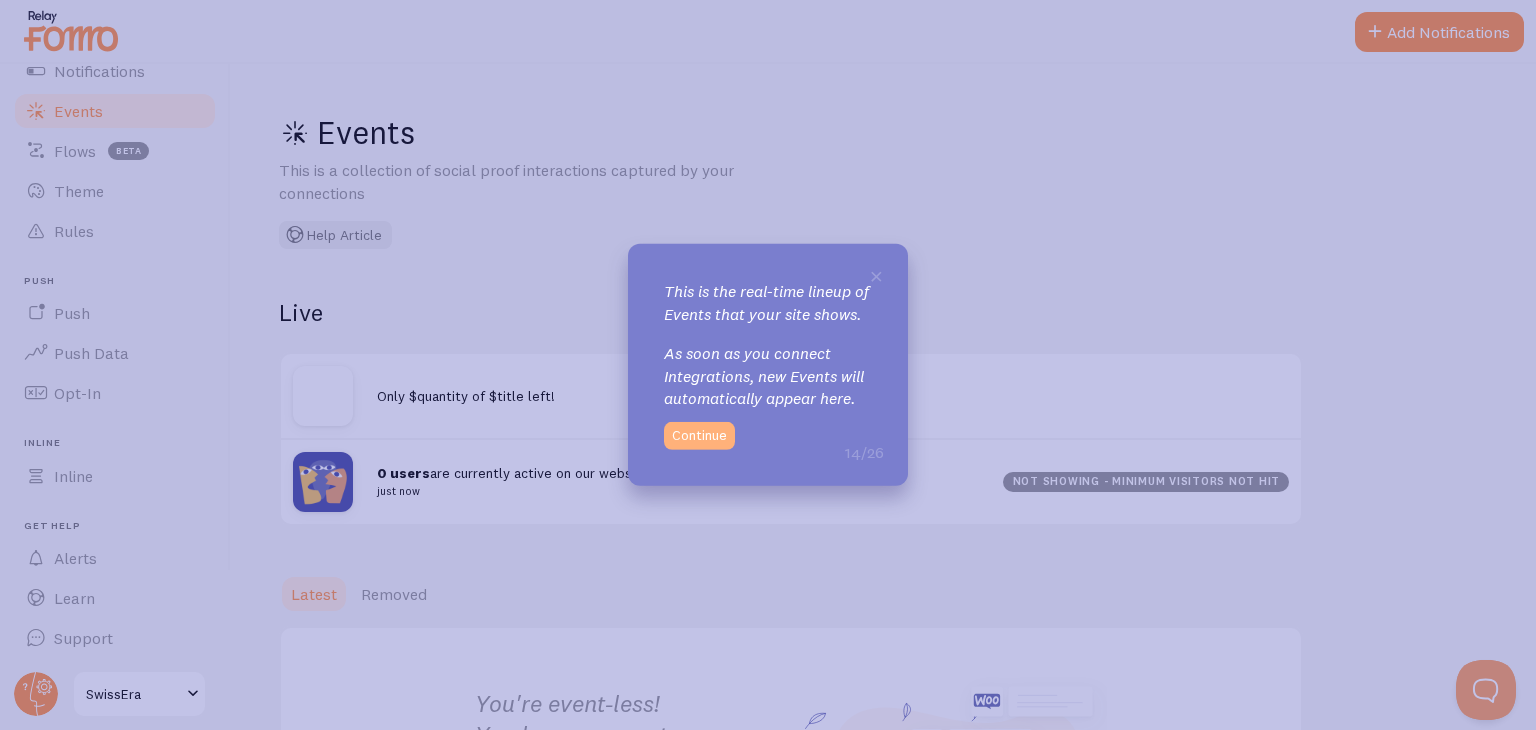 click on "Continue" at bounding box center [699, 436] 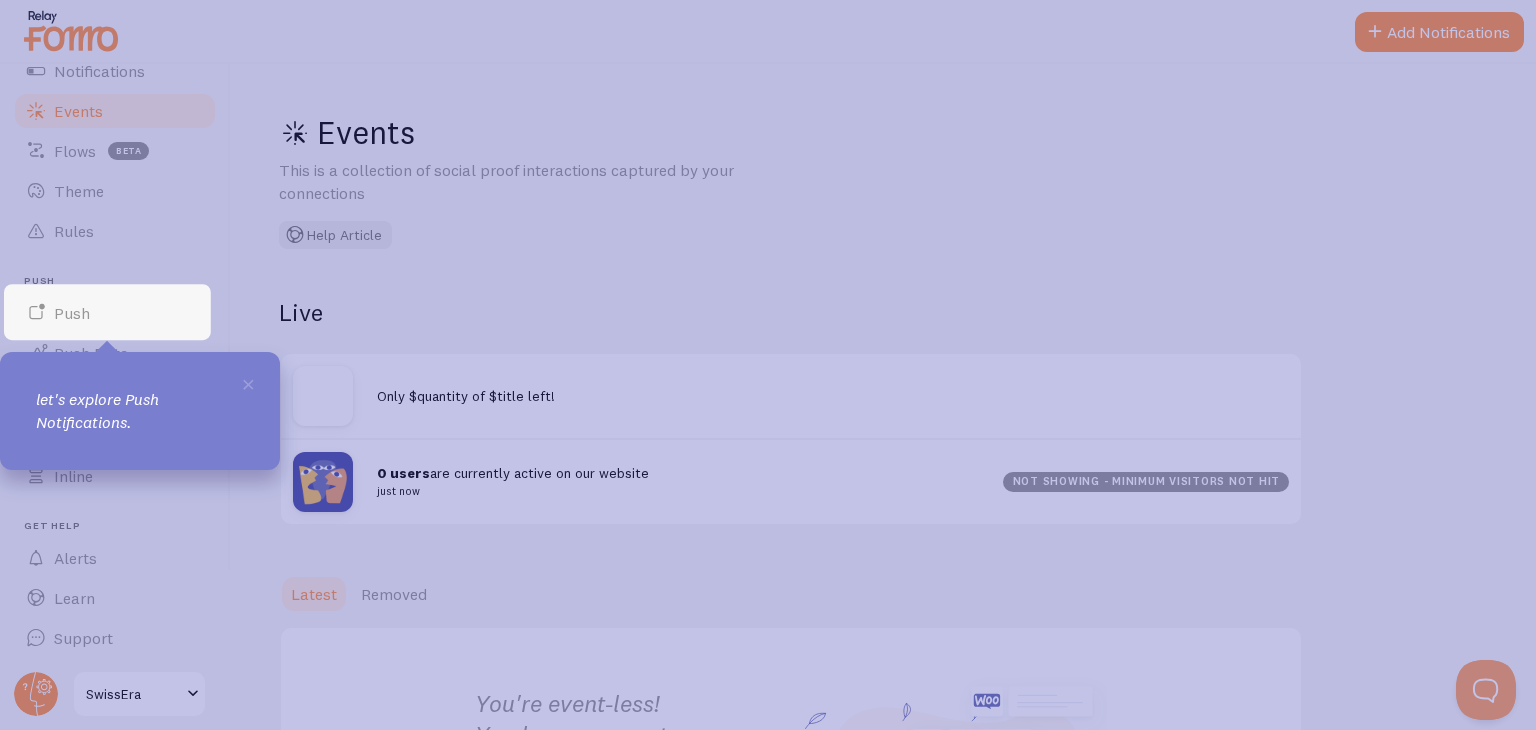 click on "Push" at bounding box center (121, 281) 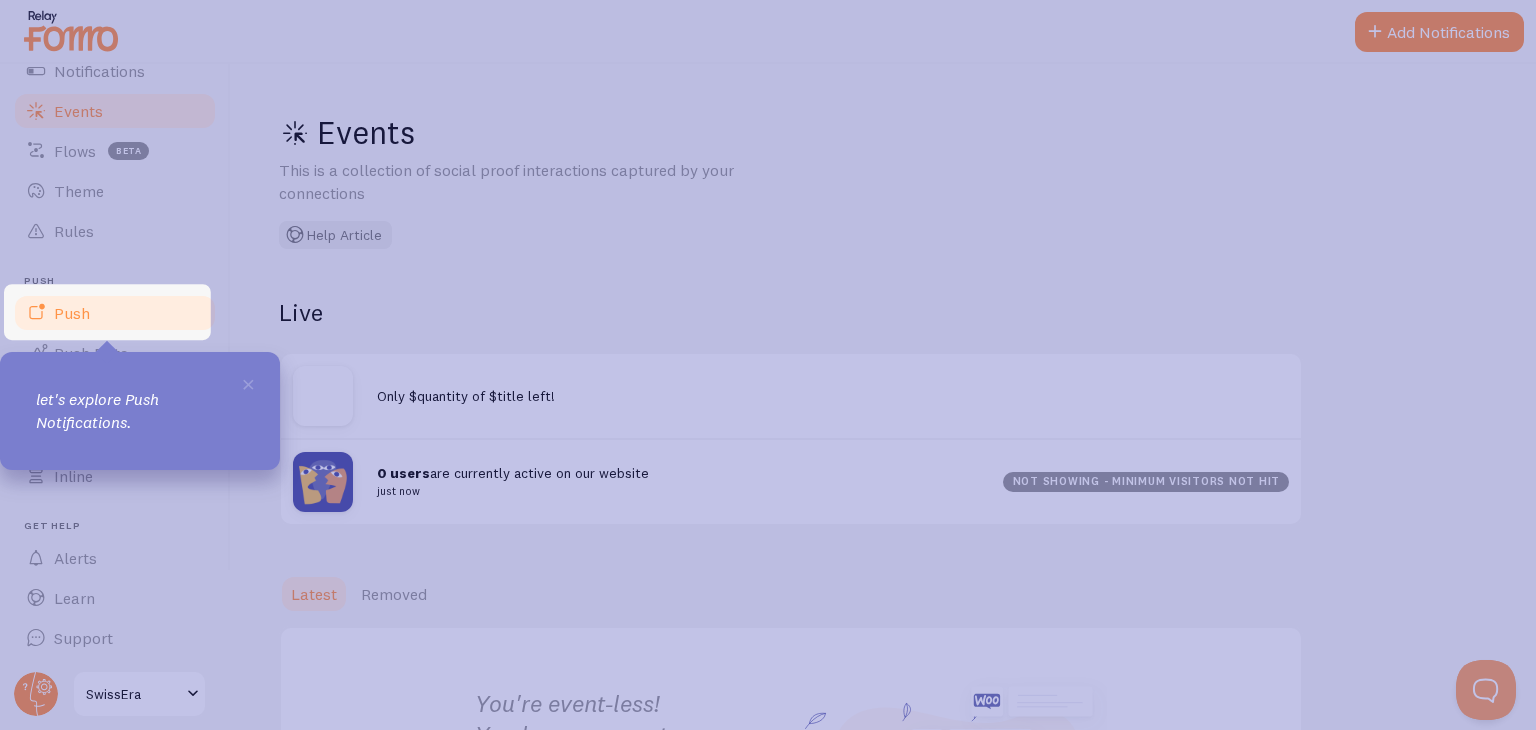 click on "Push" at bounding box center [115, 313] 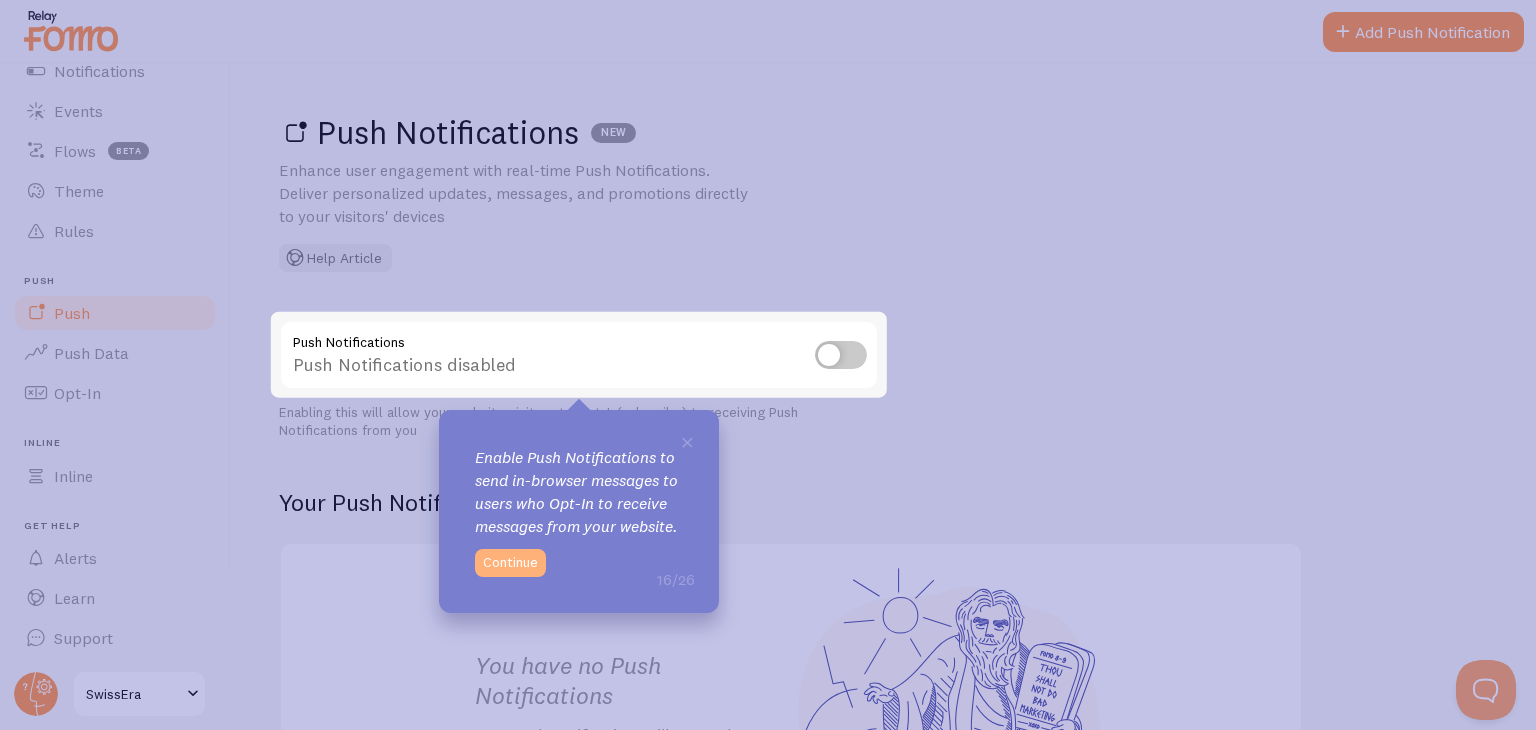 click on "Continue" at bounding box center (510, 563) 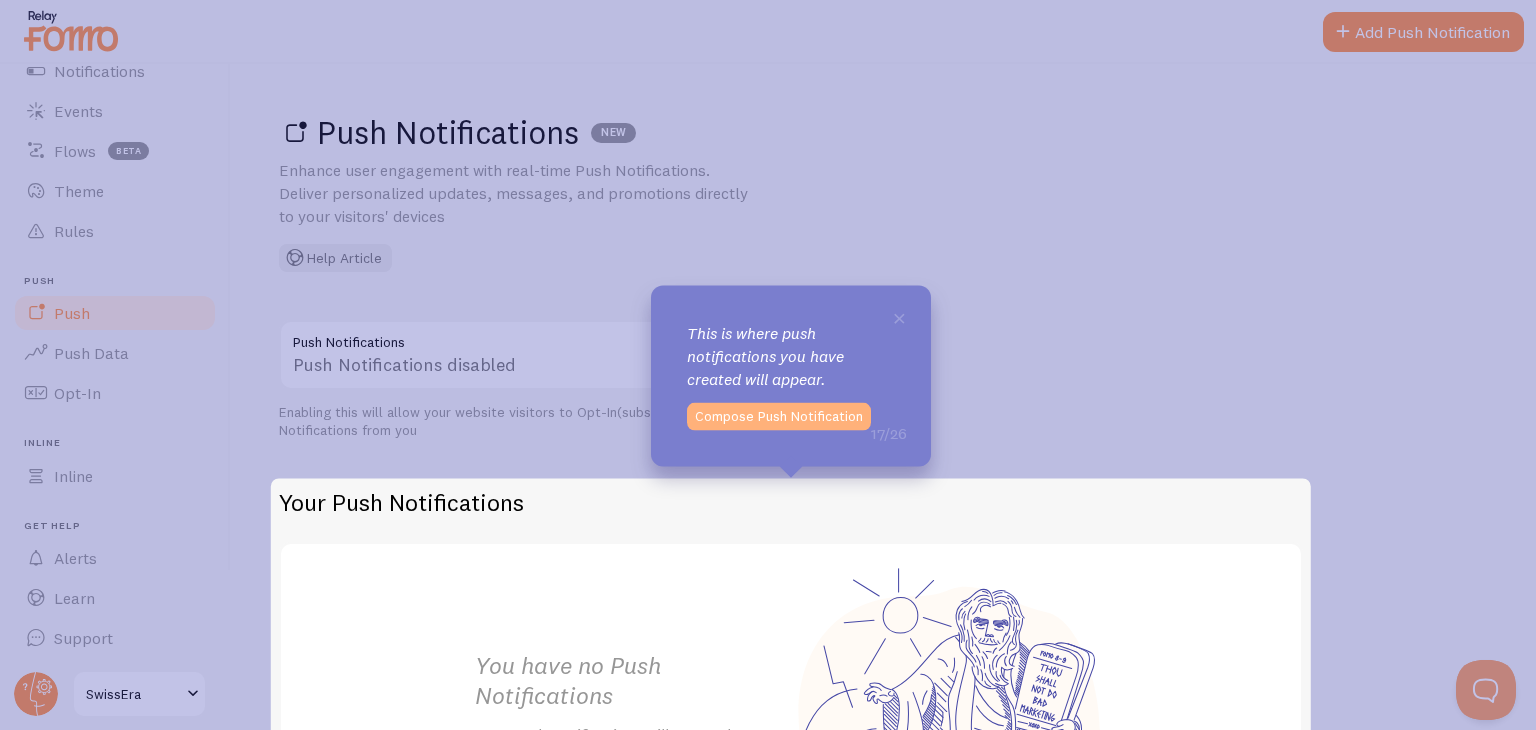 click on "Compose Push Notification" at bounding box center (779, 417) 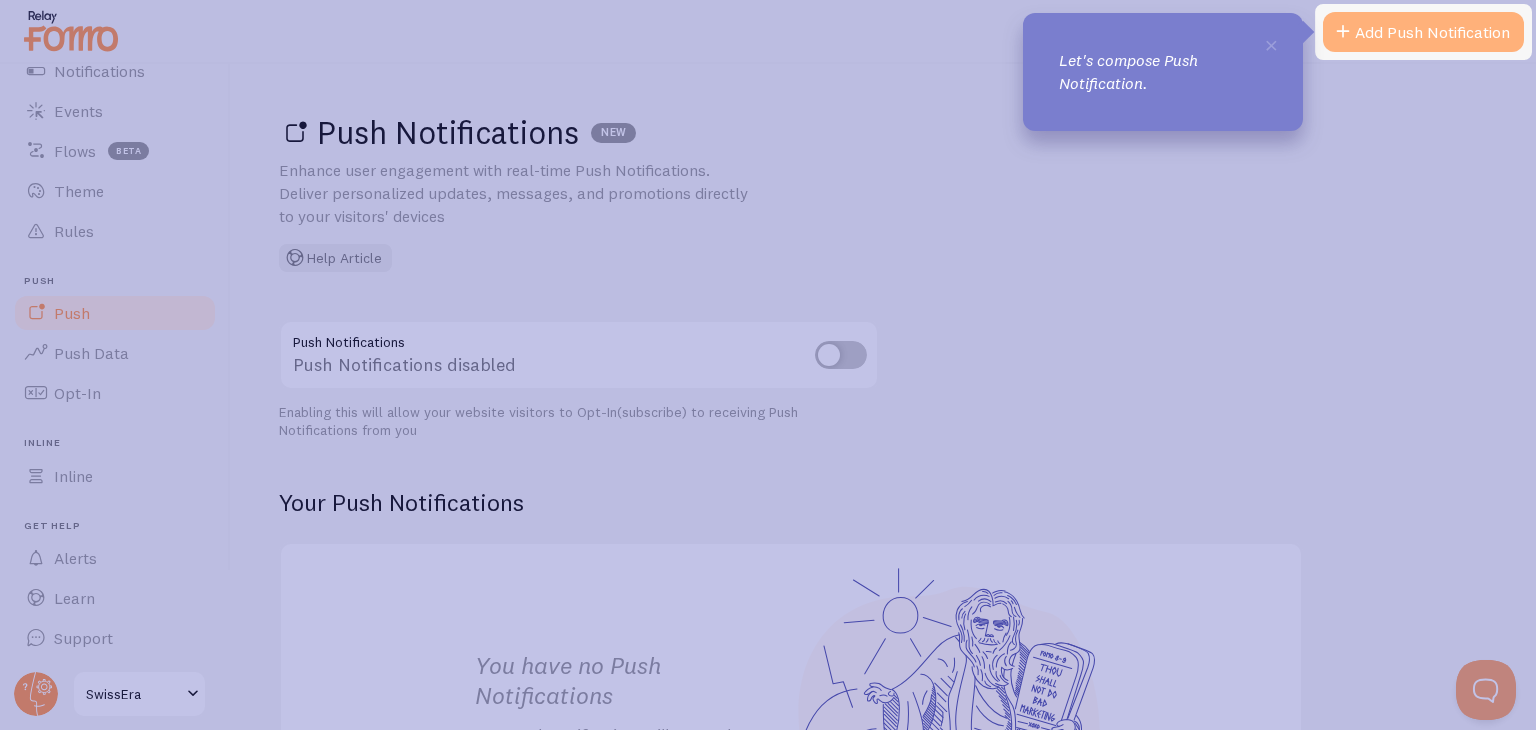 click on "Add Push Notification" at bounding box center [1423, 32] 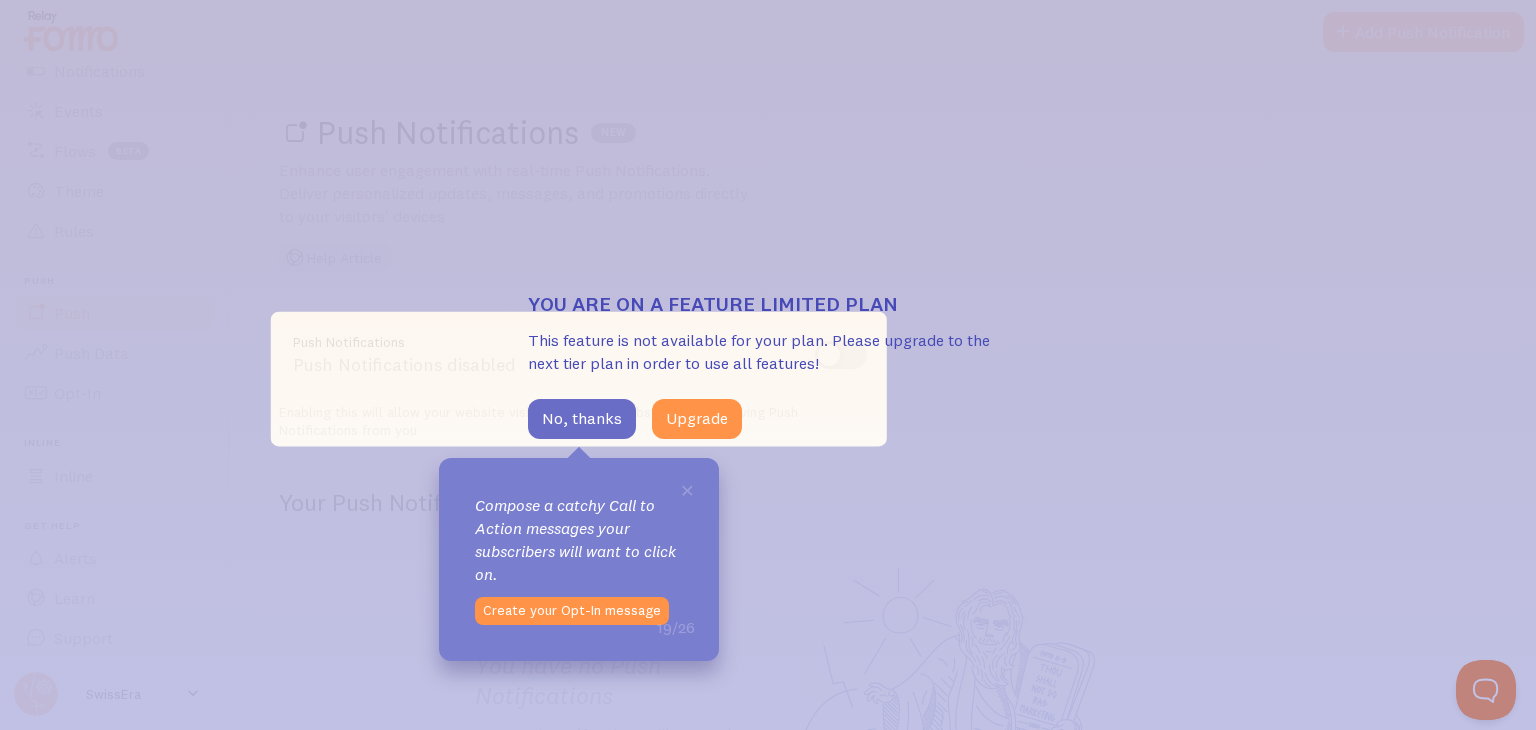 click on "No, thanks" at bounding box center (582, 419) 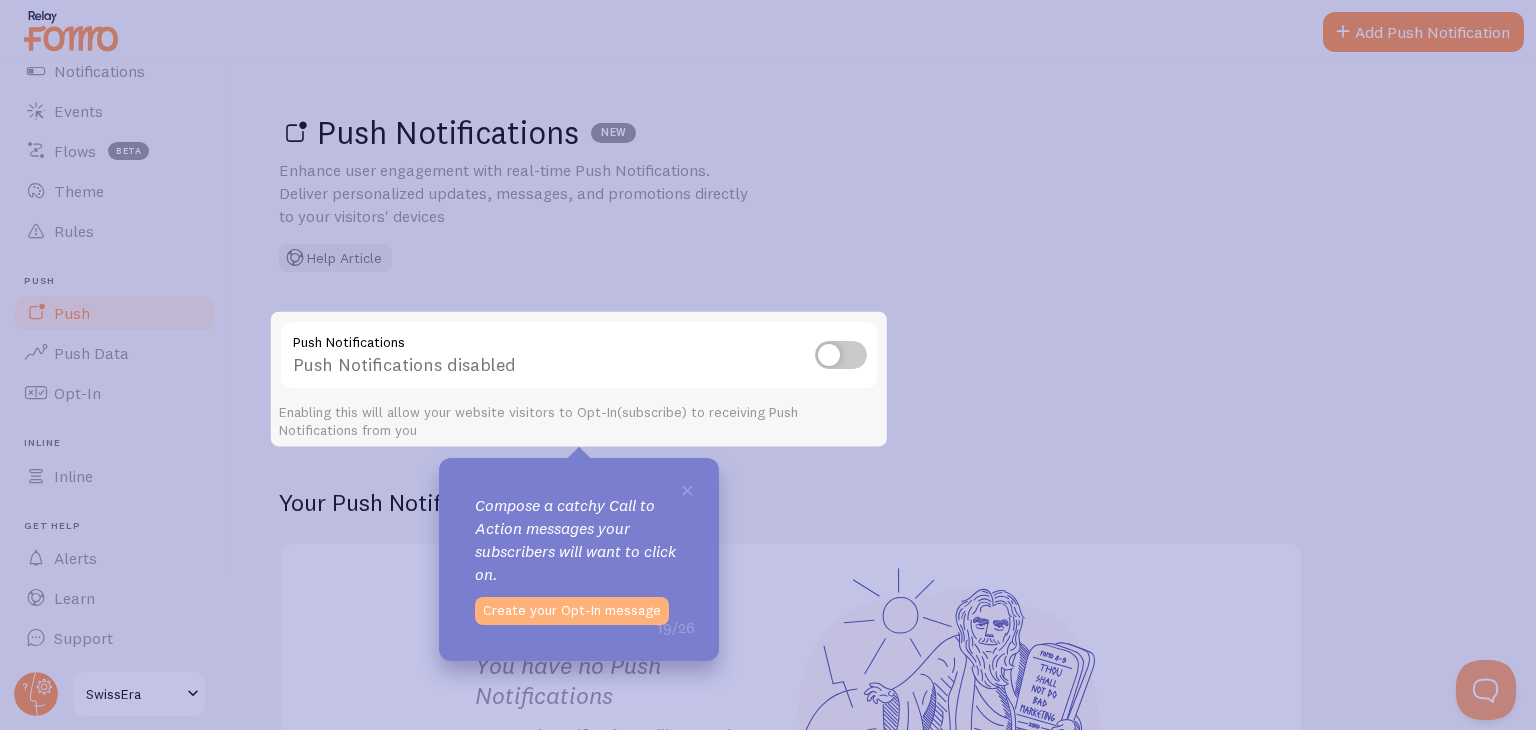 click on "Create your Opt-In message" at bounding box center [572, 611] 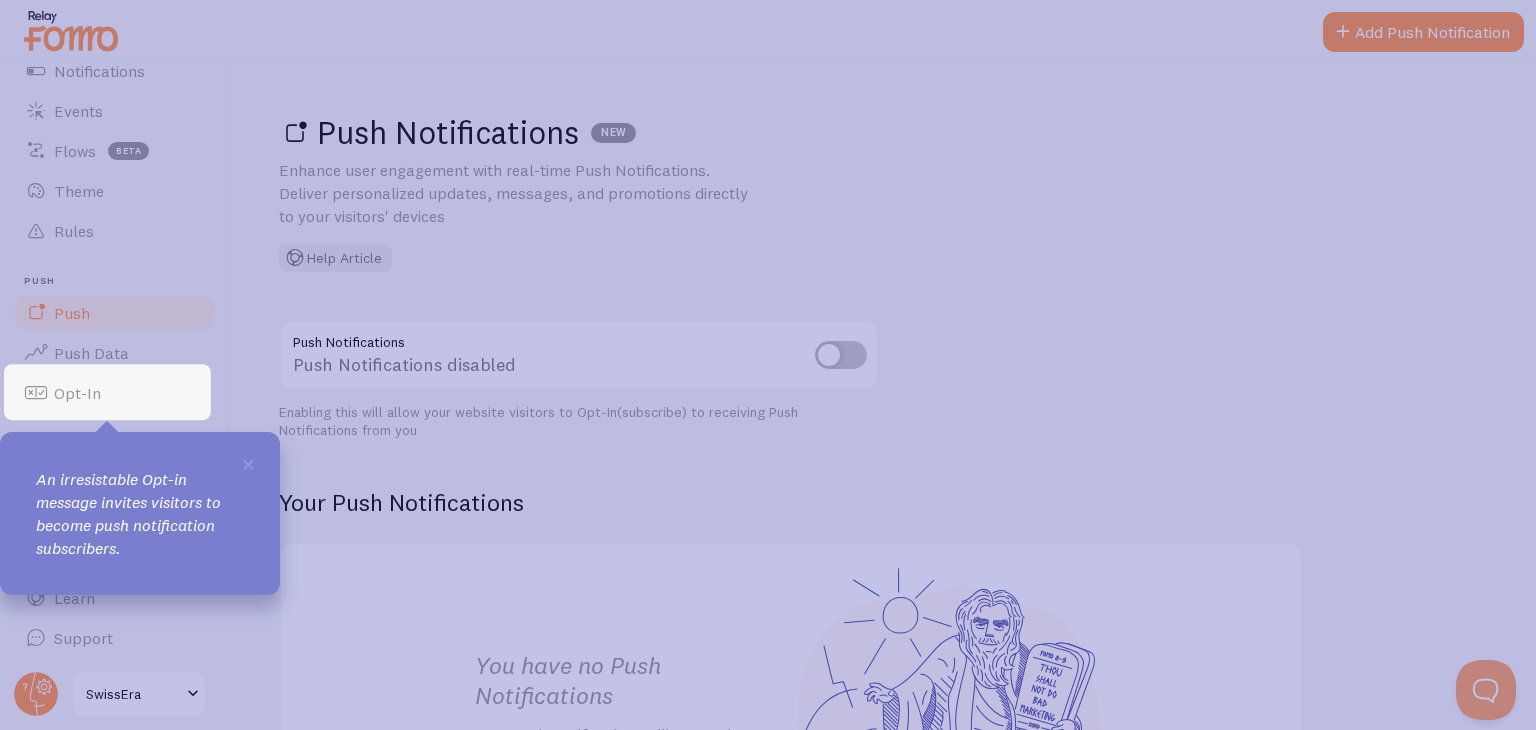 click 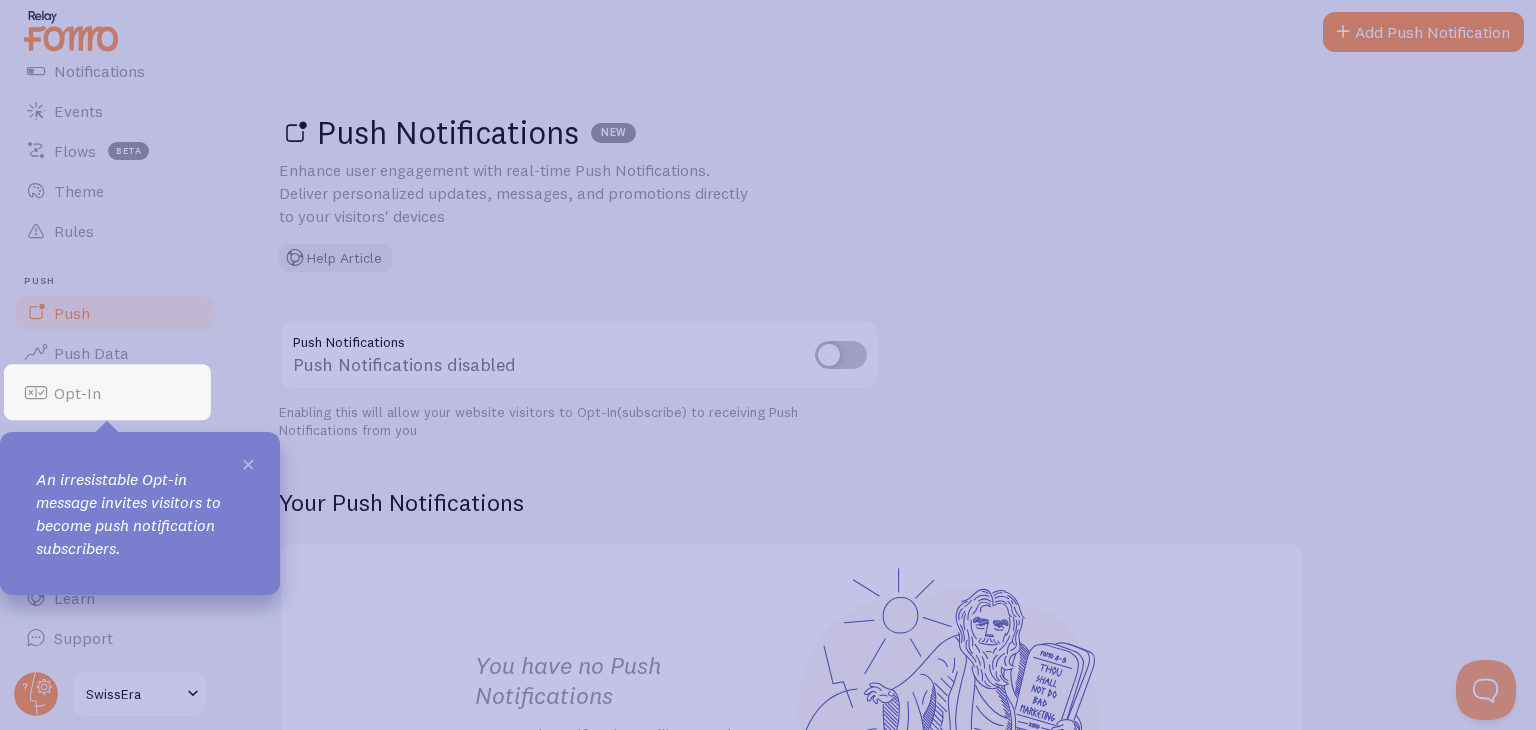 click on "×" at bounding box center [248, 463] 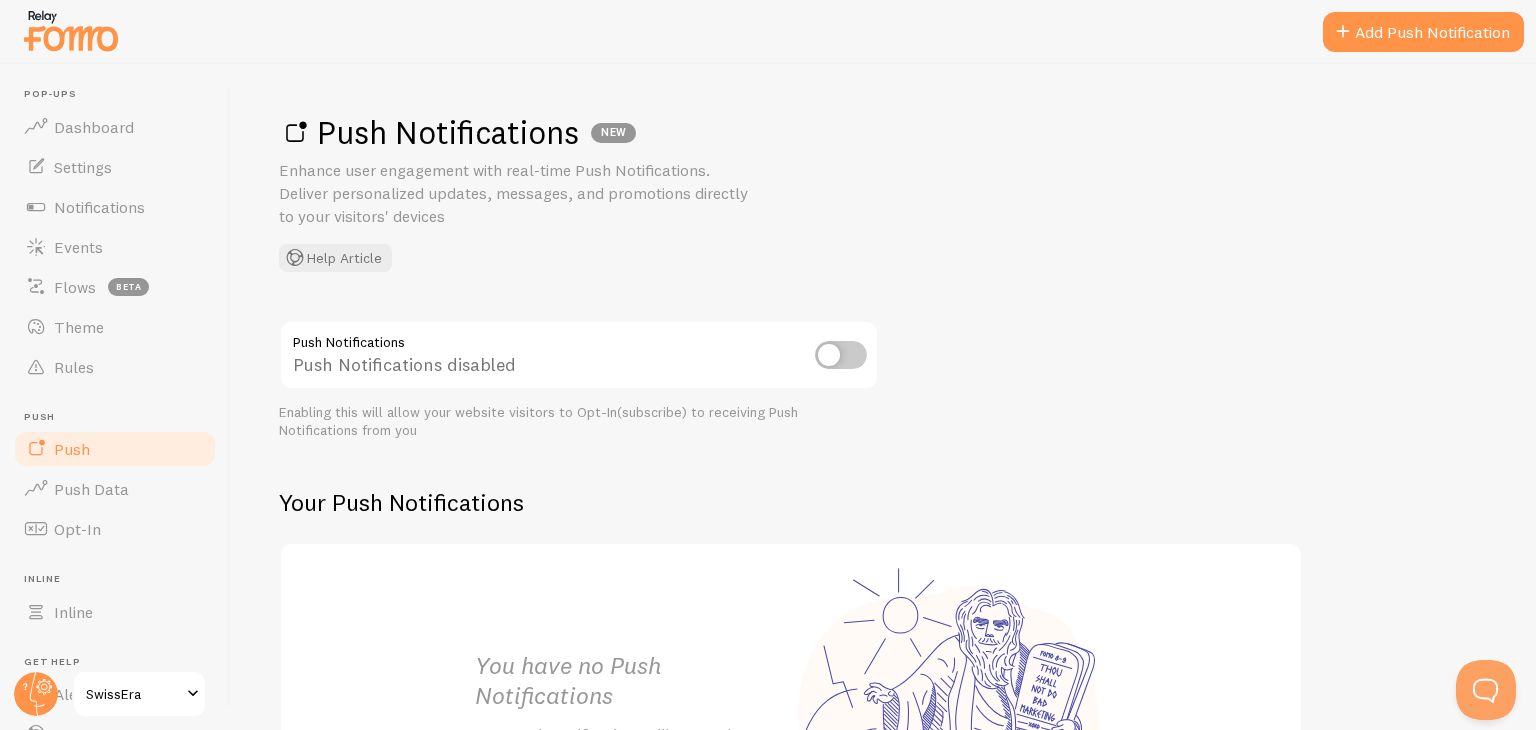 scroll, scrollTop: 136, scrollLeft: 0, axis: vertical 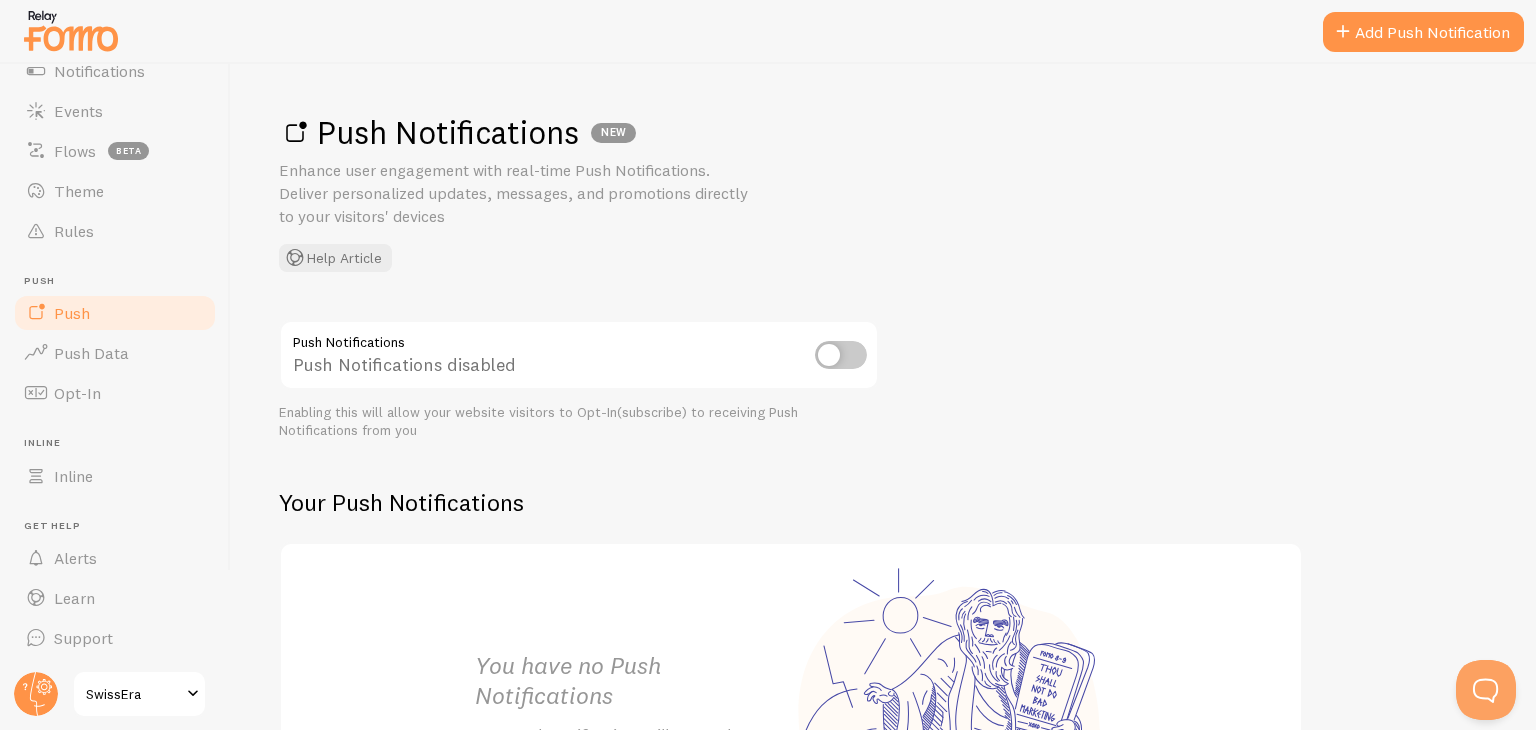 click at bounding box center [193, 694] 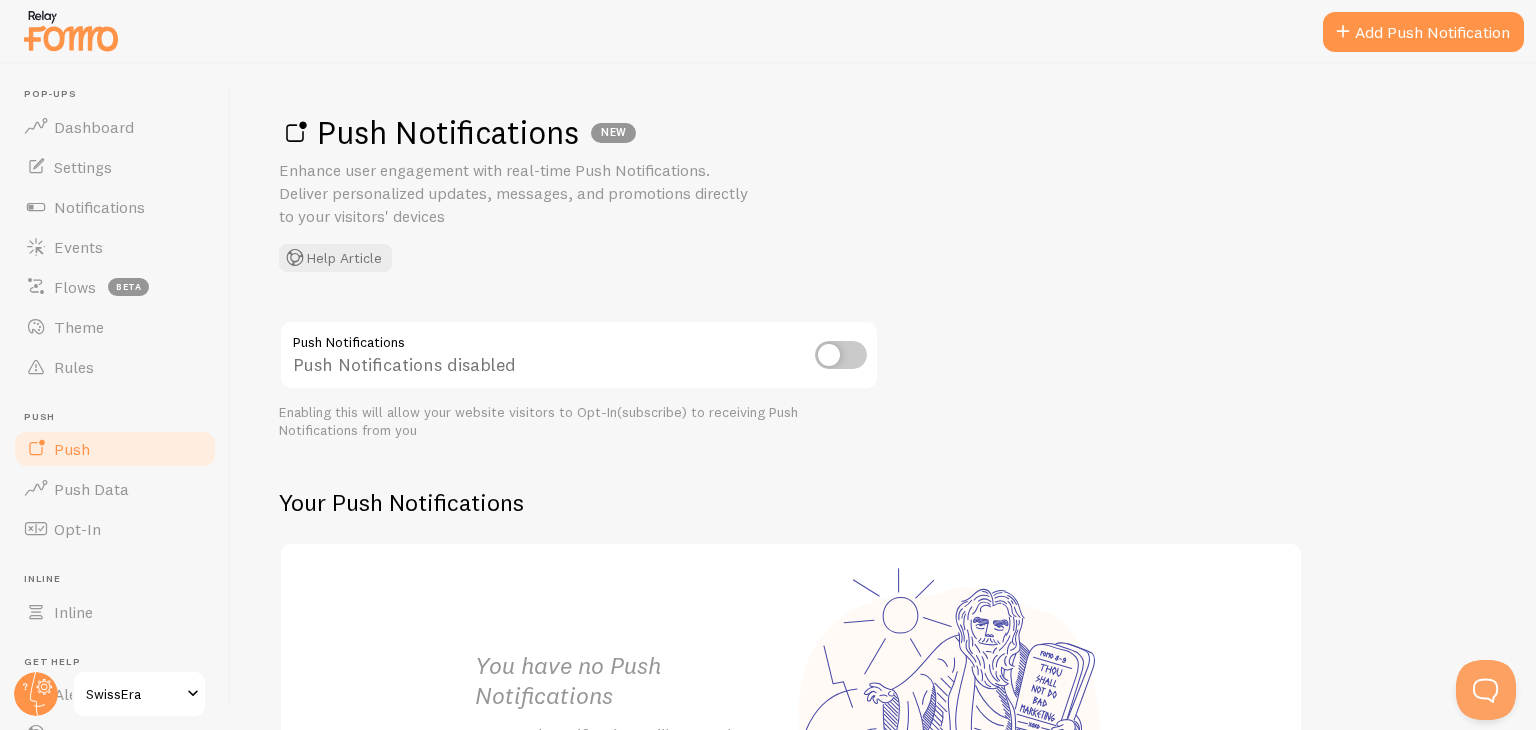 scroll, scrollTop: 136, scrollLeft: 0, axis: vertical 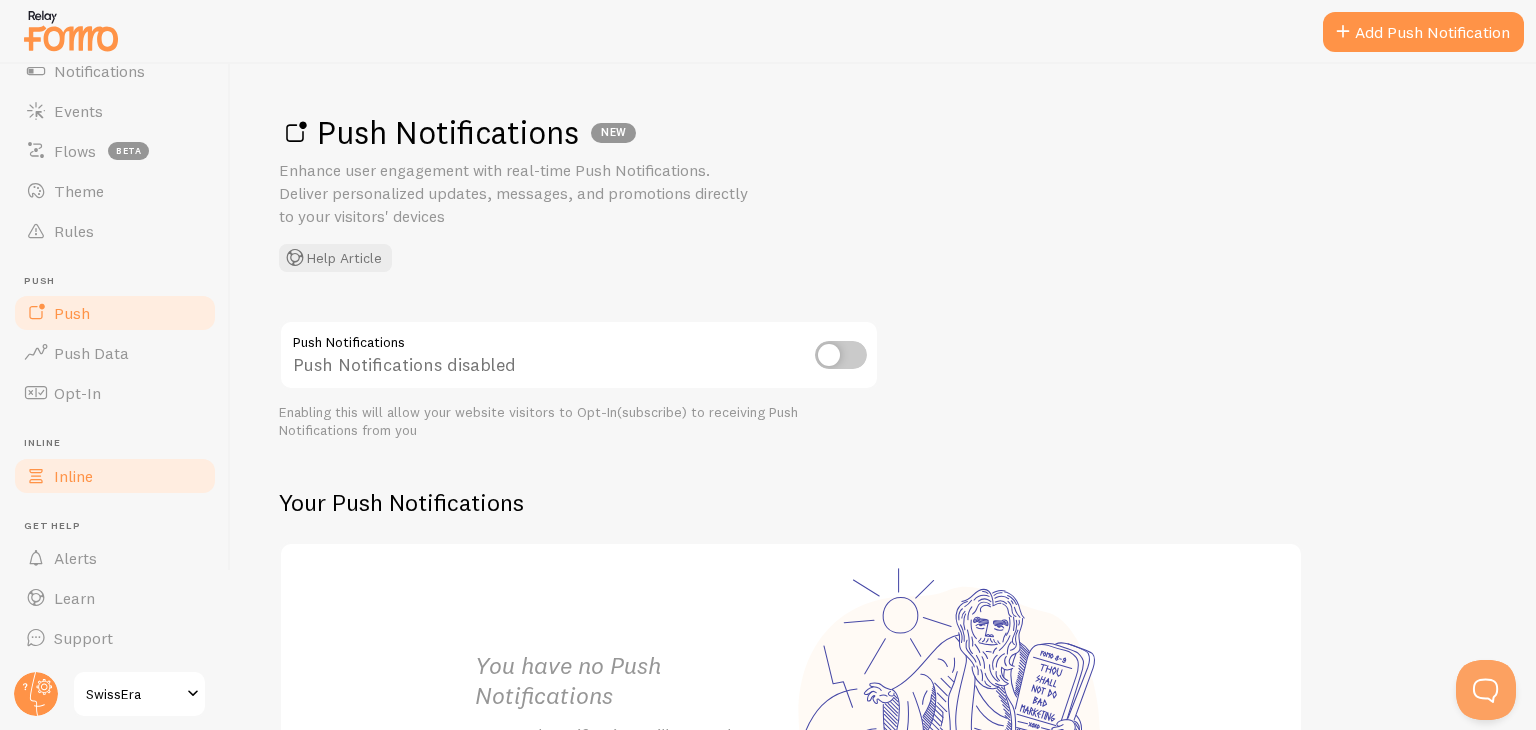 click on "Inline" at bounding box center (73, 476) 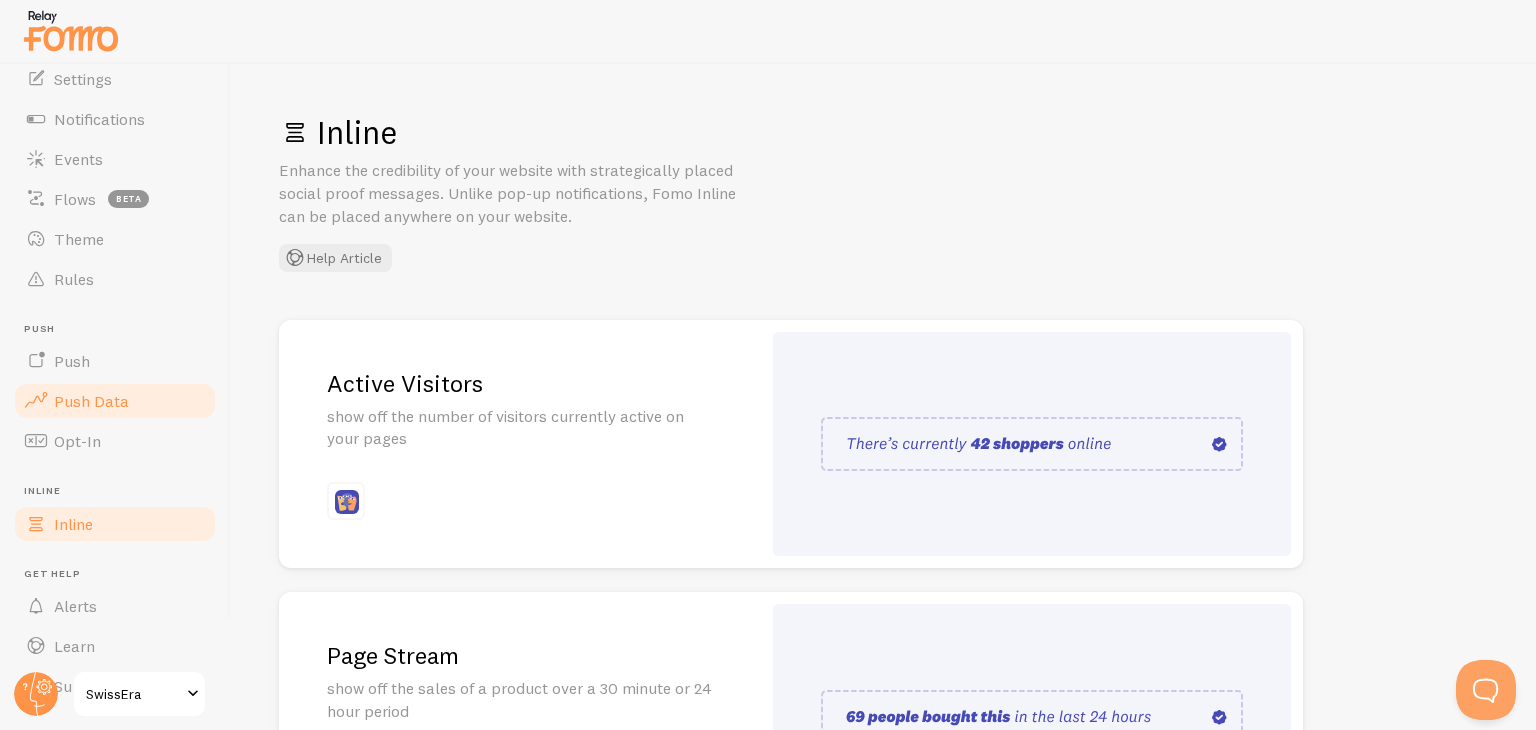 scroll, scrollTop: 0, scrollLeft: 0, axis: both 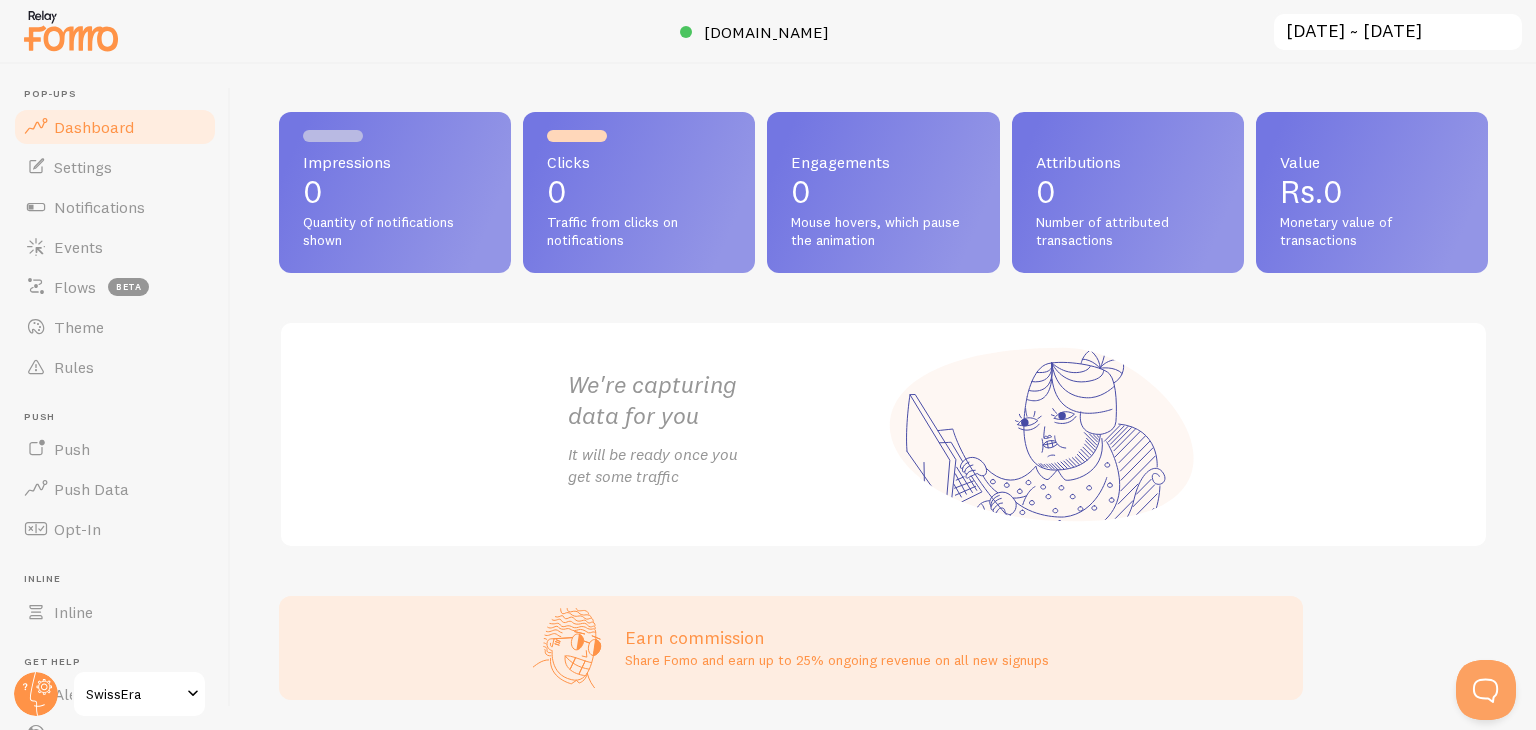 click on "0" at bounding box center (639, 192) 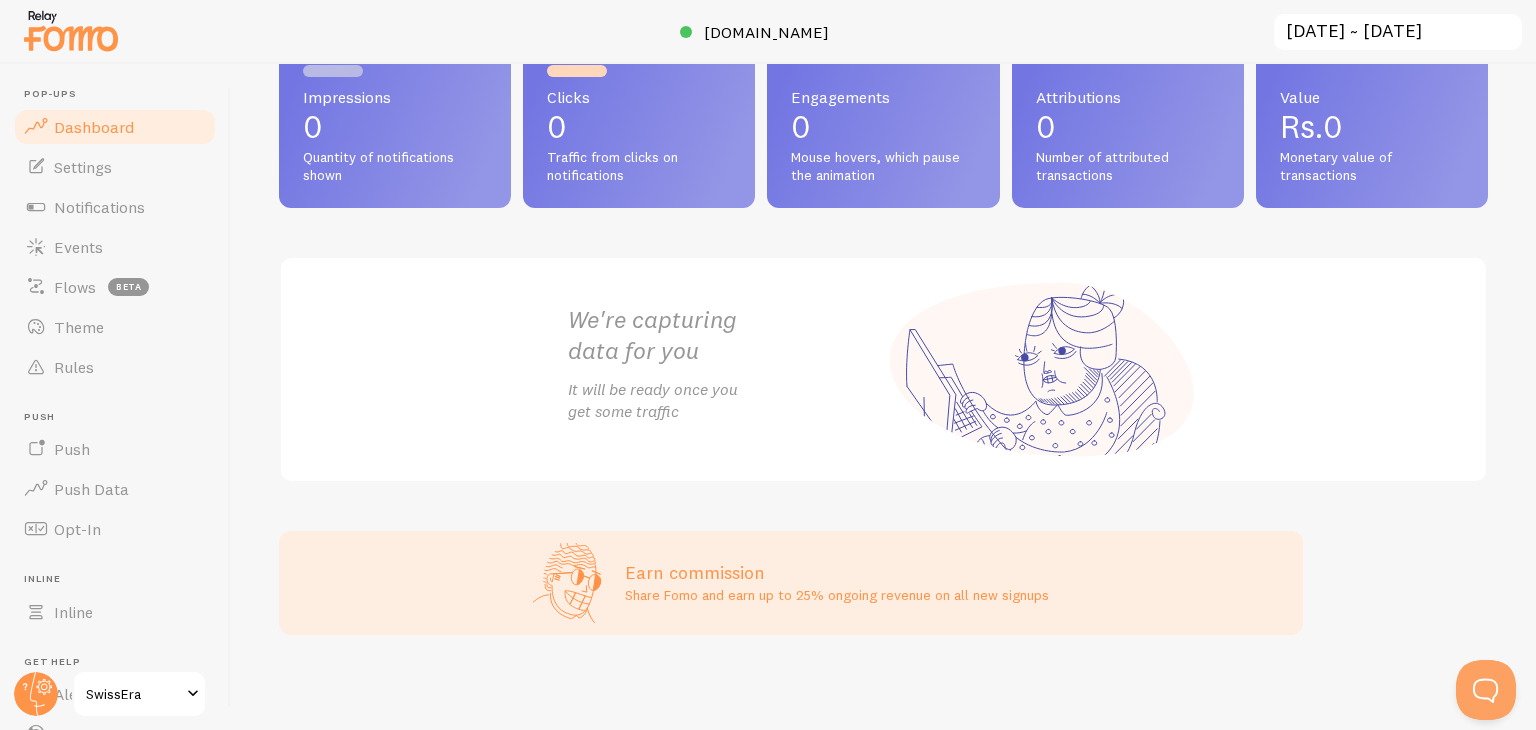 scroll, scrollTop: 65, scrollLeft: 0, axis: vertical 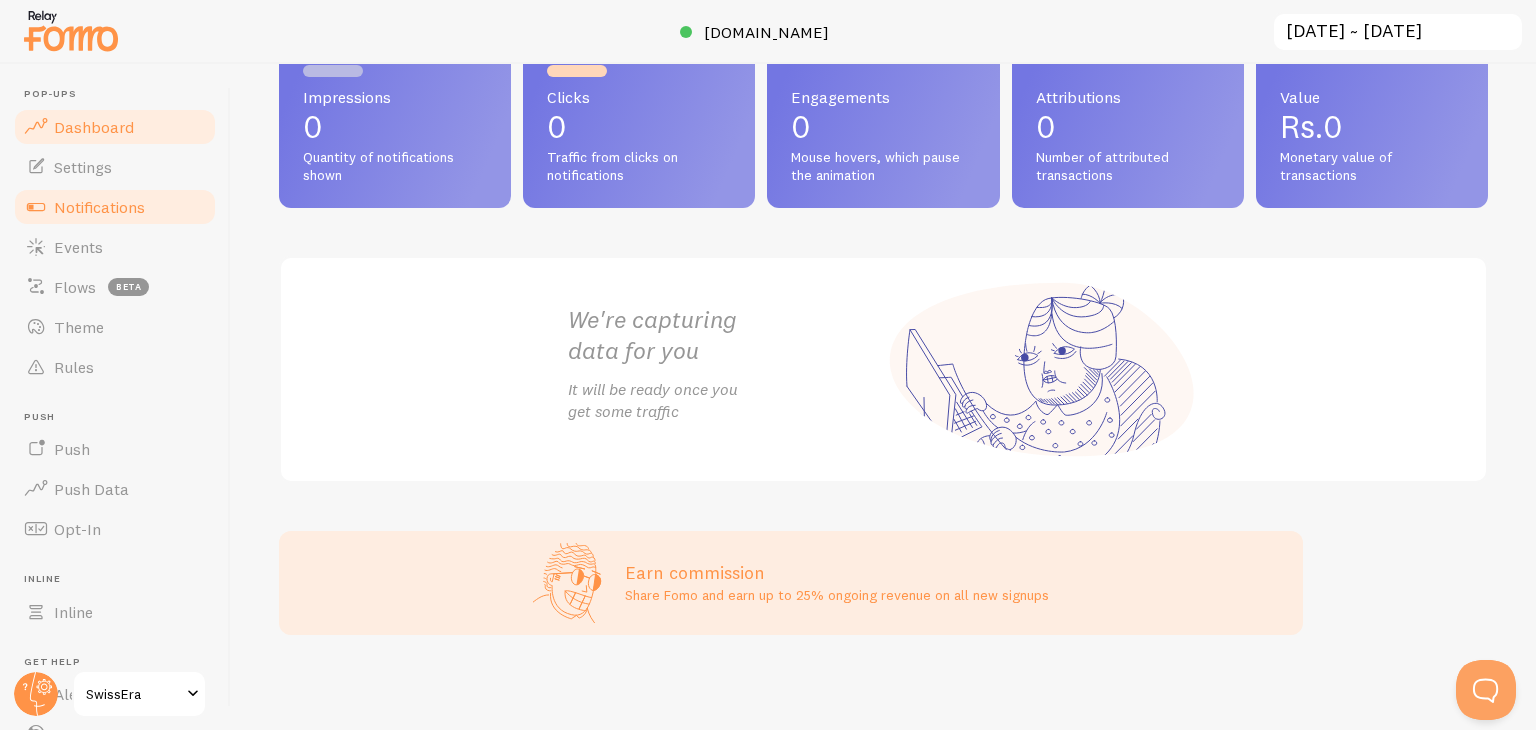 click on "Notifications" at bounding box center [99, 207] 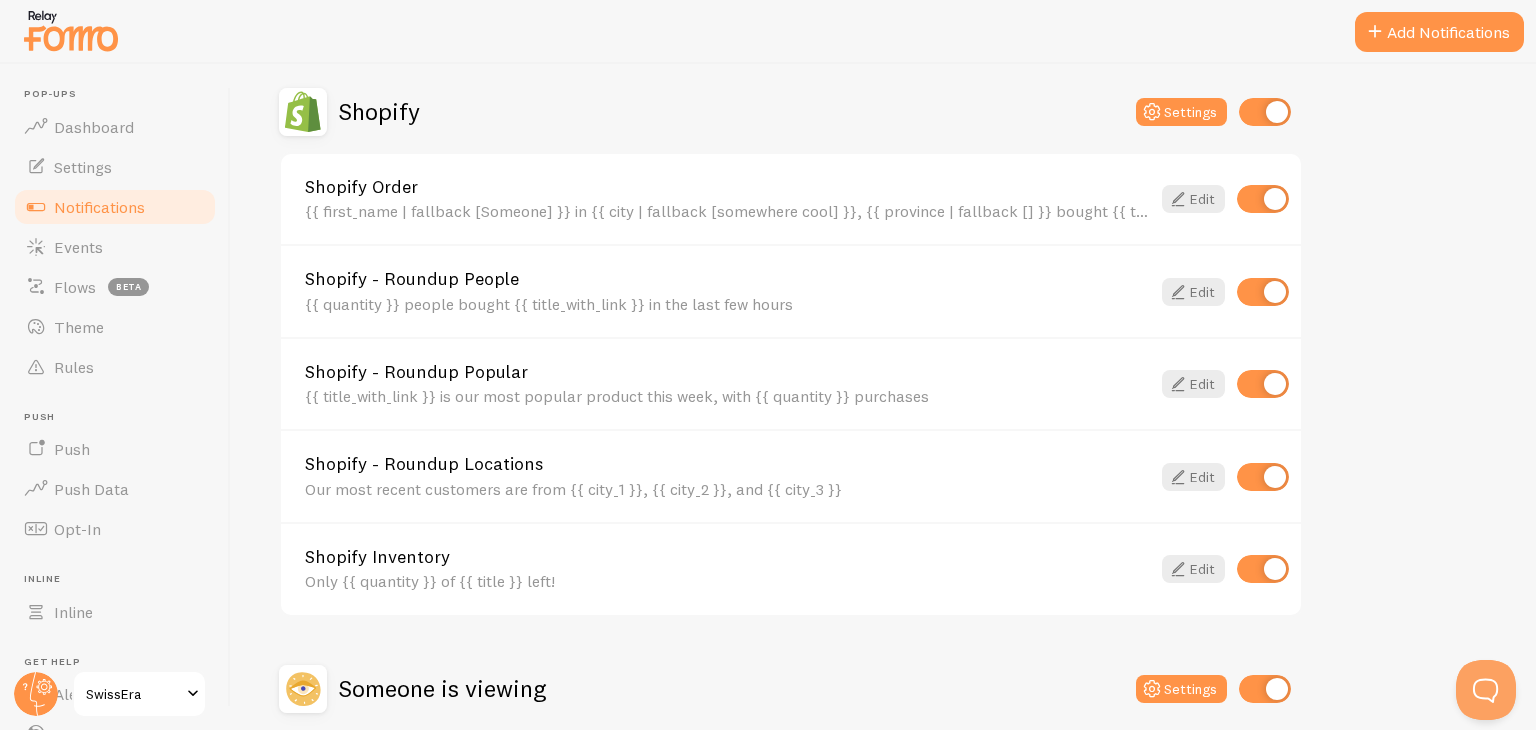 scroll, scrollTop: 876, scrollLeft: 0, axis: vertical 